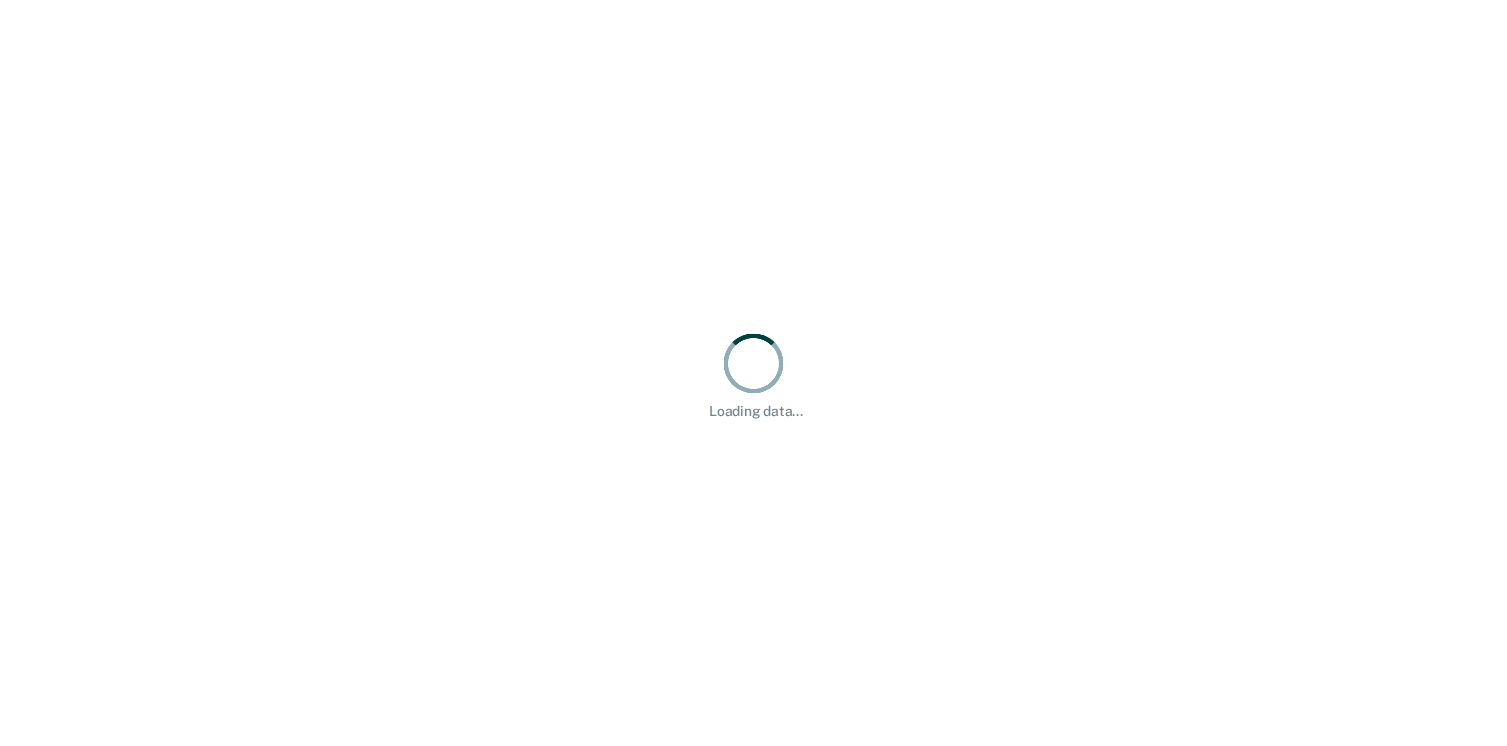 scroll, scrollTop: 0, scrollLeft: 0, axis: both 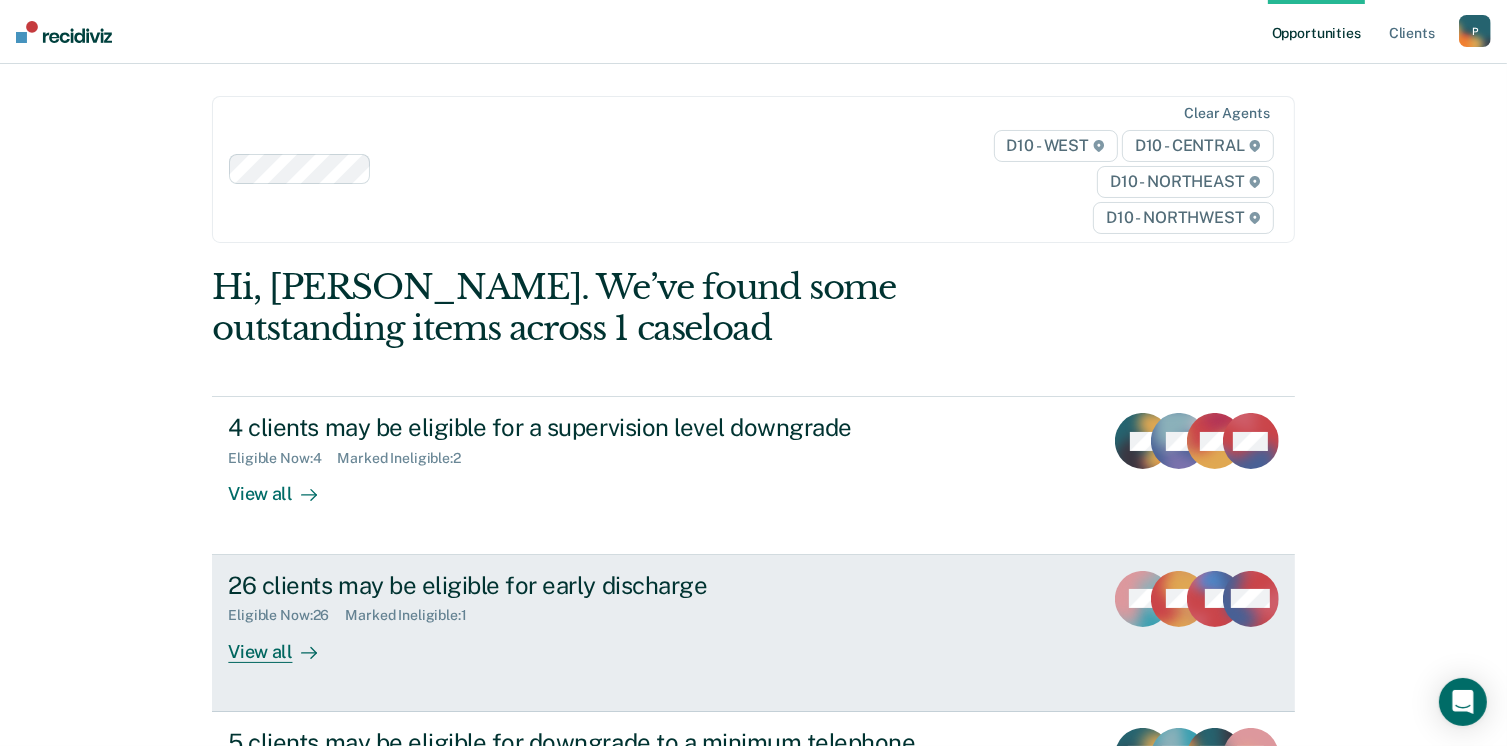 click on "View all" at bounding box center (284, 643) 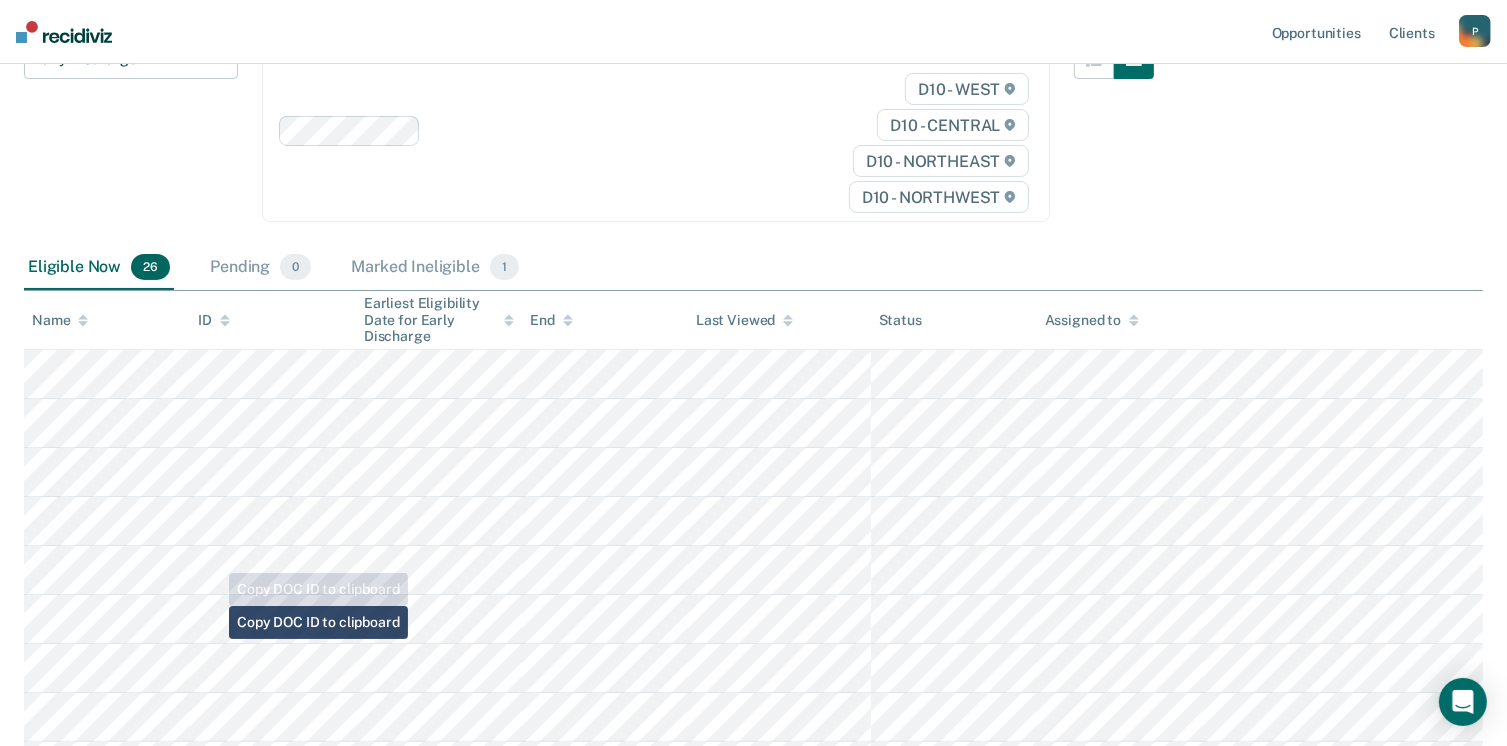 scroll, scrollTop: 300, scrollLeft: 0, axis: vertical 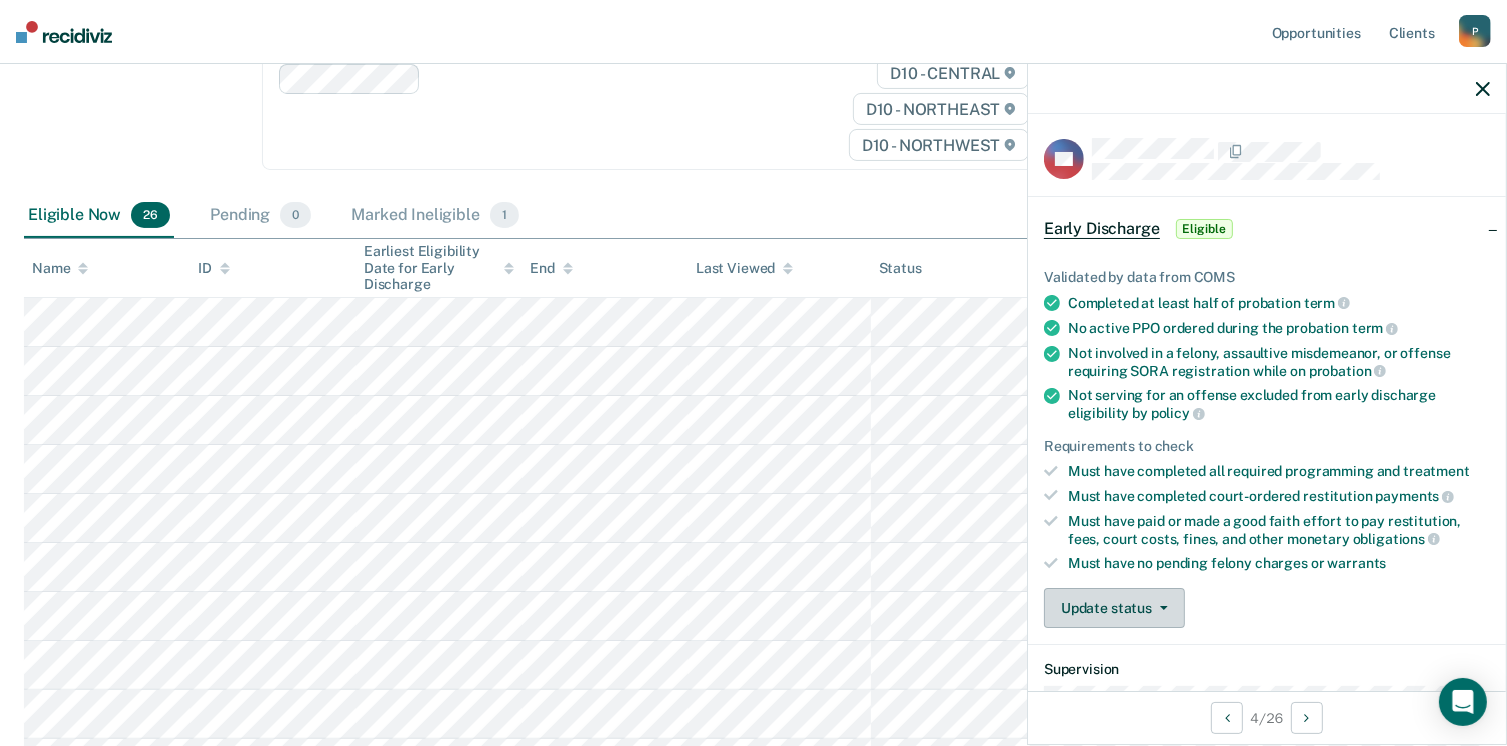 click on "Update status" at bounding box center (1114, 608) 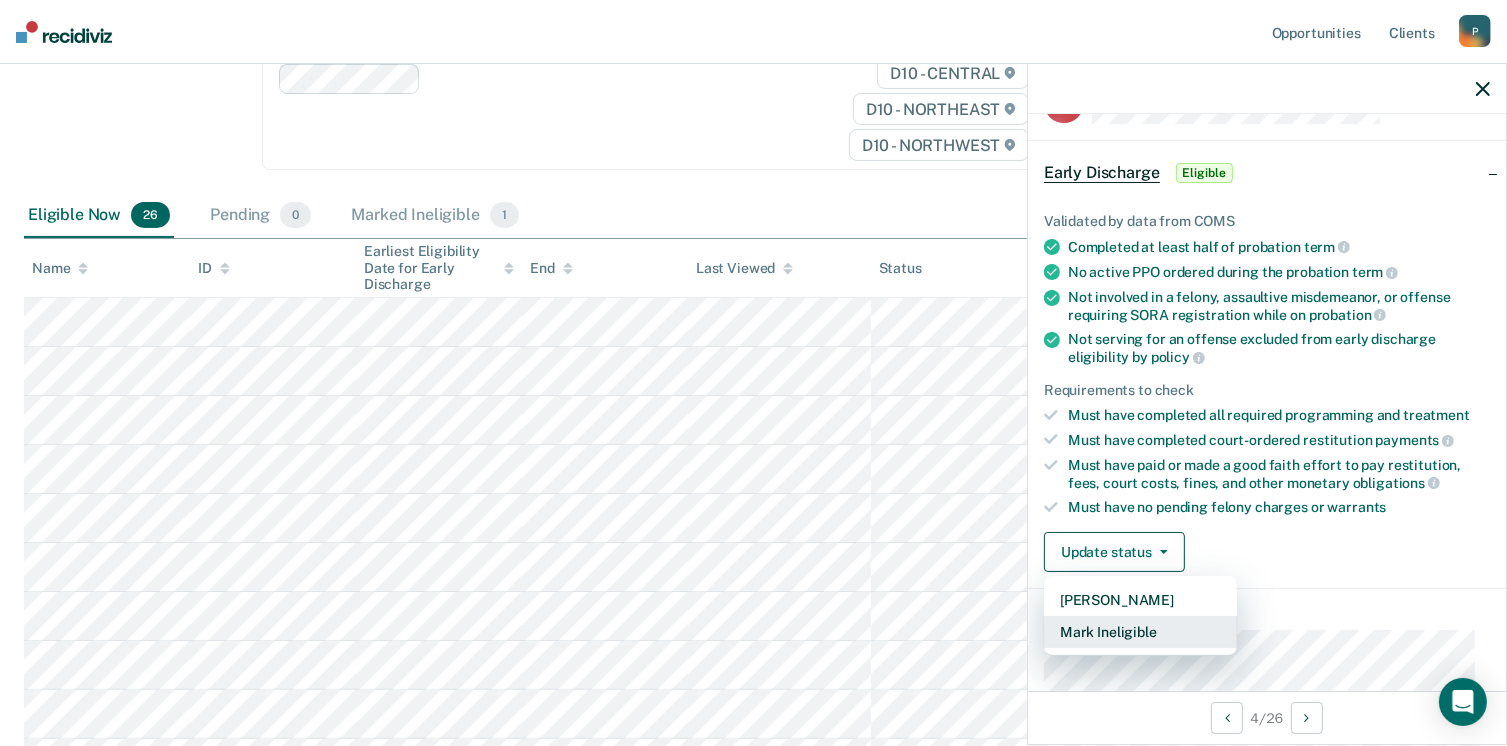 scroll, scrollTop: 100, scrollLeft: 0, axis: vertical 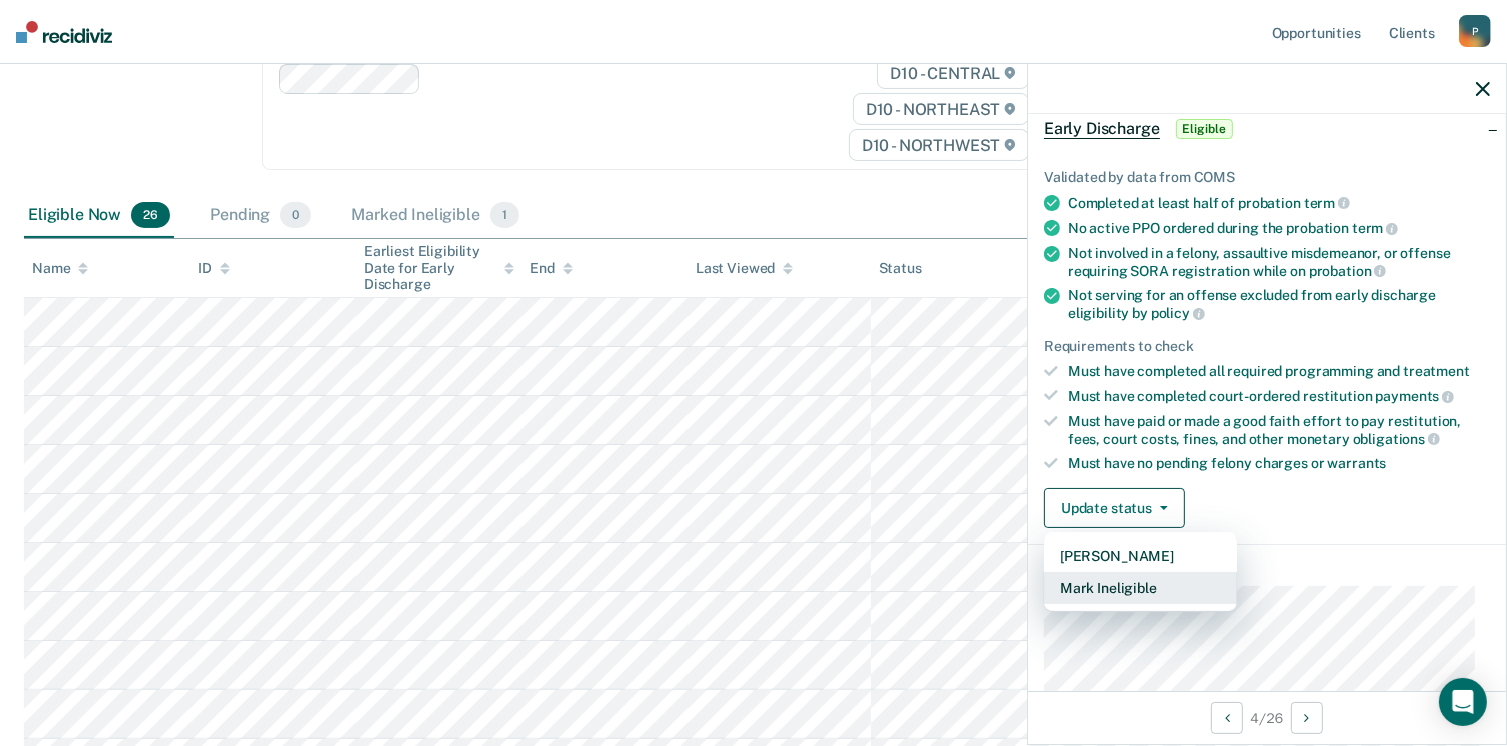 click on "Mark Ineligible" at bounding box center (1140, 588) 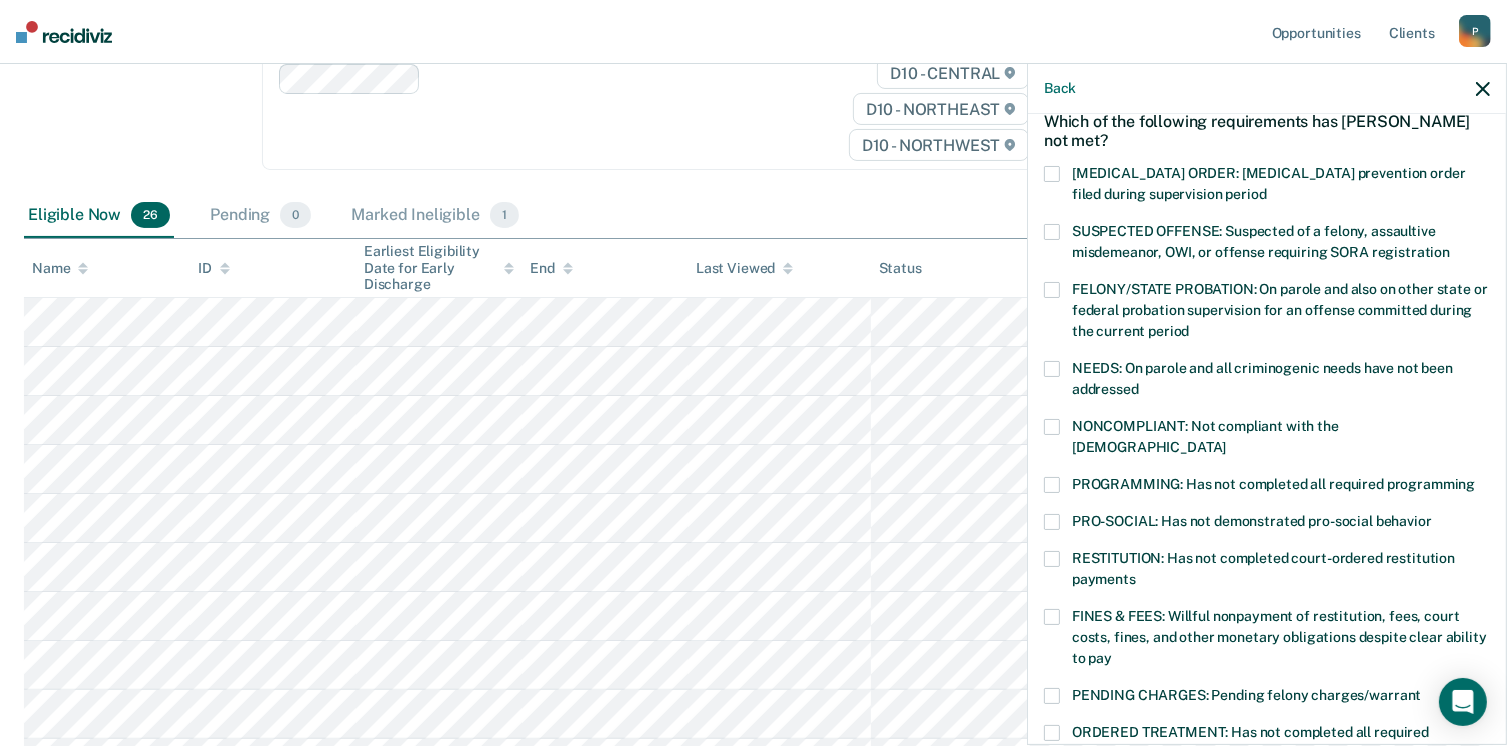 click on "PROGRAMMING: Has not completed all required programming" at bounding box center (1267, 487) 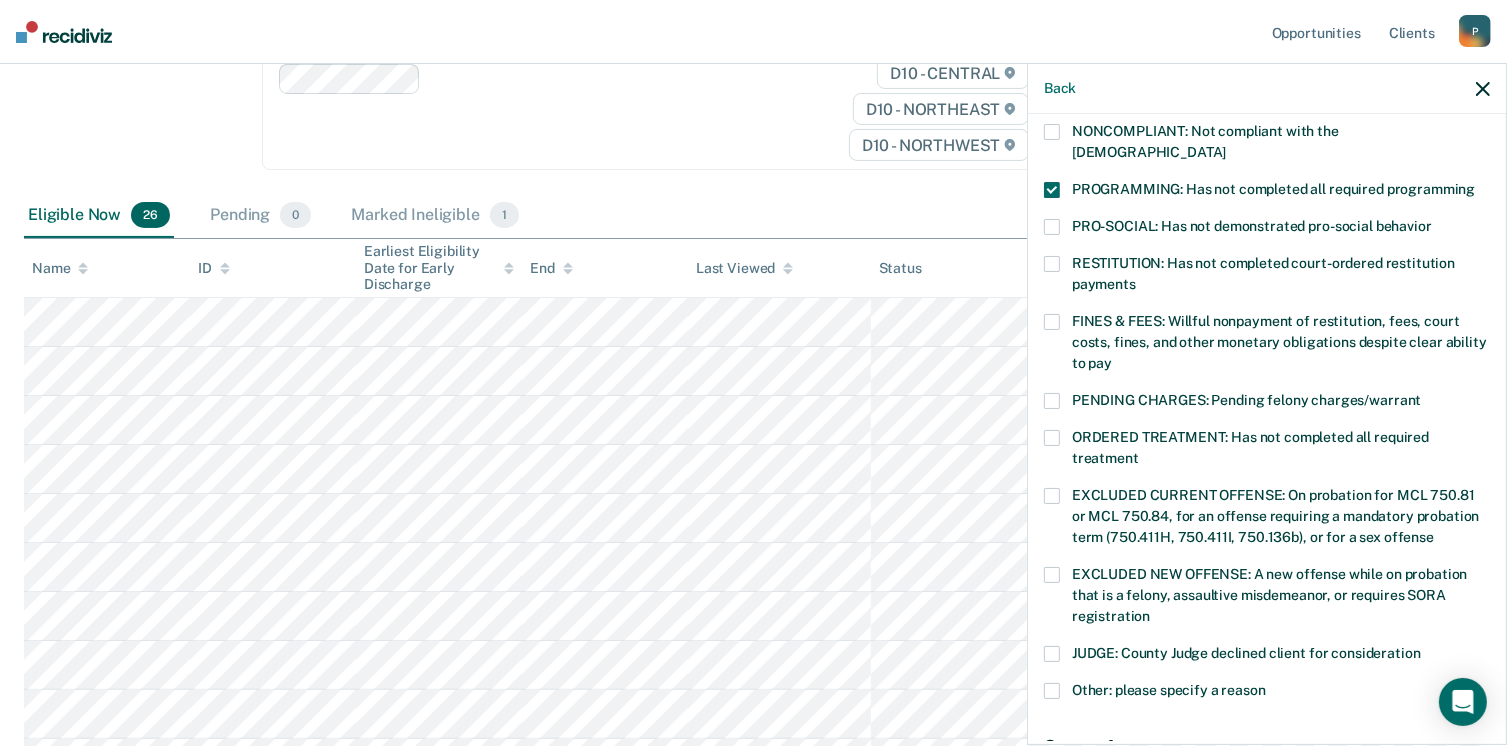 scroll, scrollTop: 600, scrollLeft: 0, axis: vertical 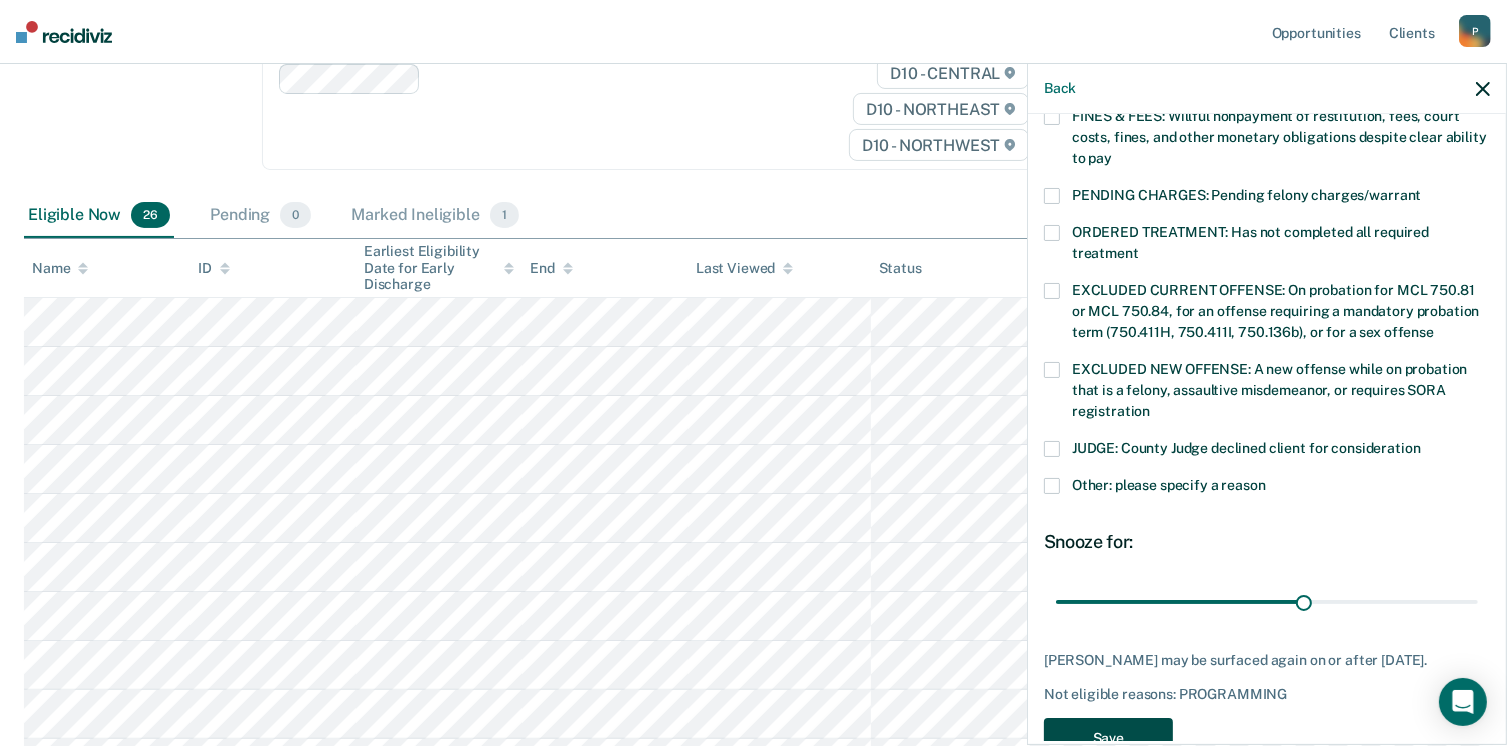click on "Save" at bounding box center (1108, 738) 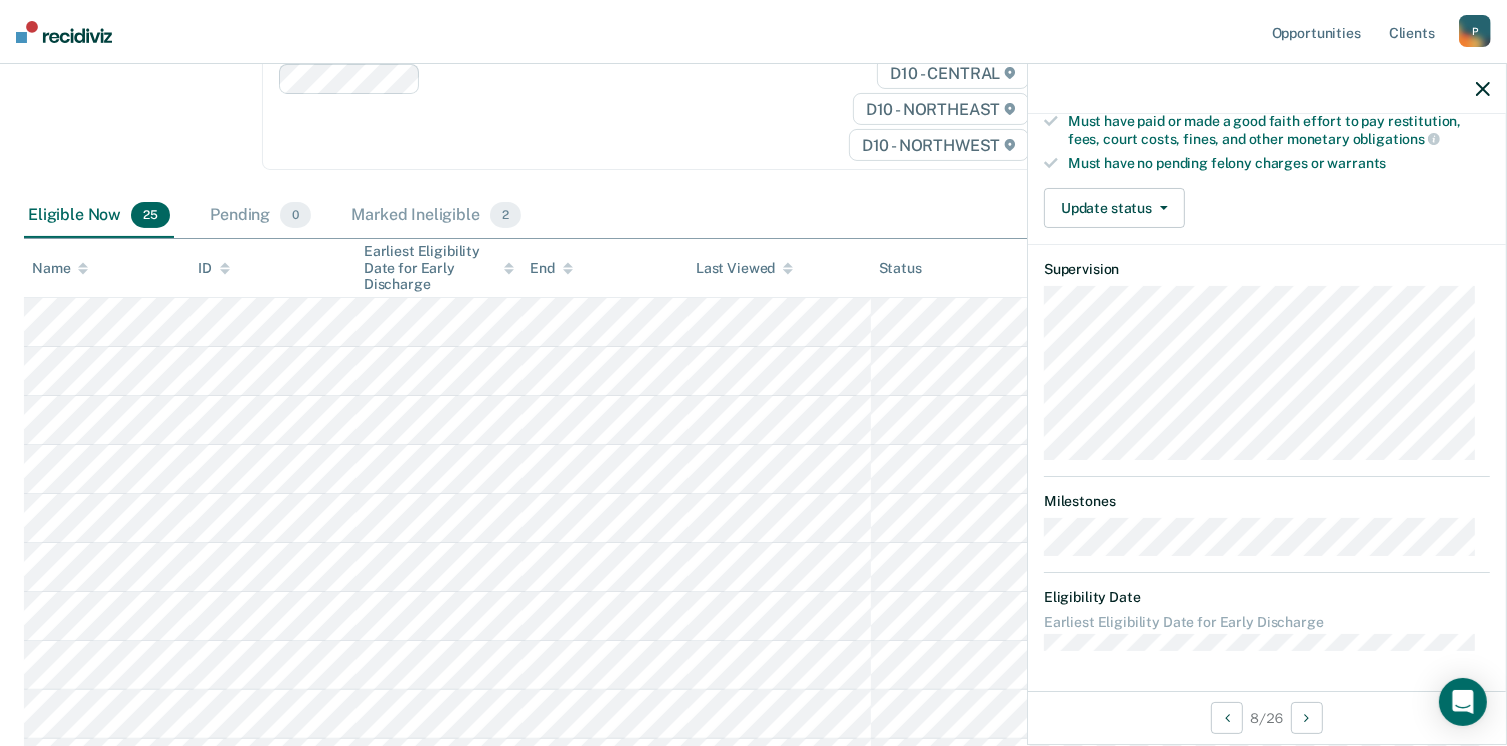 scroll, scrollTop: 392, scrollLeft: 0, axis: vertical 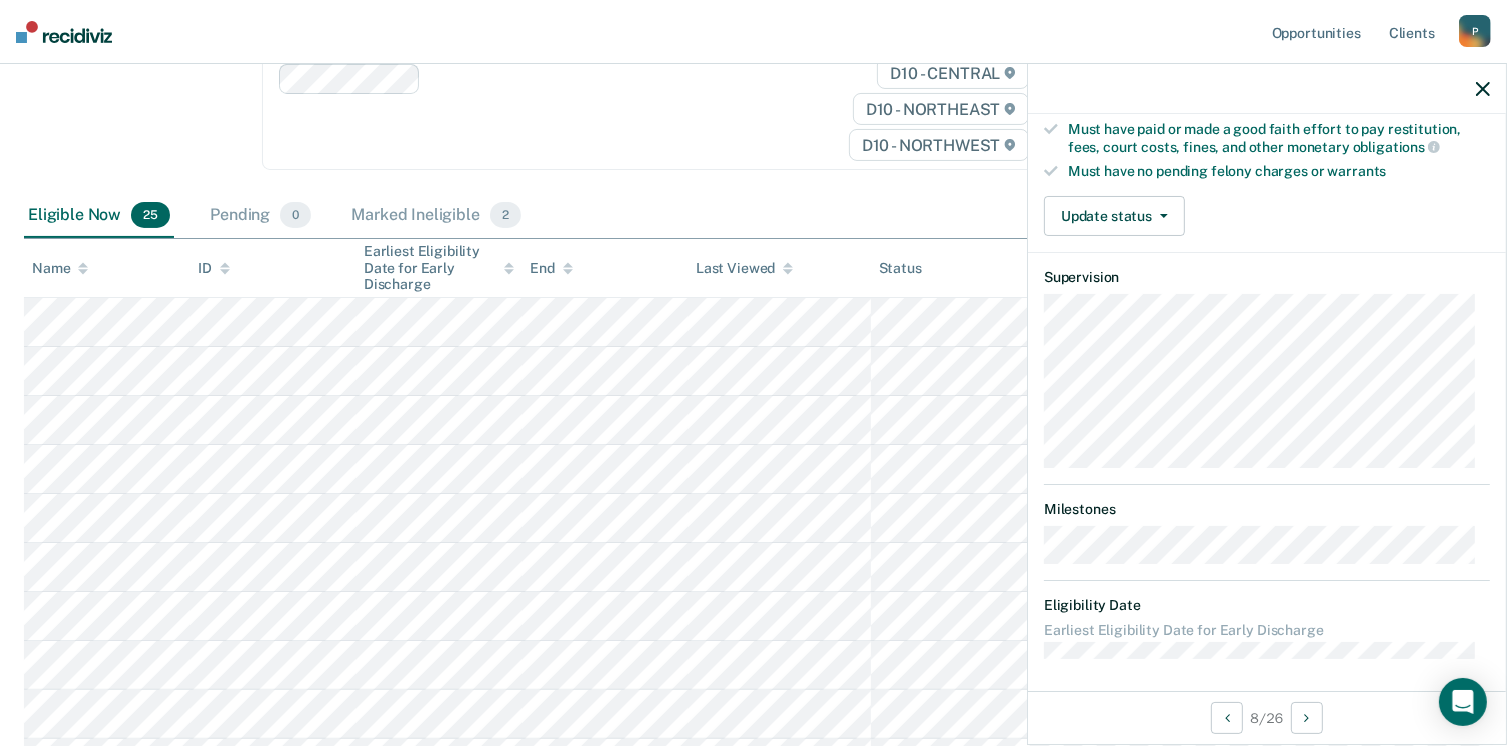 click at bounding box center (753, 616) 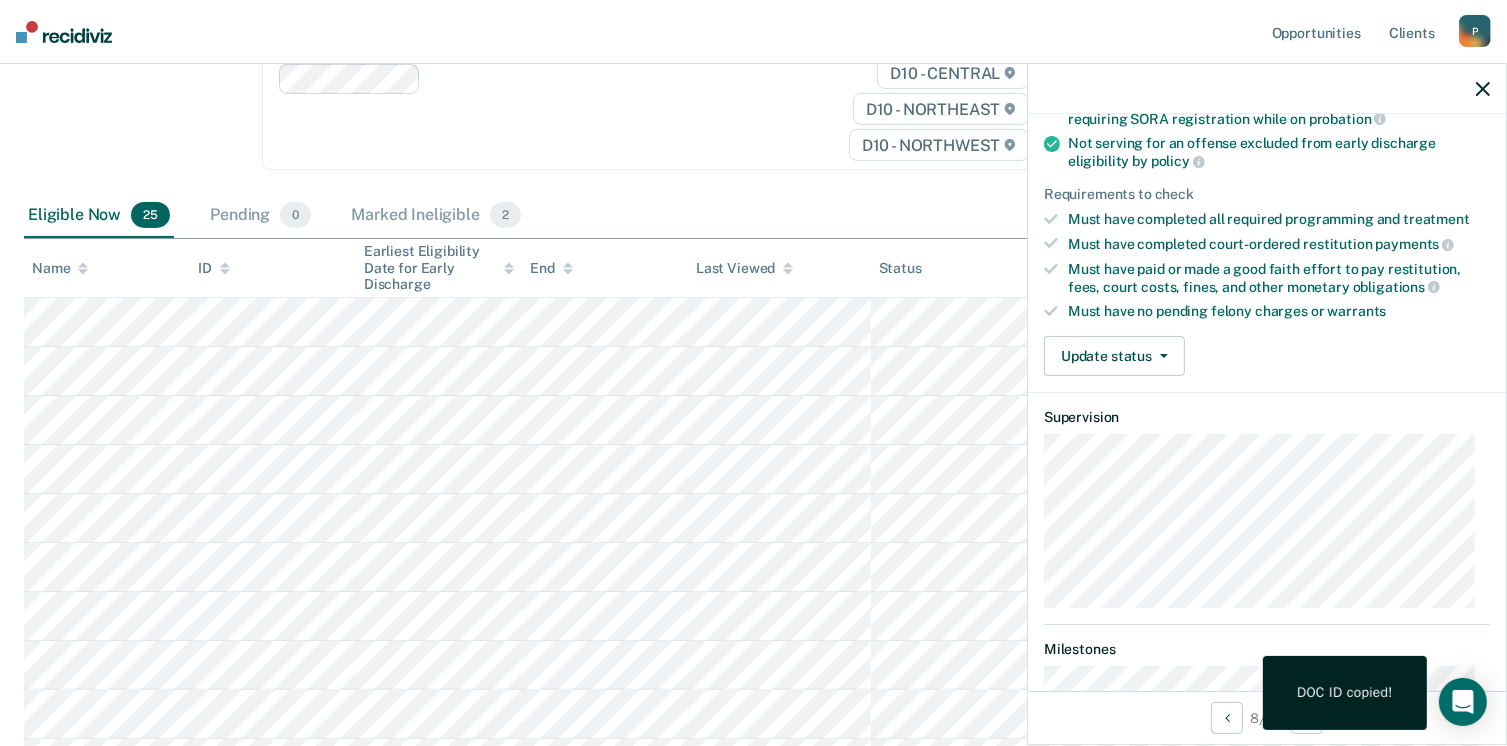 scroll, scrollTop: 0, scrollLeft: 0, axis: both 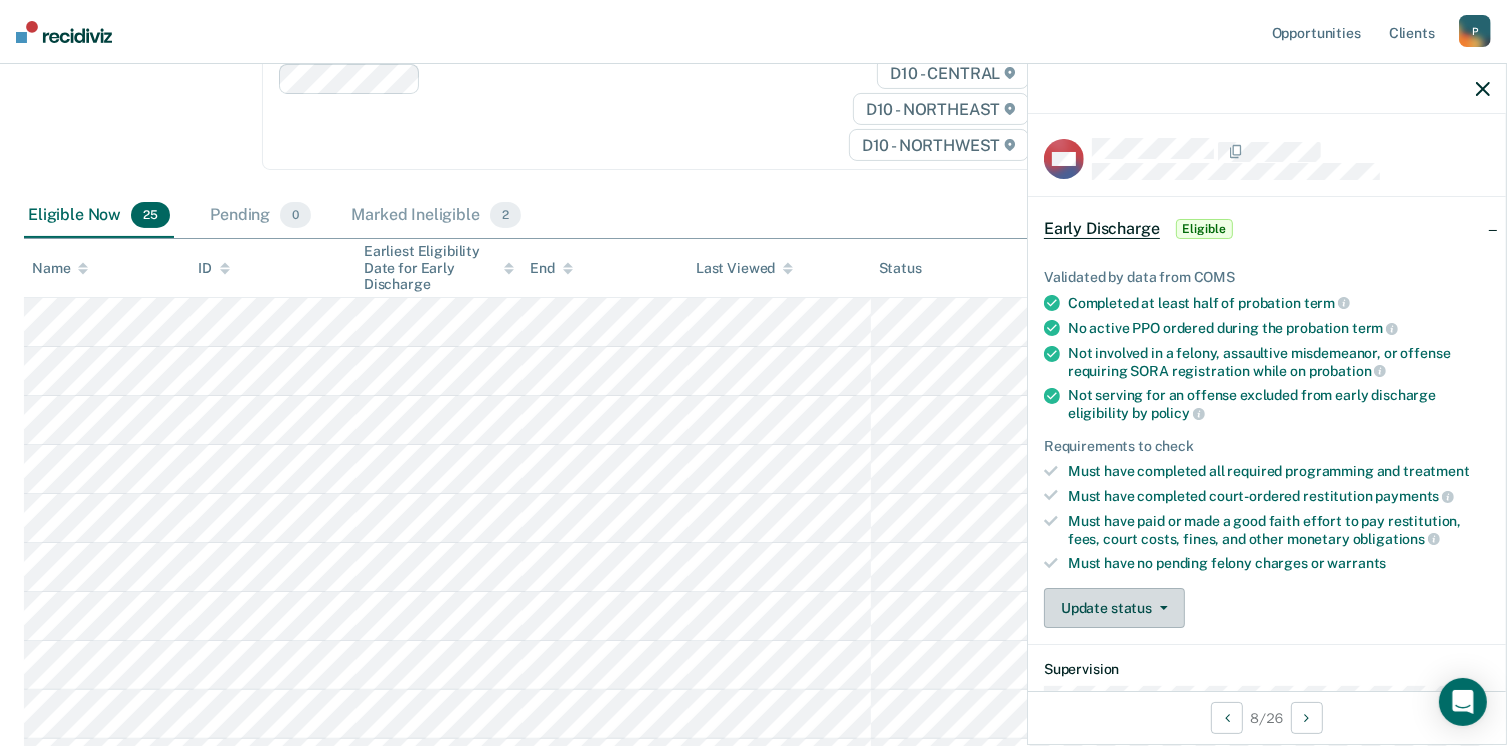 click on "Update status" at bounding box center (1114, 608) 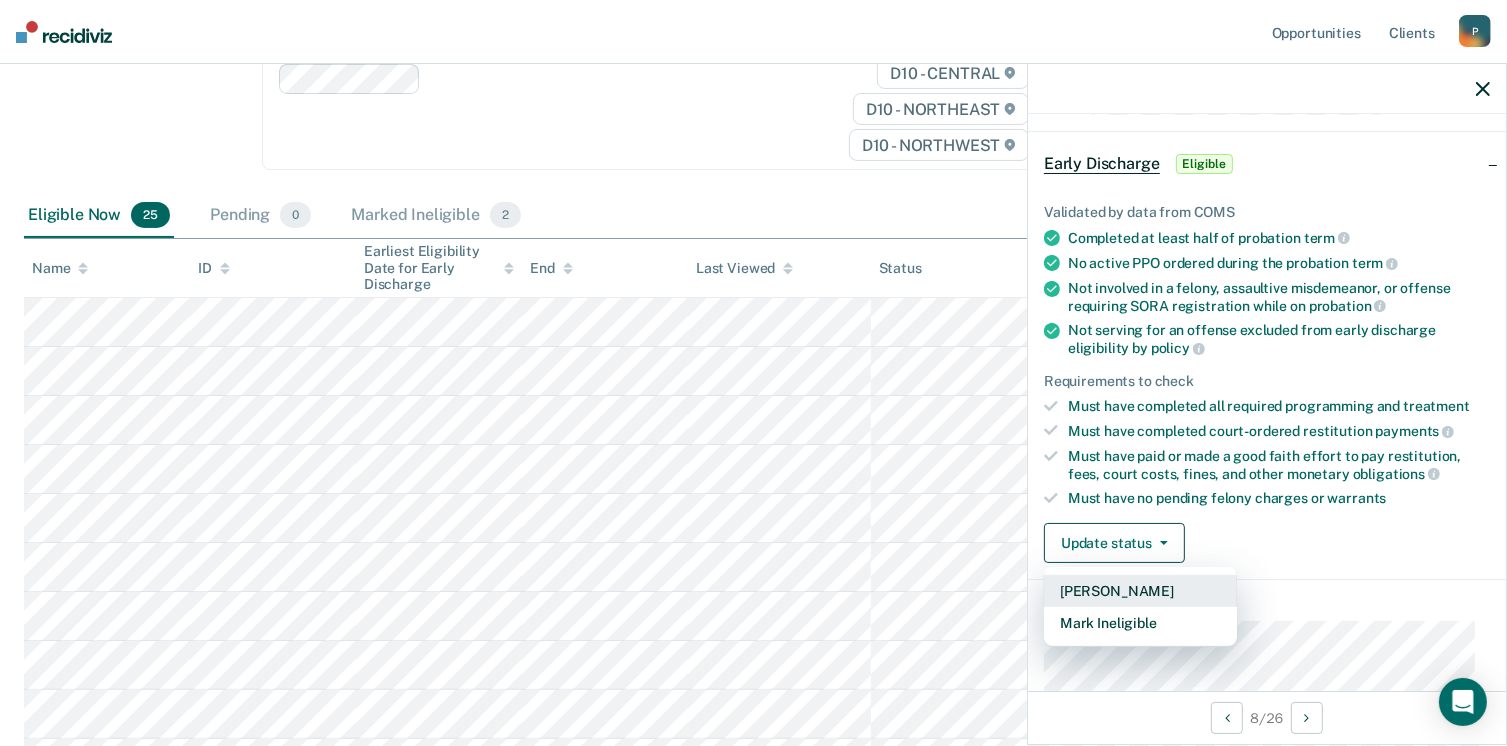 scroll, scrollTop: 100, scrollLeft: 0, axis: vertical 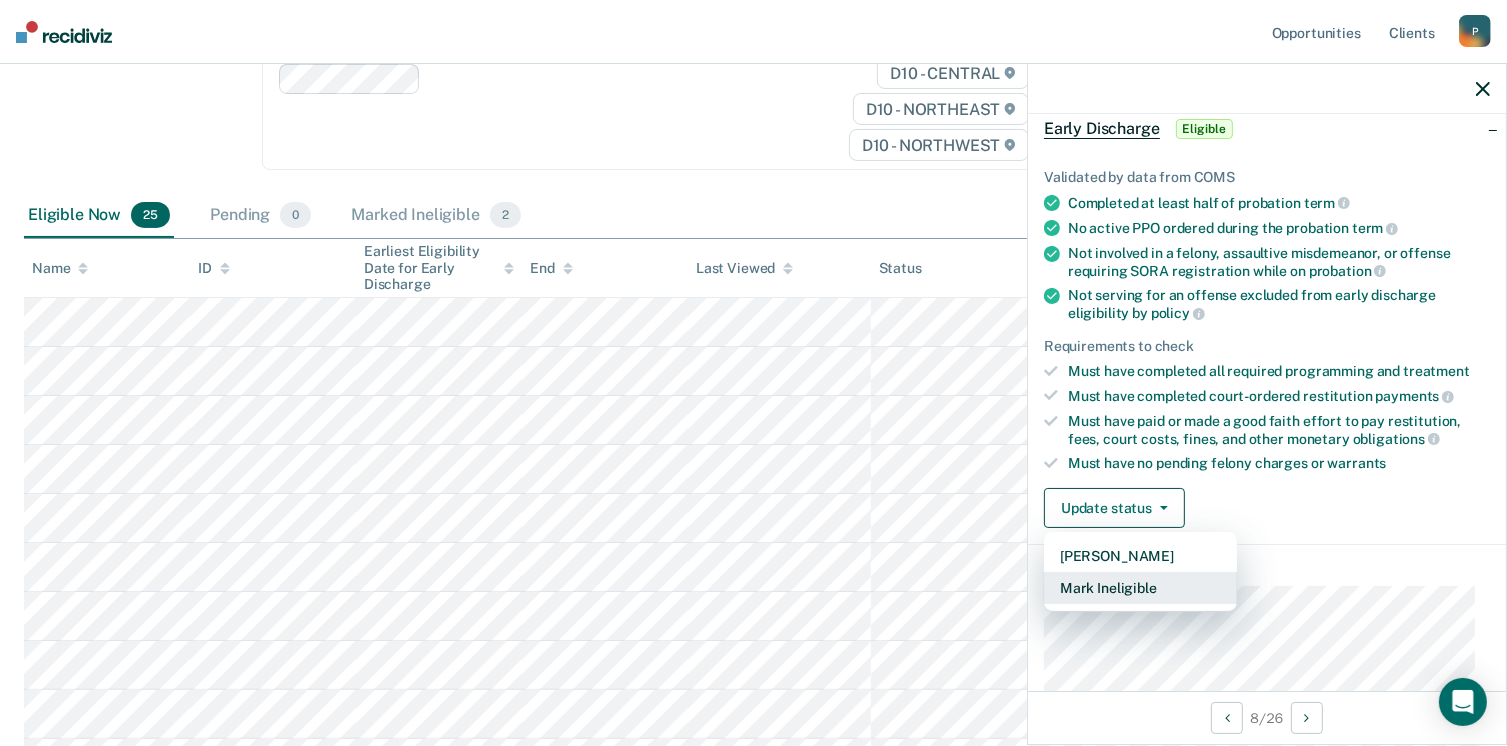 click on "Mark Ineligible" at bounding box center (1140, 588) 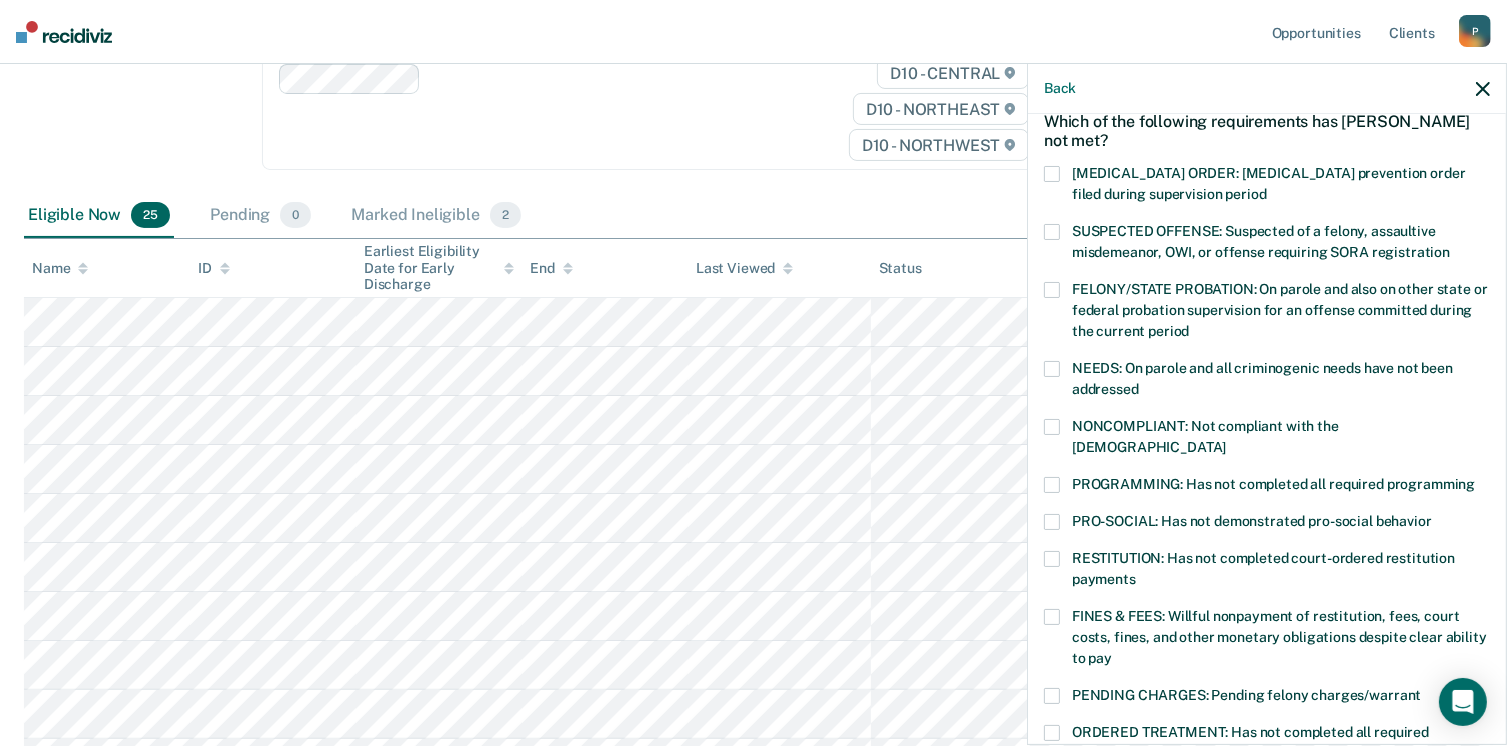 click at bounding box center (1052, 485) 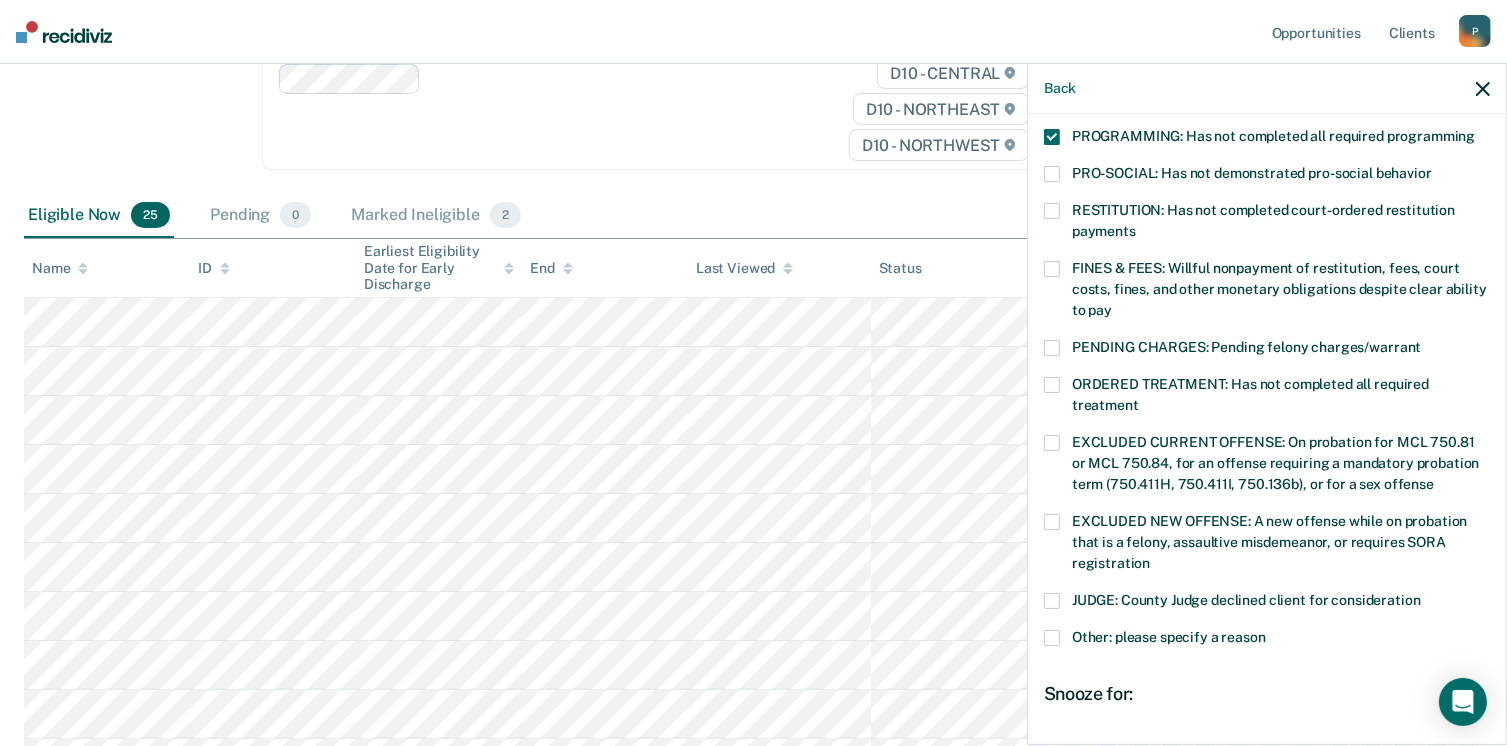 scroll, scrollTop: 630, scrollLeft: 0, axis: vertical 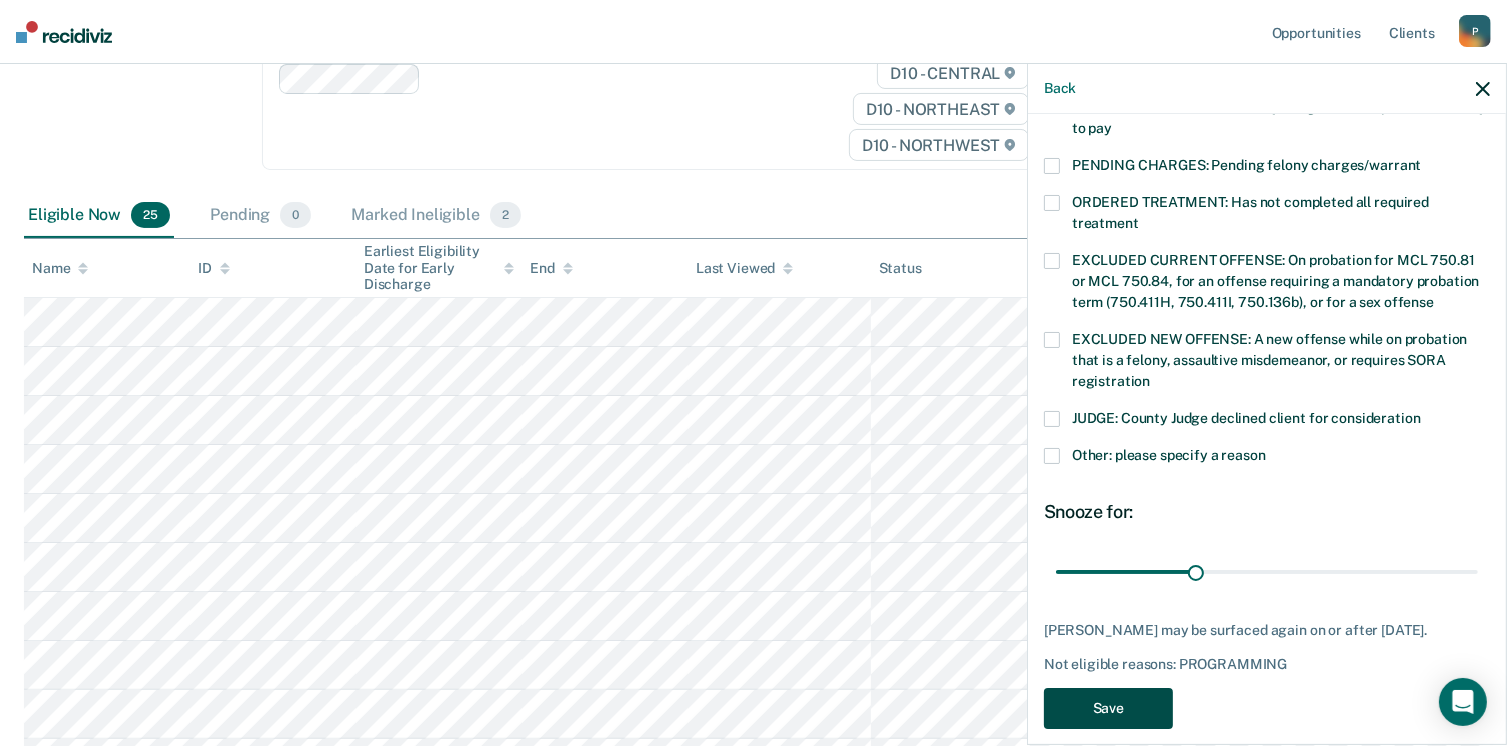click on "Save" at bounding box center [1108, 708] 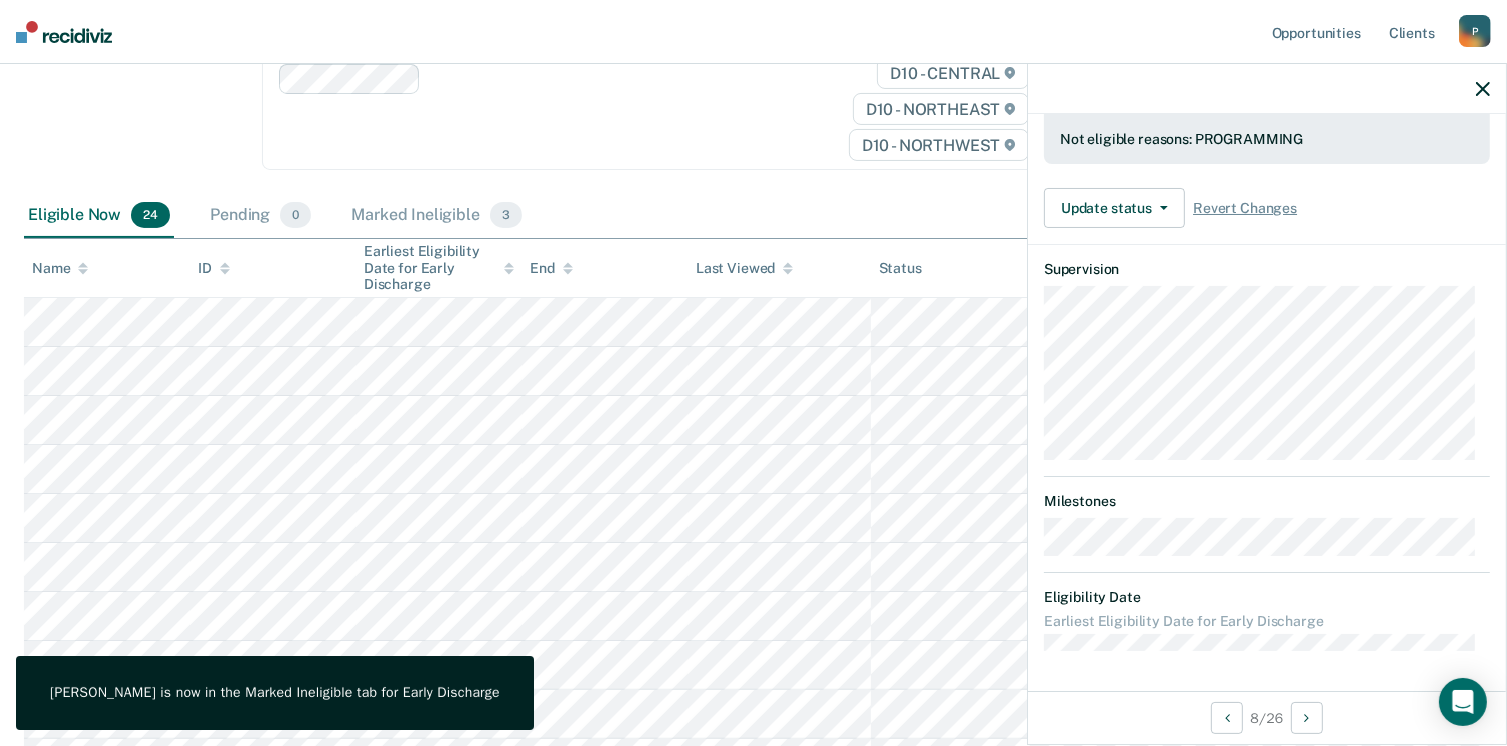 scroll, scrollTop: 540, scrollLeft: 0, axis: vertical 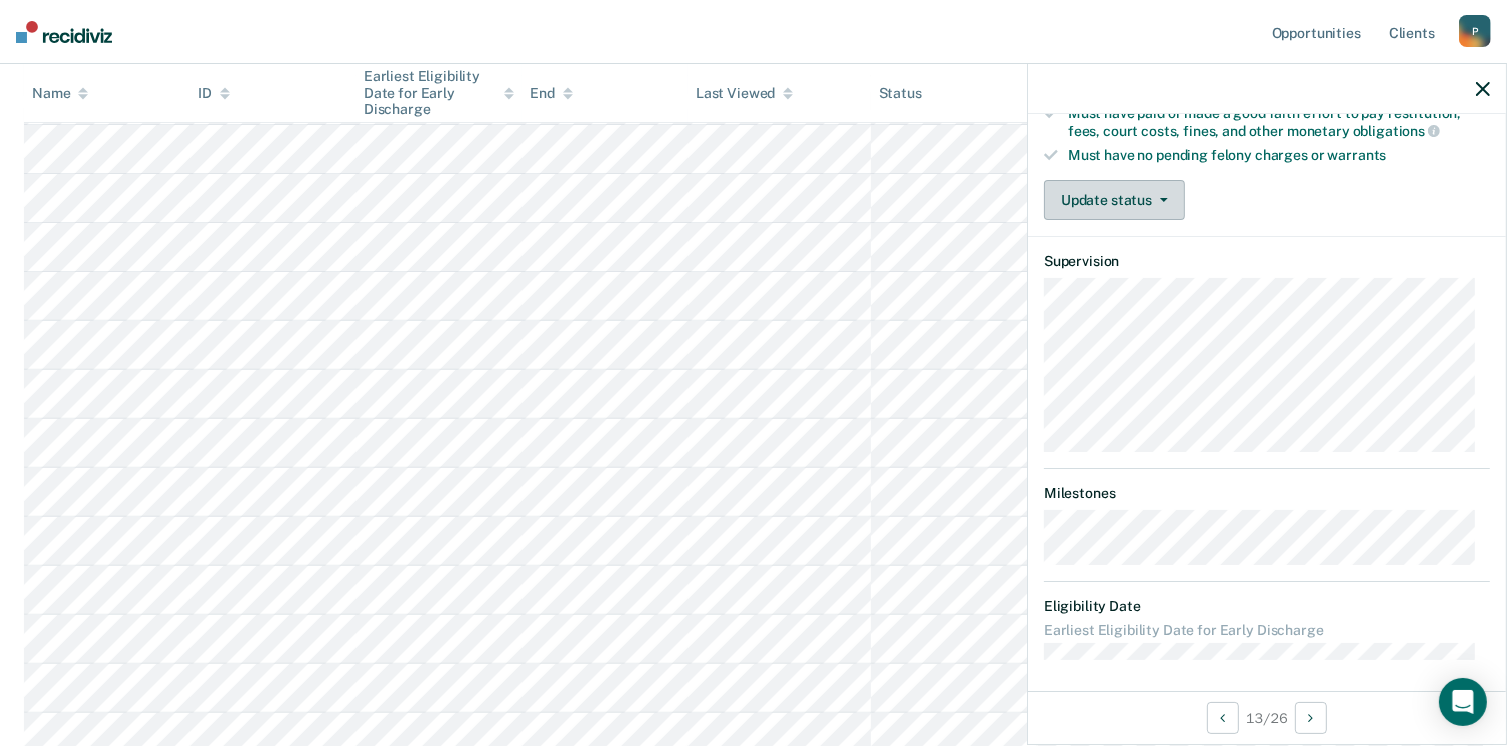 click on "Update status" at bounding box center (1114, 200) 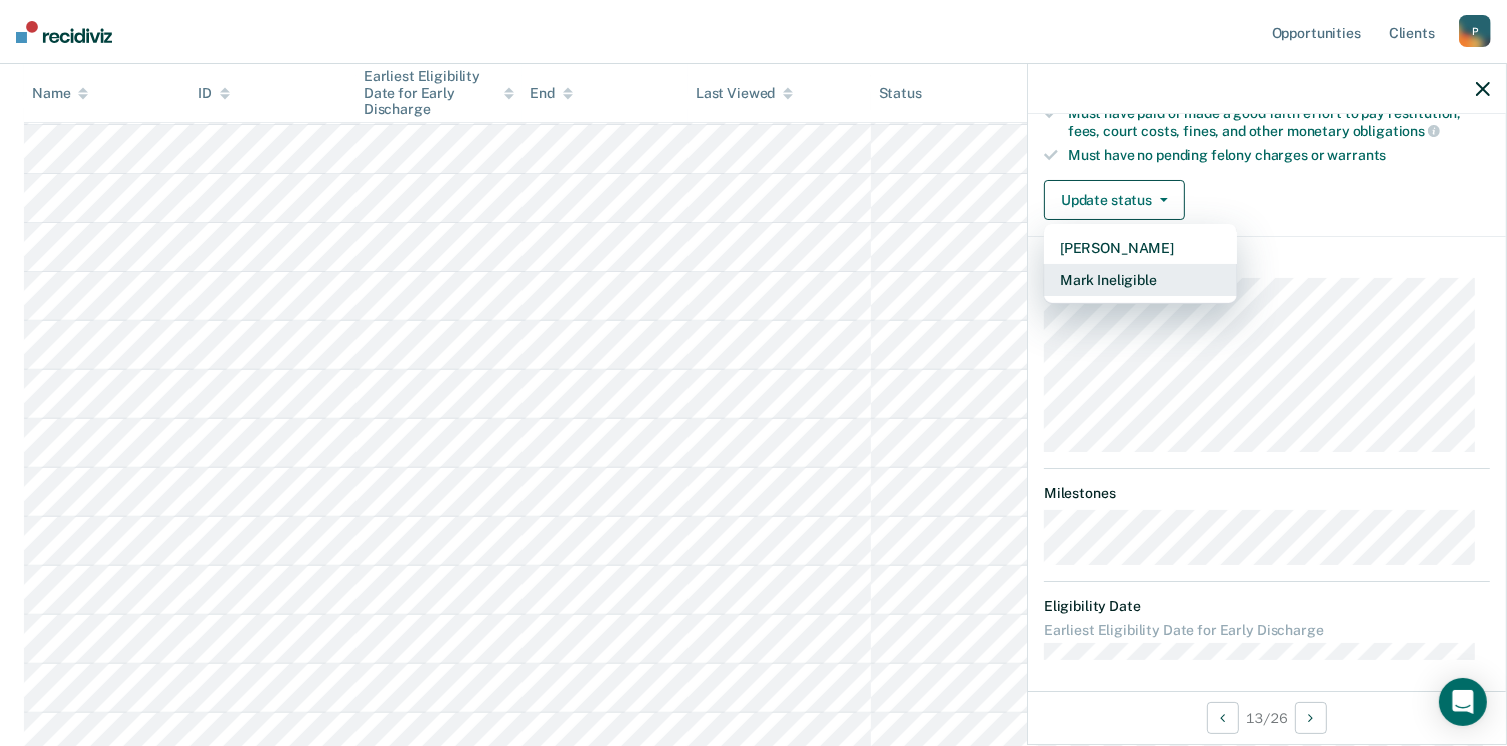 click on "Mark Ineligible" at bounding box center [1140, 280] 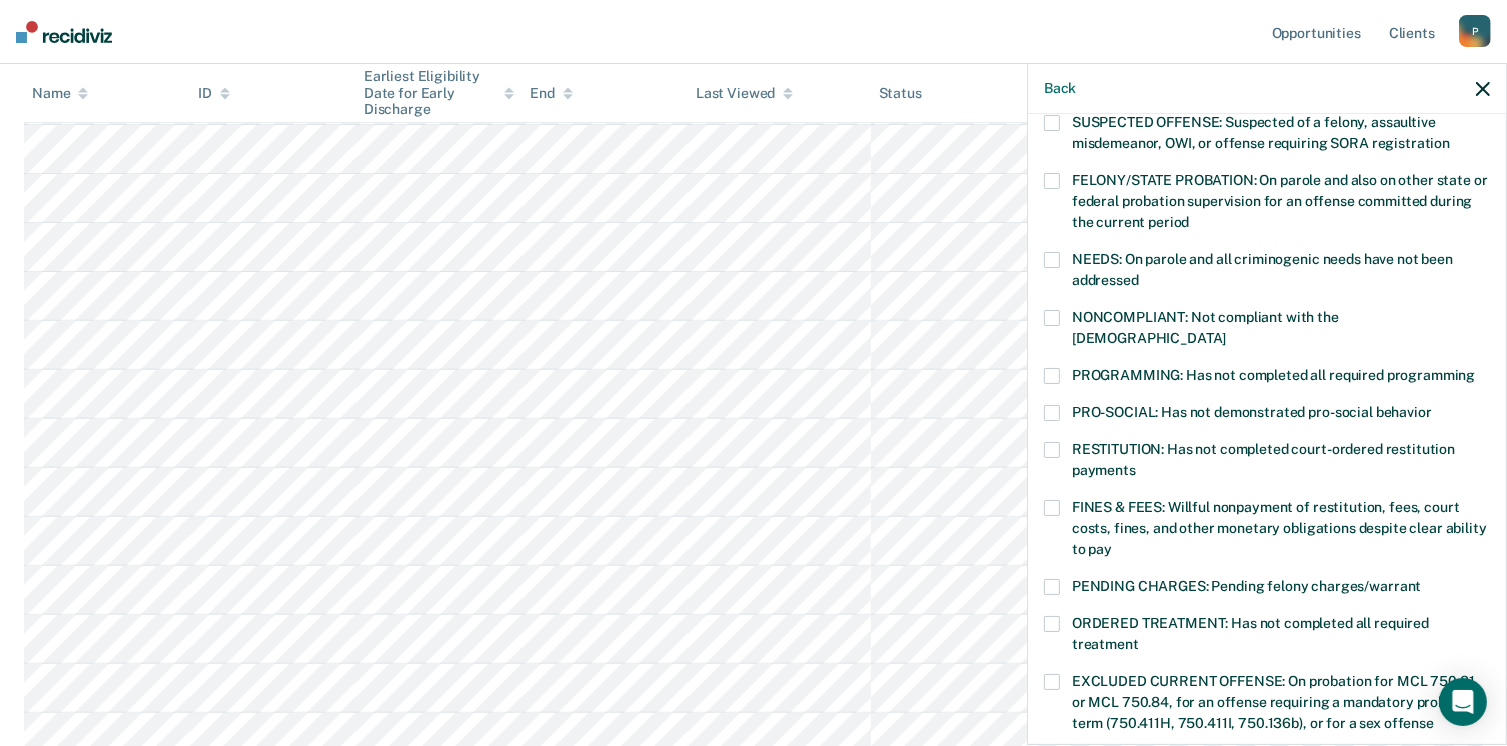 scroll, scrollTop: 208, scrollLeft: 0, axis: vertical 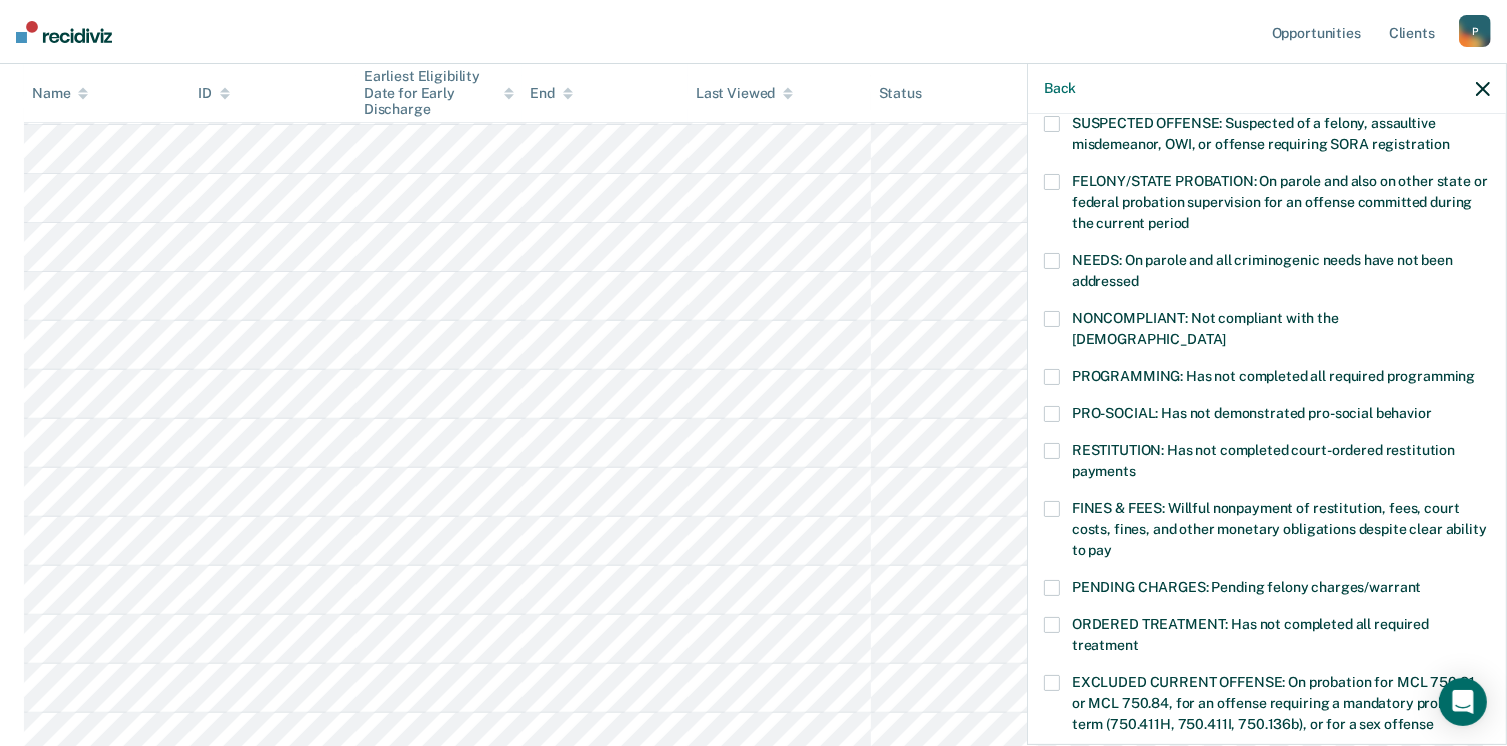 click at bounding box center [1052, 377] 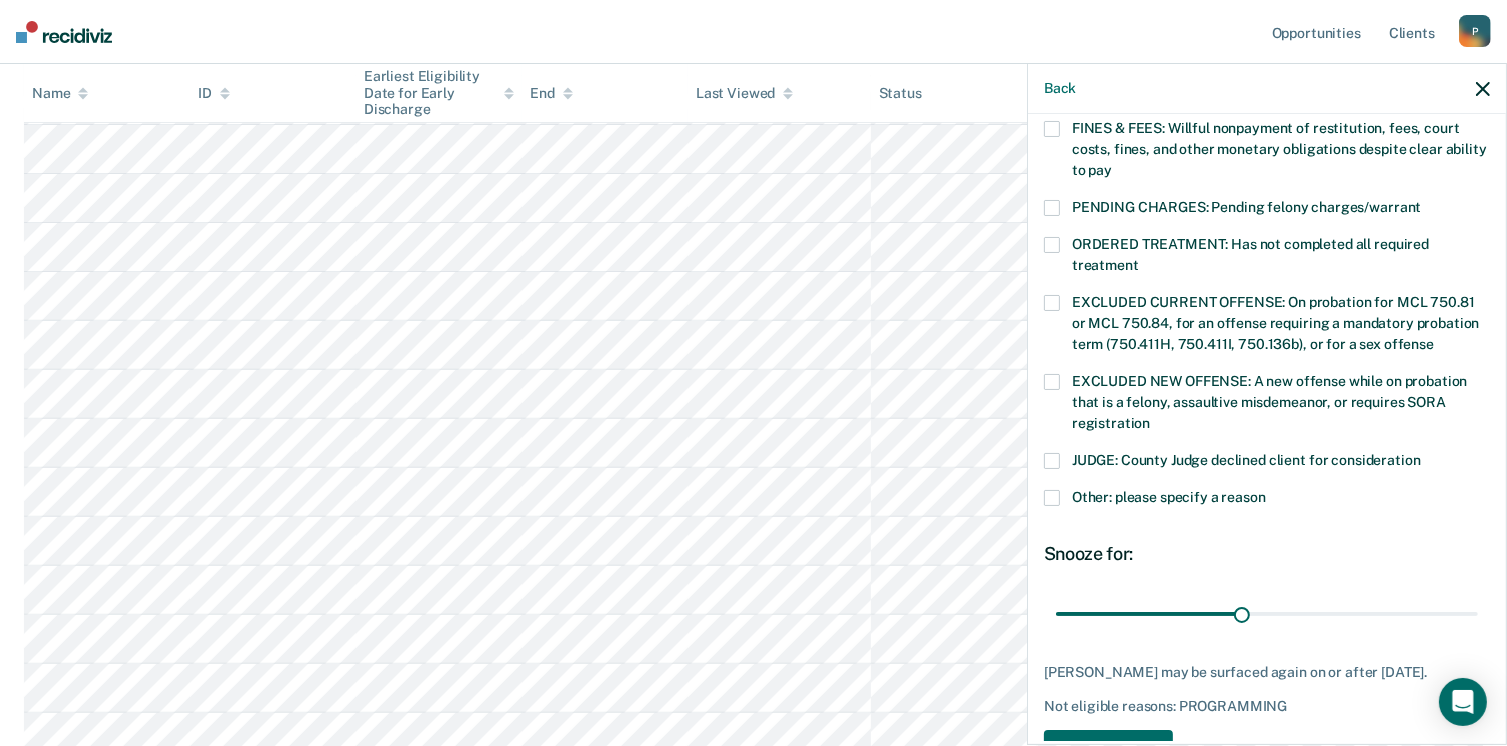 scroll, scrollTop: 647, scrollLeft: 0, axis: vertical 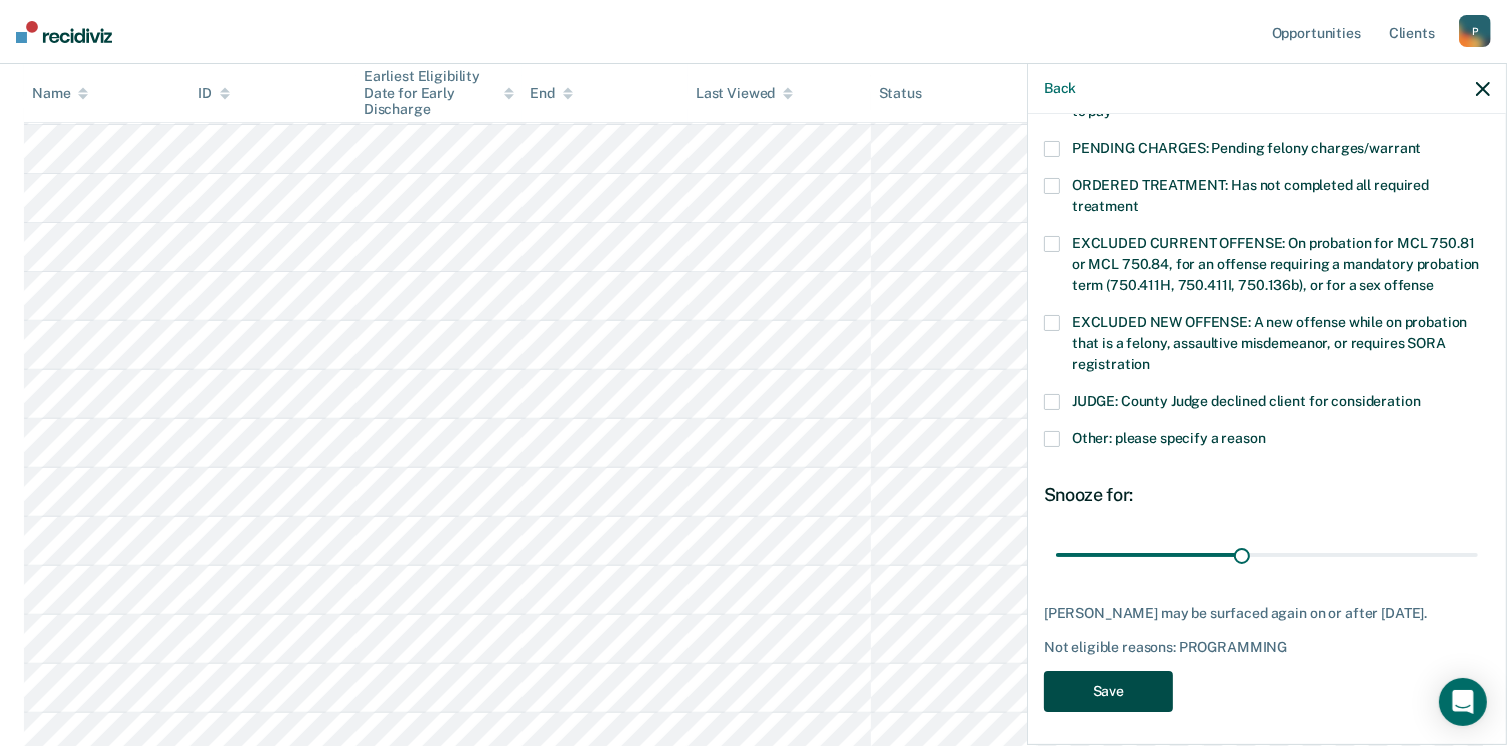 click on "Save" at bounding box center [1108, 691] 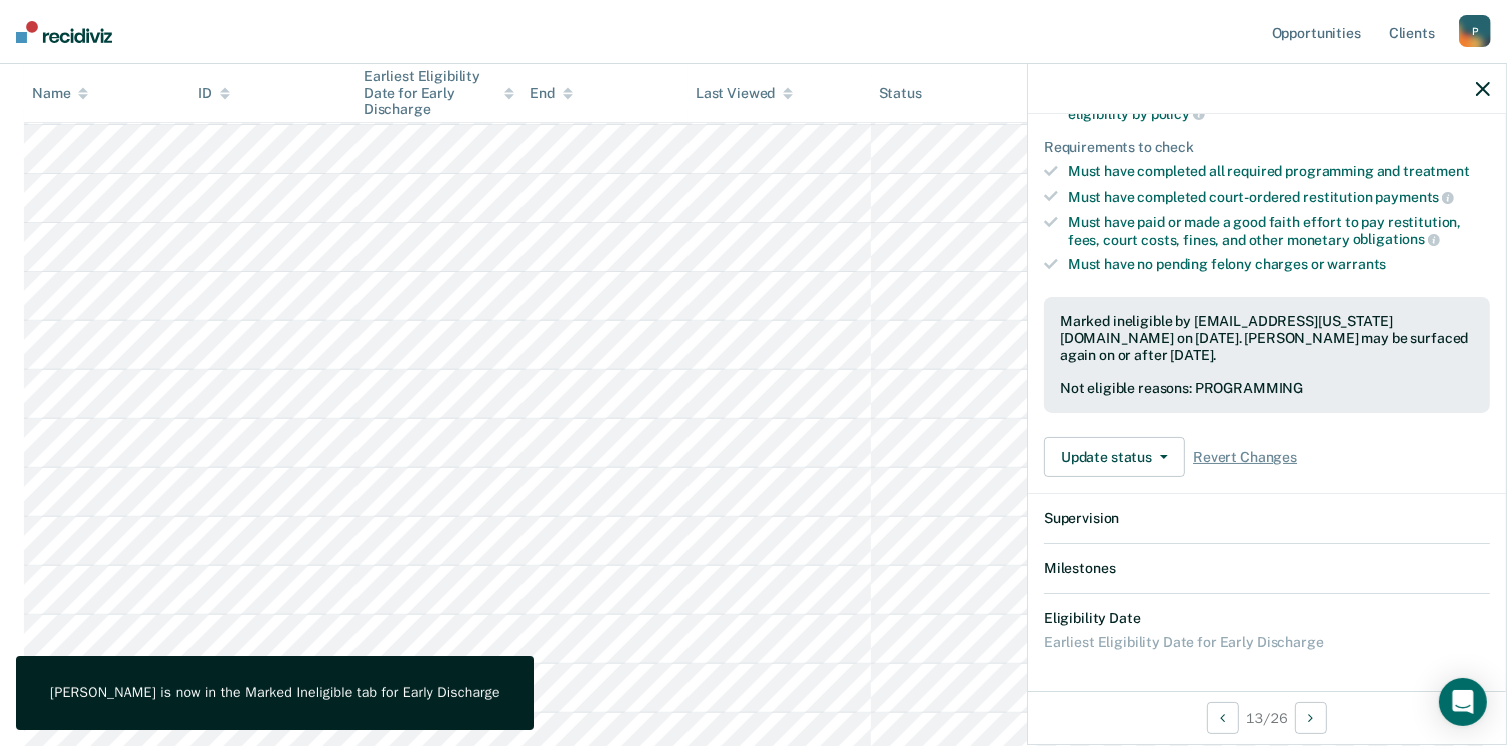 scroll, scrollTop: 556, scrollLeft: 0, axis: vertical 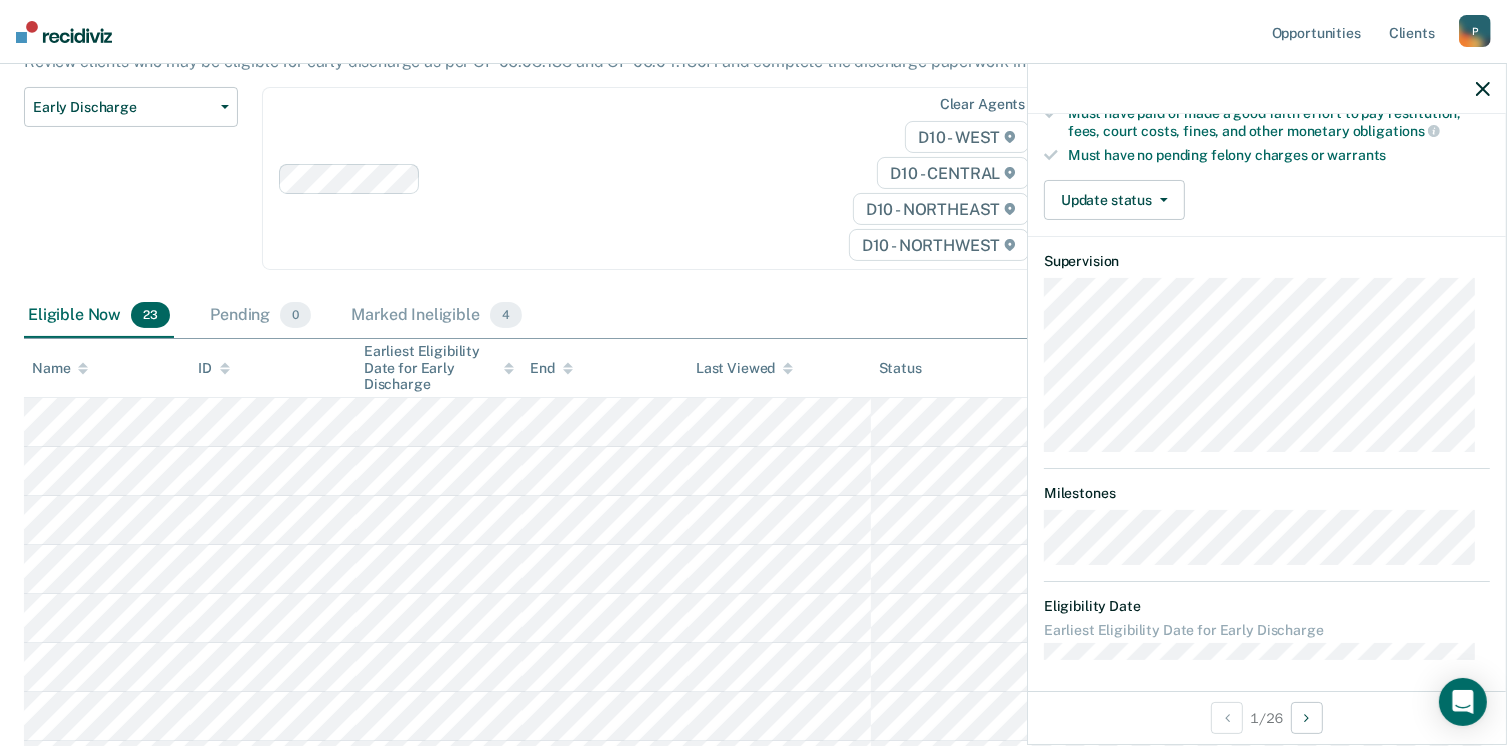 click on "Validated by data from COMS Completed at least half of probation   term   No active PPO ordered during the probation   term   Not involved in a felony, assaultive misdemeanor, or offense requiring SORA registration while on   probation   Not serving for an offense excluded from early discharge eligibility by   policy   Requirements to check Must have completed all required programming and   treatment Must have completed court-ordered restitution   payments   Must have paid or made a good faith effort to pay restitution, fees, court costs, fines, and other monetary   obligations   Must have no pending felony charges or   warrants Update status Mark Pending Mark Ineligible" at bounding box center (1267, 32) 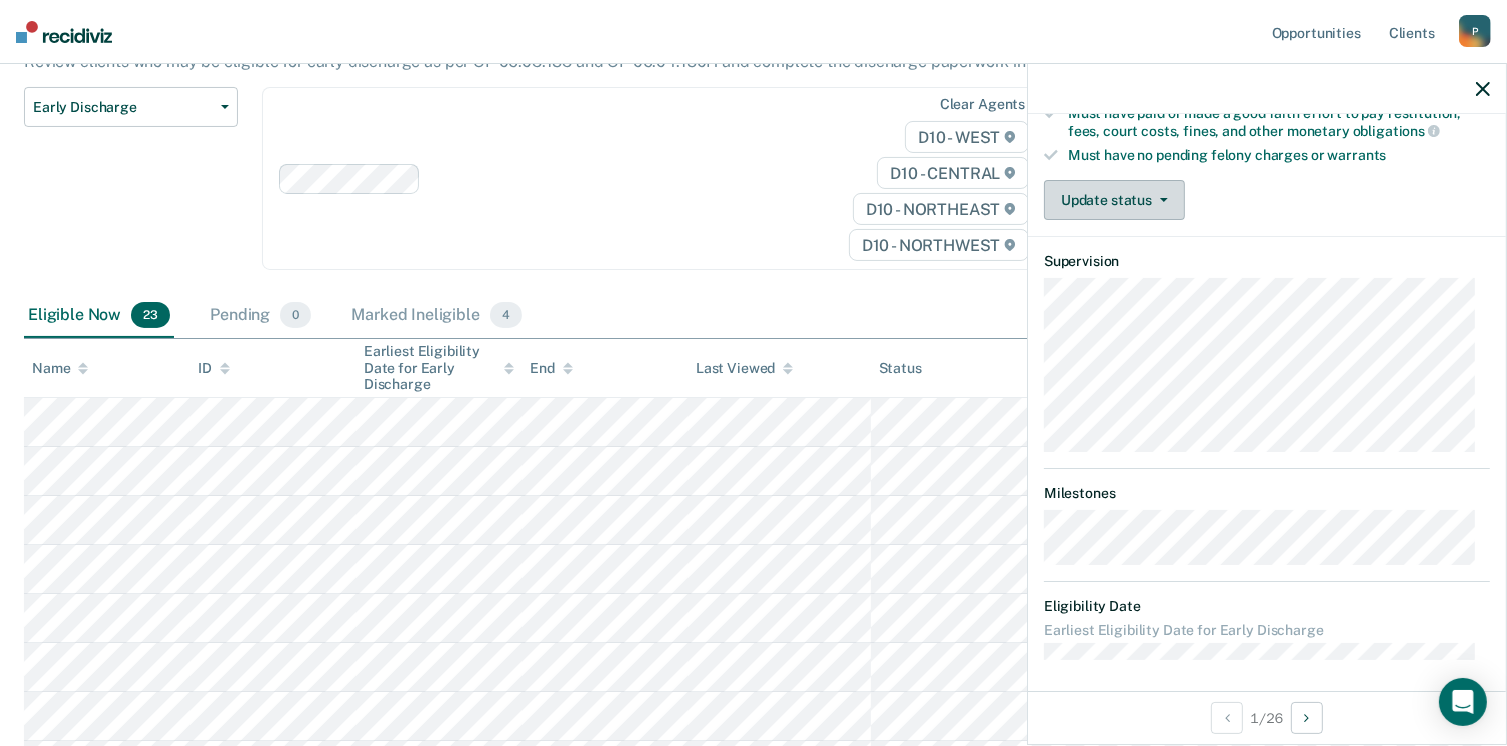 click on "Update status" at bounding box center (1114, 200) 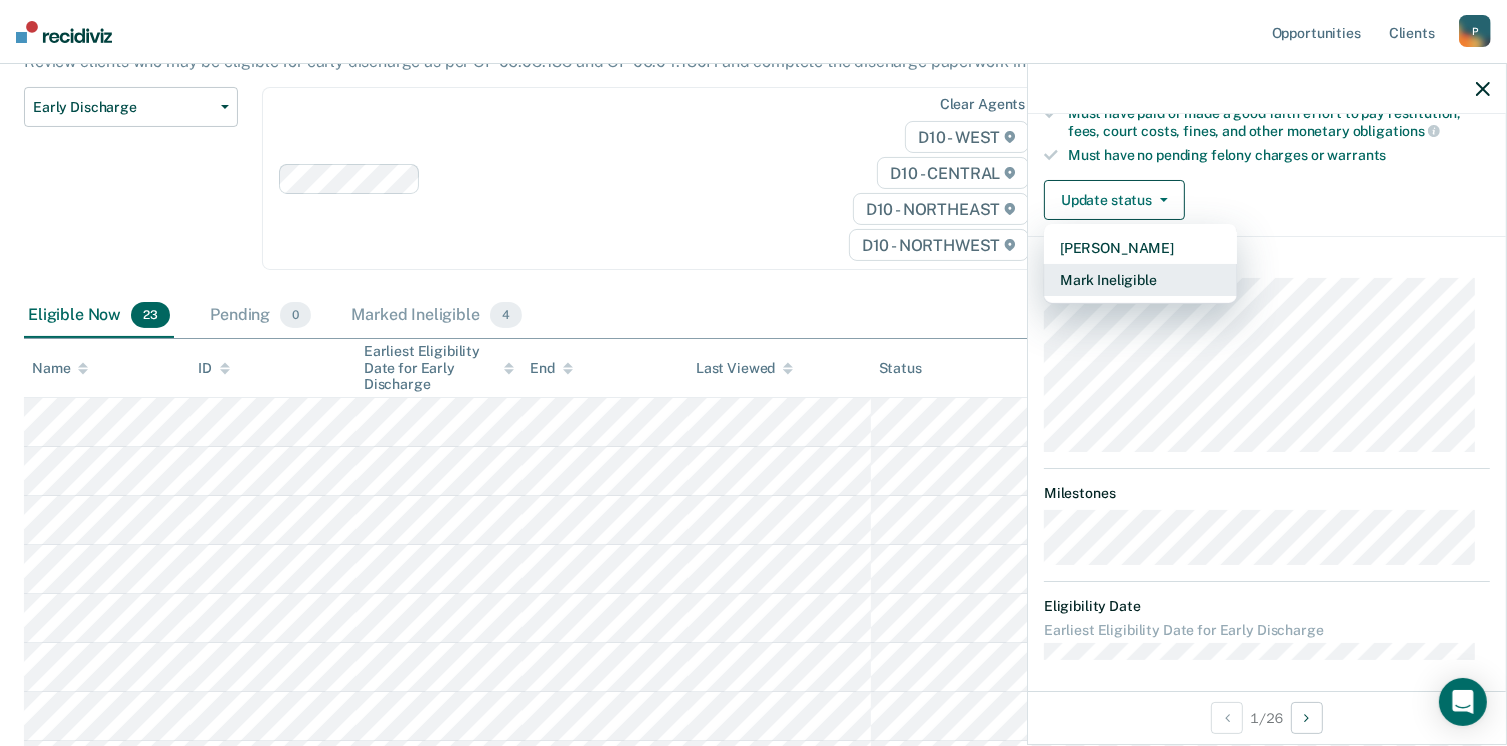 click on "Mark Ineligible" at bounding box center (1140, 280) 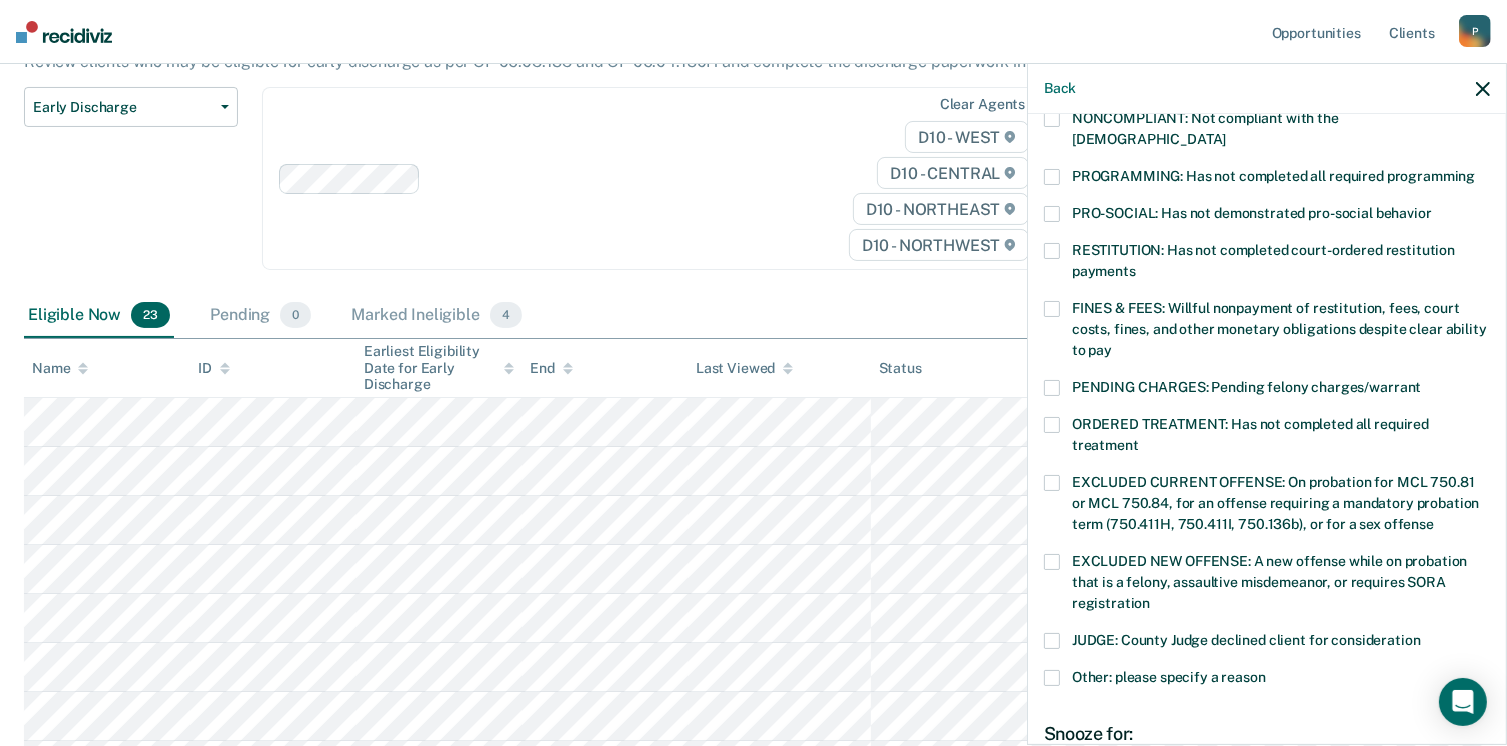 scroll, scrollTop: 308, scrollLeft: 0, axis: vertical 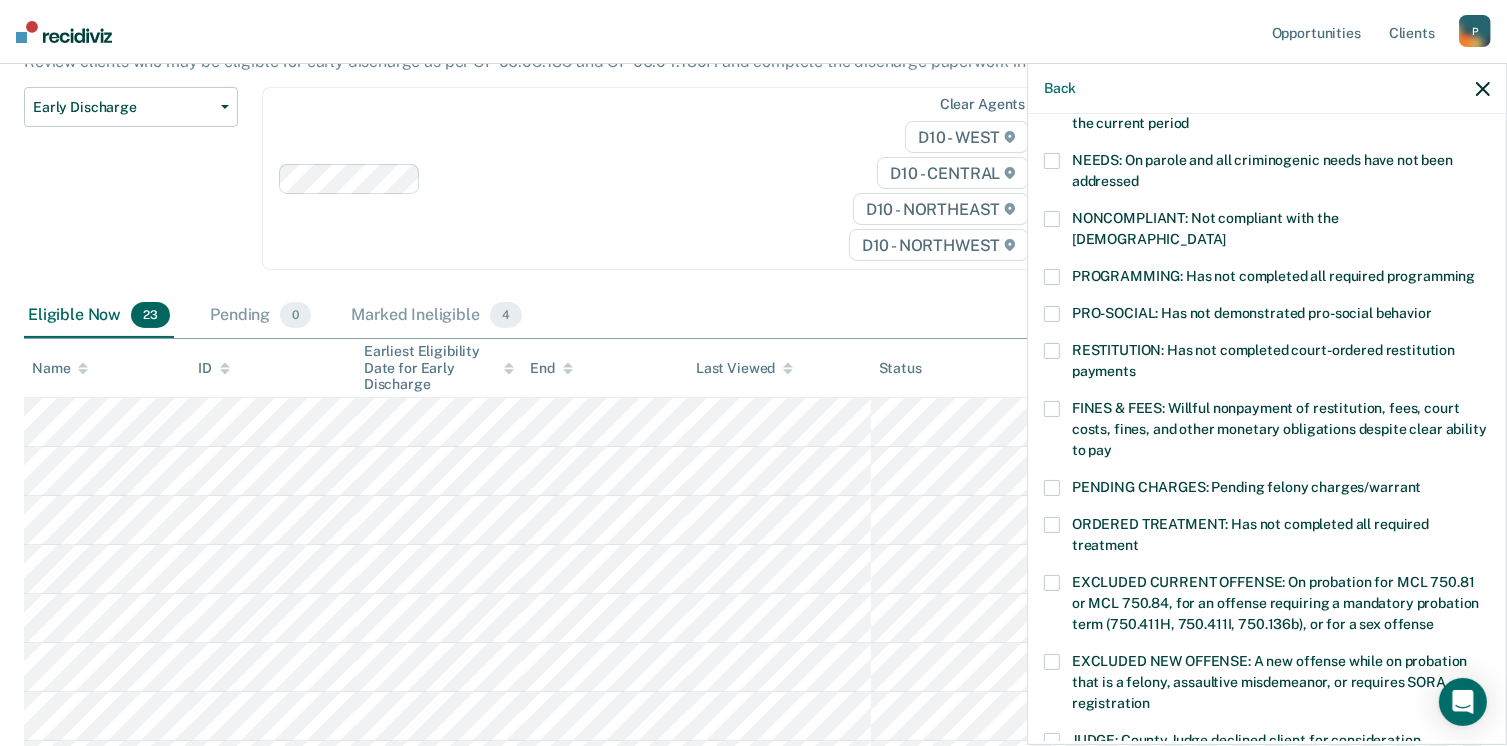click at bounding box center [1052, 409] 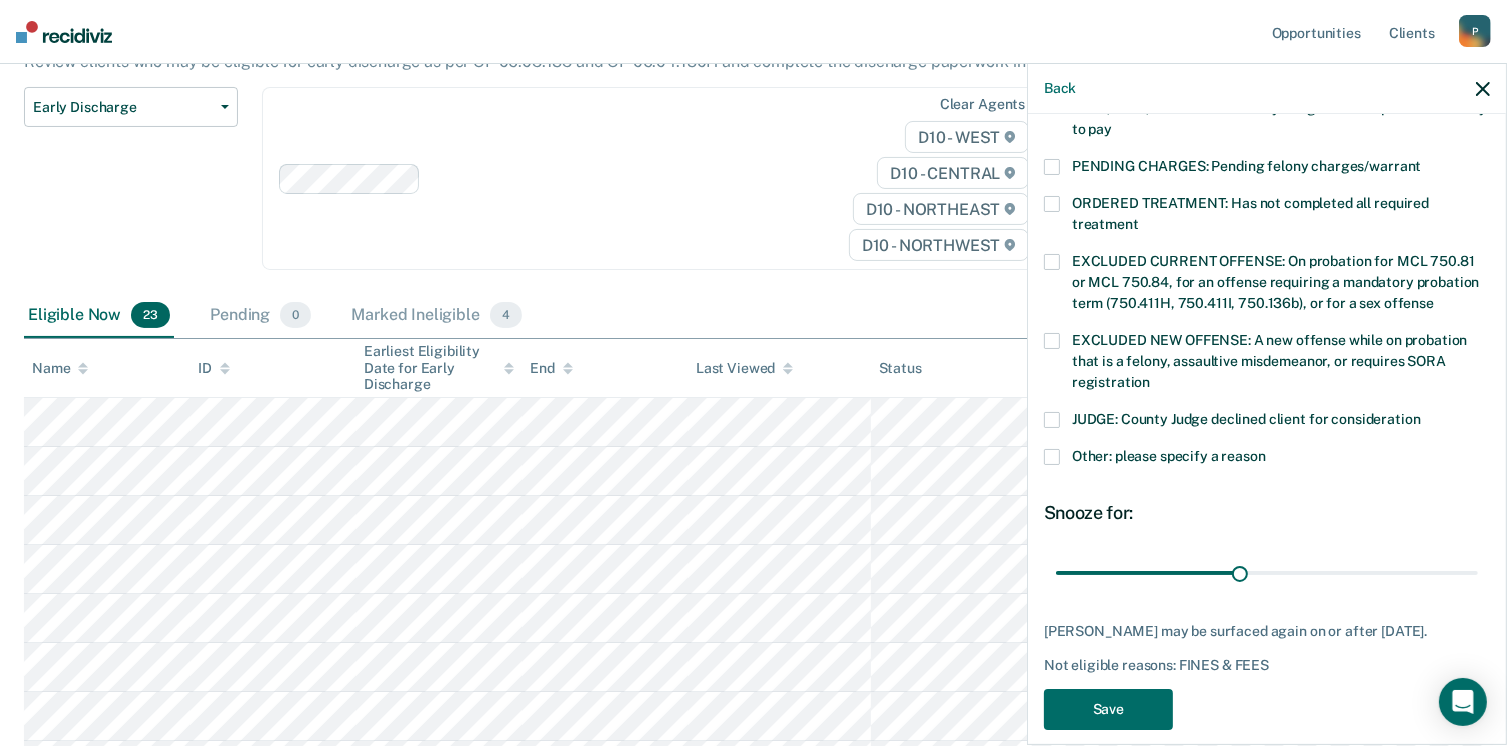 scroll, scrollTop: 630, scrollLeft: 0, axis: vertical 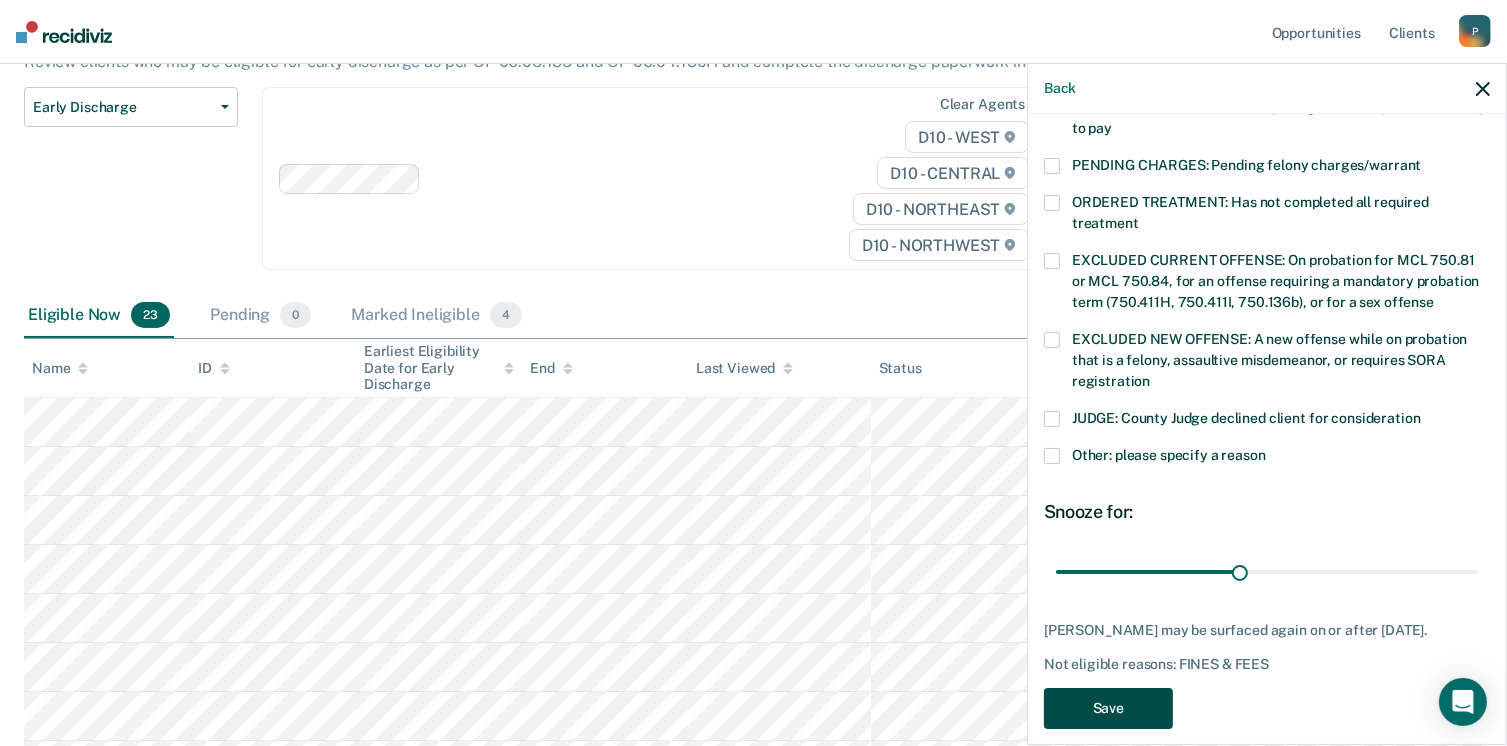 click on "Save" at bounding box center [1108, 708] 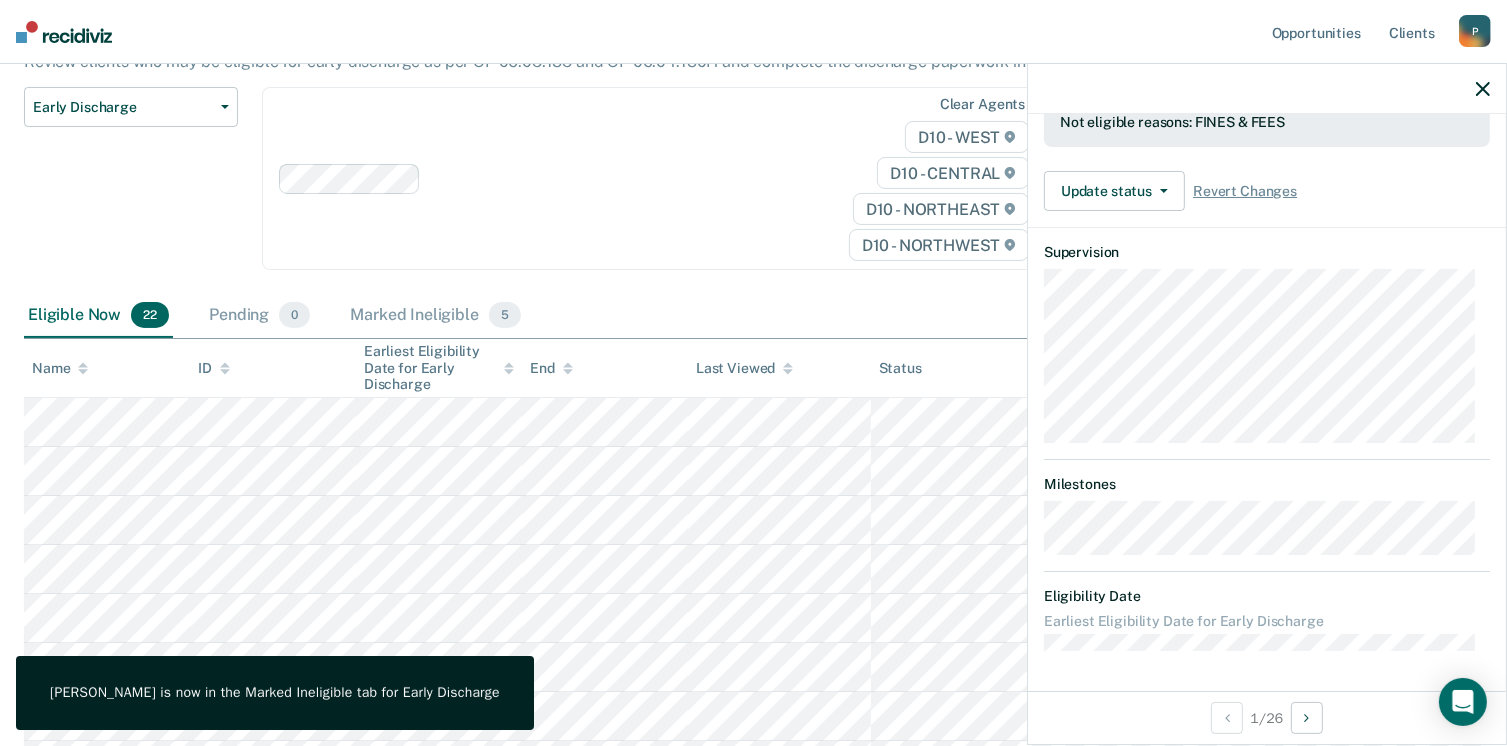 scroll, scrollTop: 556, scrollLeft: 0, axis: vertical 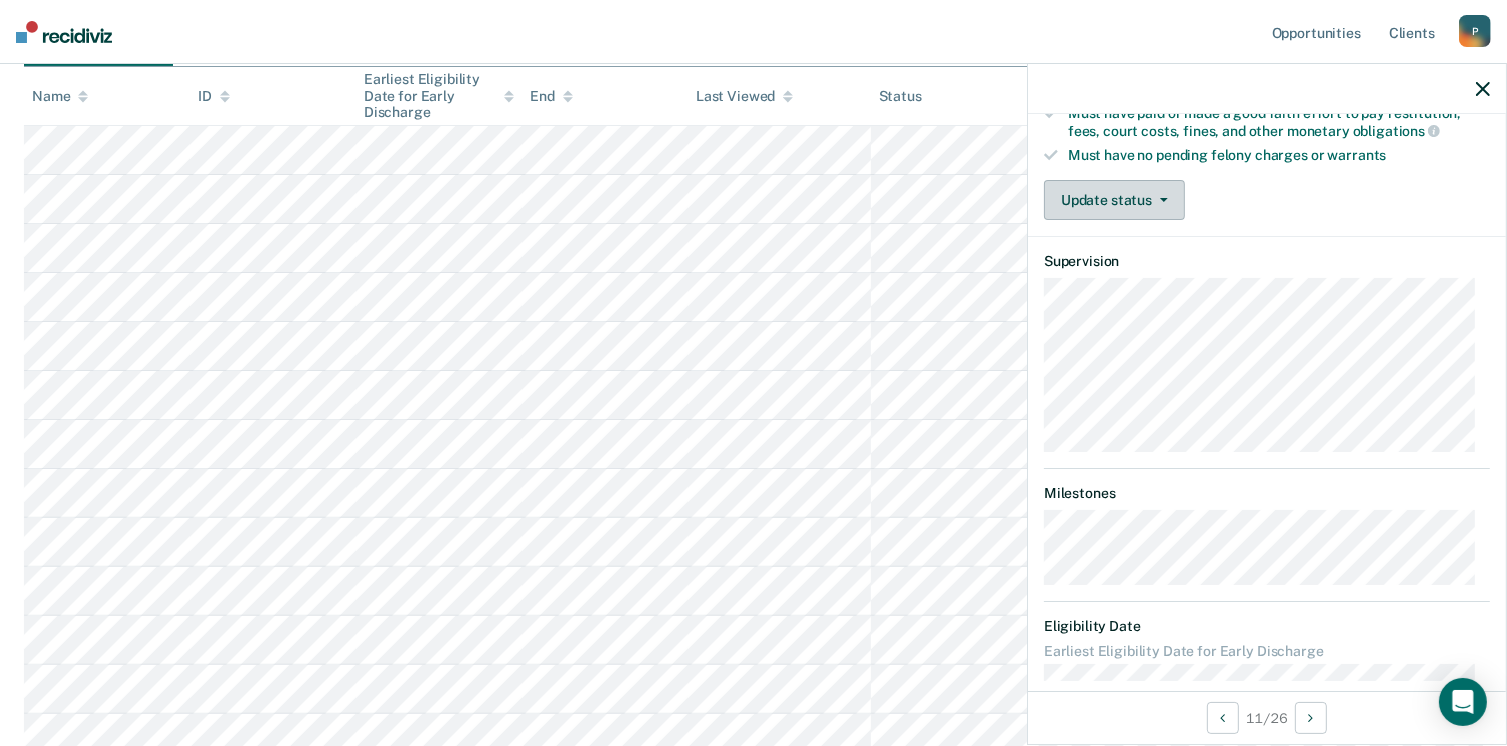 click on "Update status" at bounding box center (1114, 200) 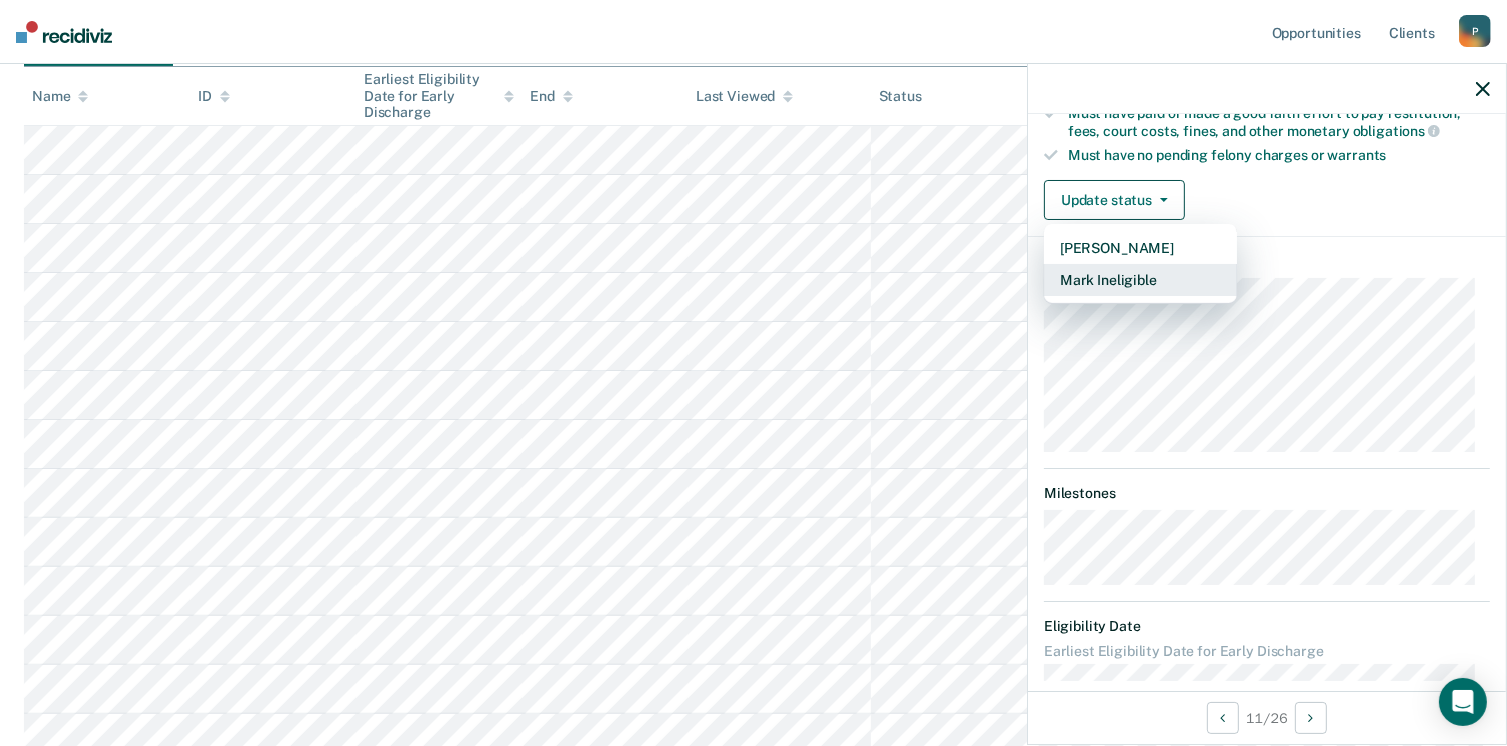 click on "Mark Ineligible" at bounding box center (1140, 280) 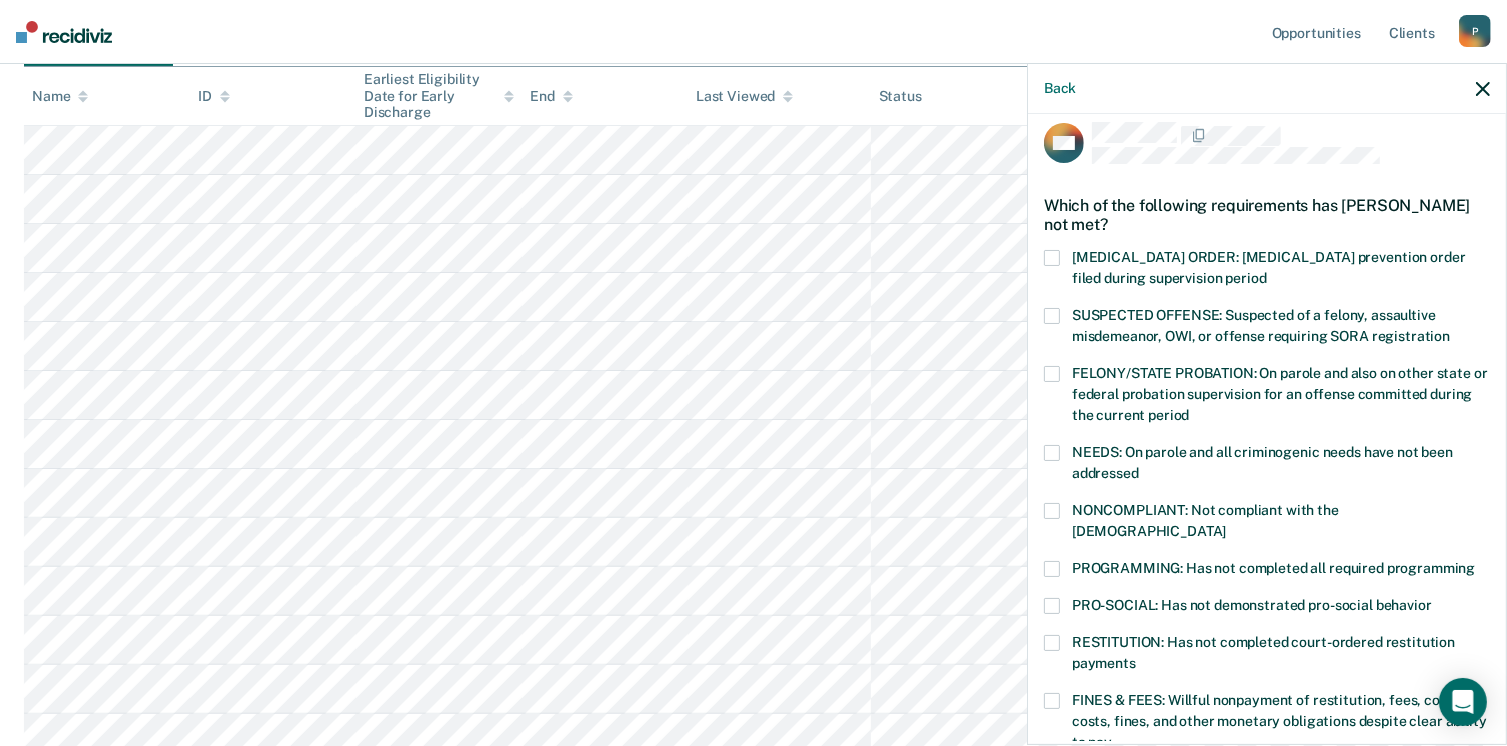 scroll, scrollTop: 8, scrollLeft: 0, axis: vertical 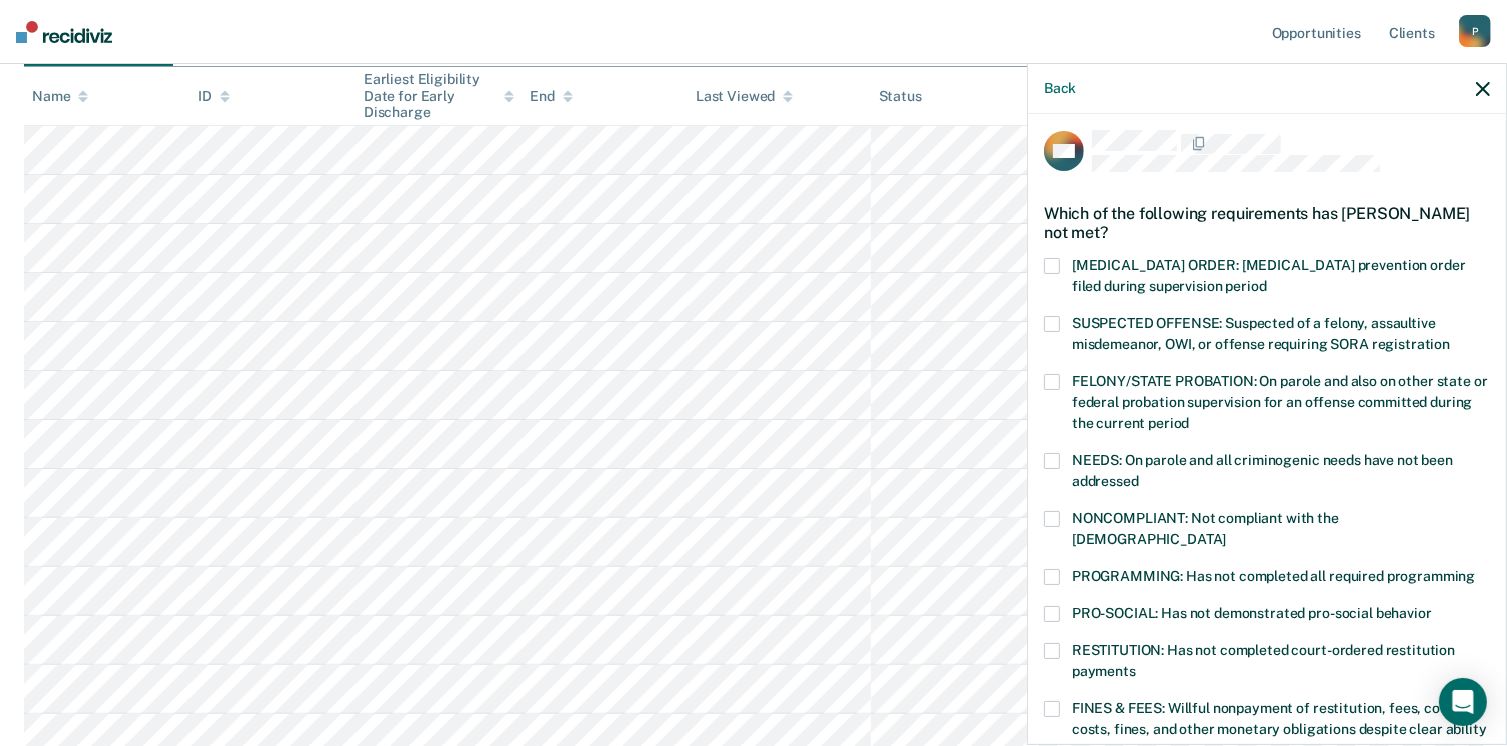click at bounding box center [1052, 324] 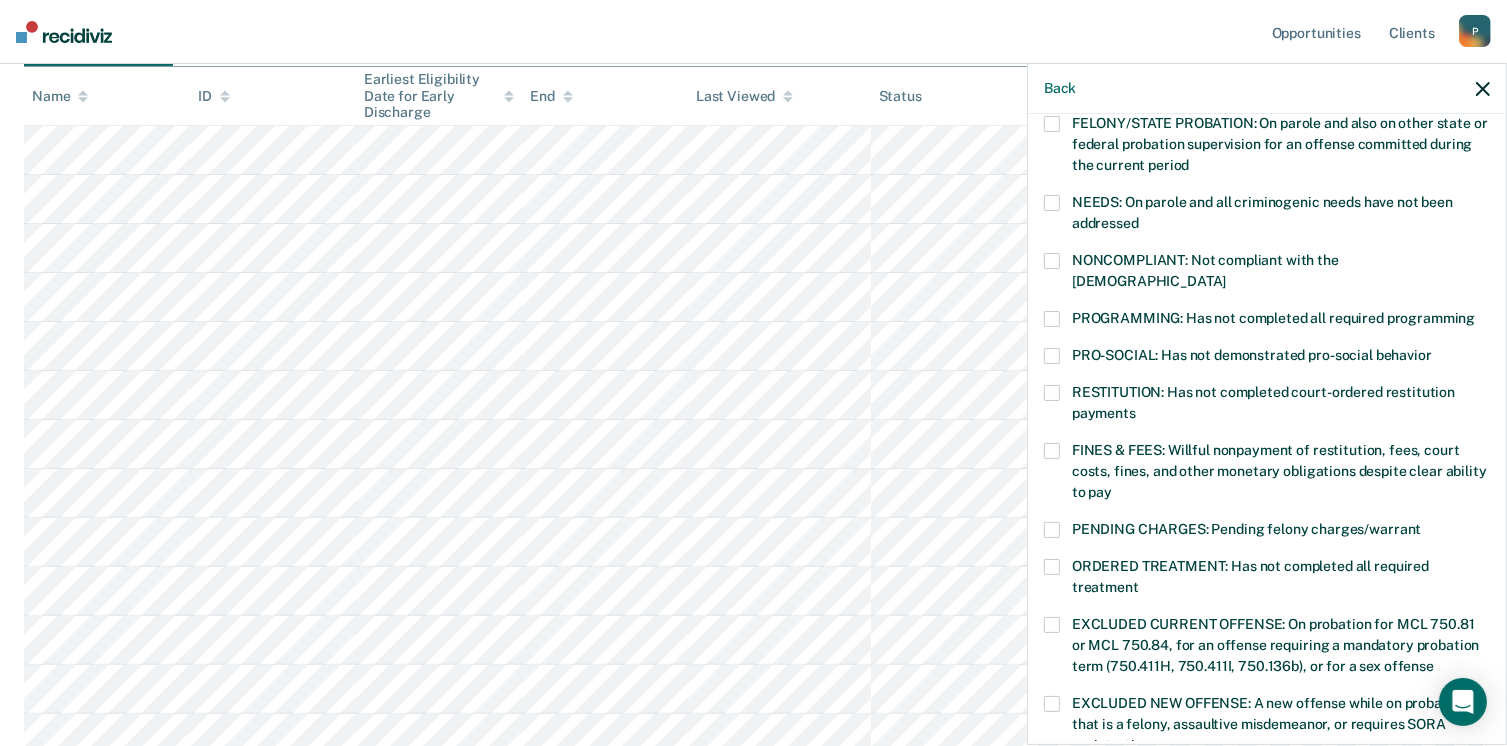 scroll, scrollTop: 630, scrollLeft: 0, axis: vertical 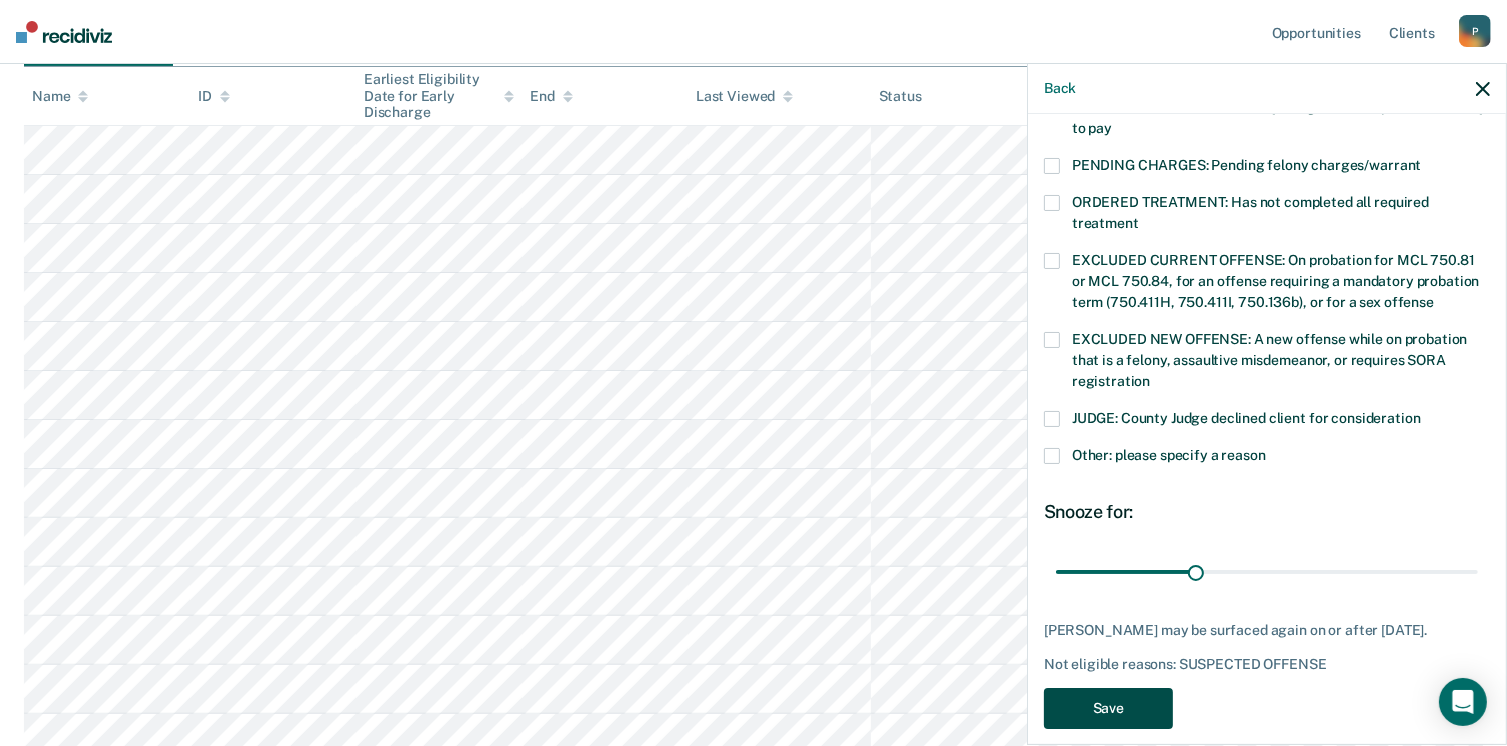 click on "Save" at bounding box center (1108, 708) 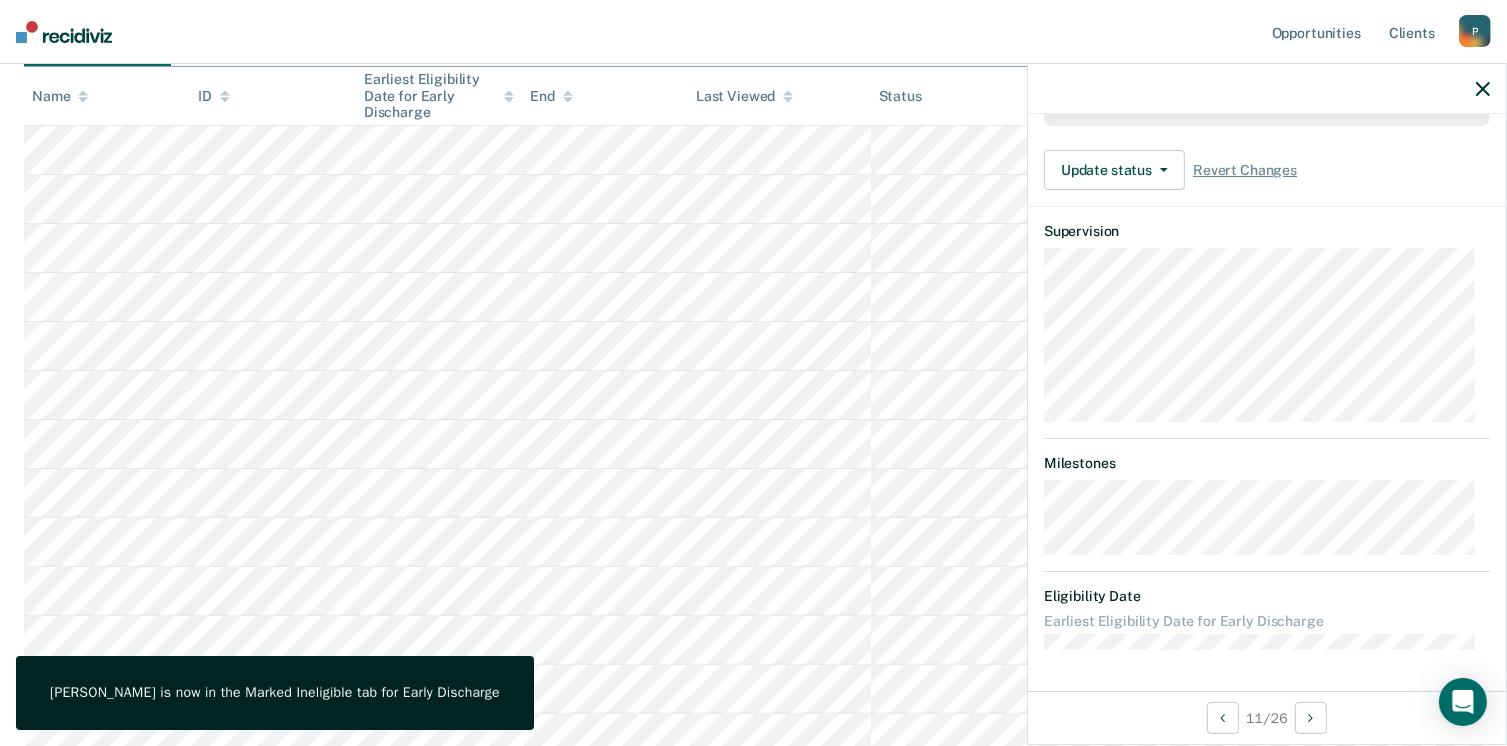 scroll, scrollTop: 577, scrollLeft: 0, axis: vertical 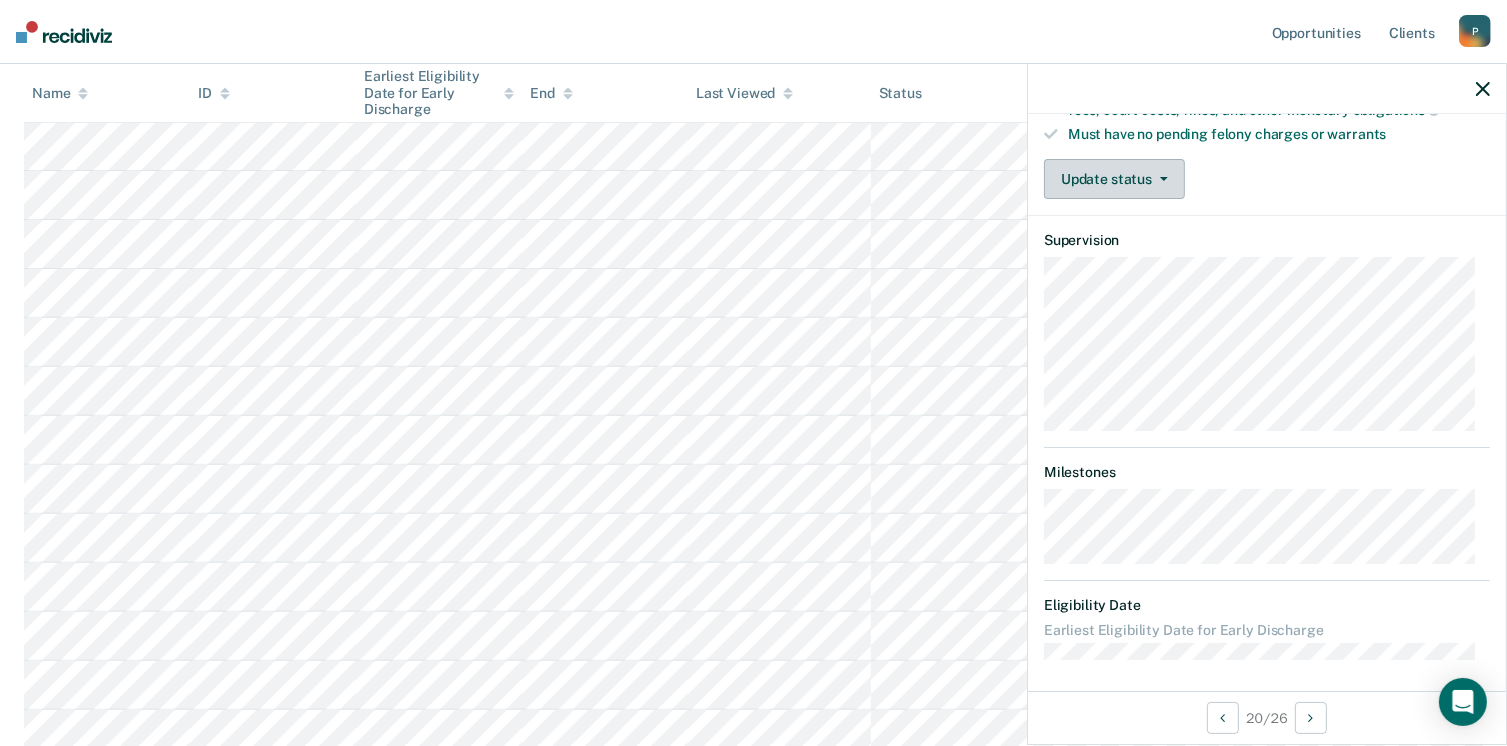 click on "Update status" at bounding box center (1114, 179) 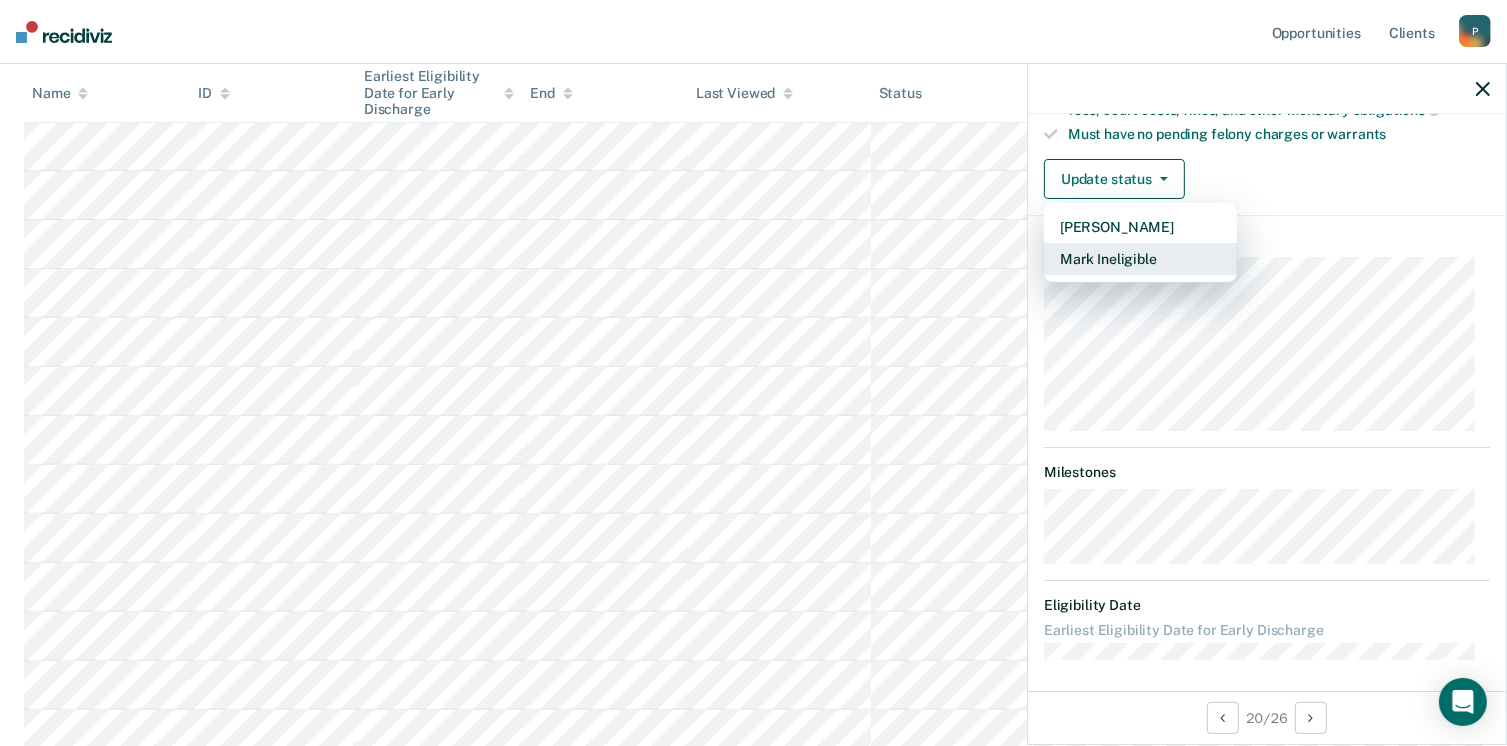 click on "Mark Ineligible" at bounding box center (1140, 259) 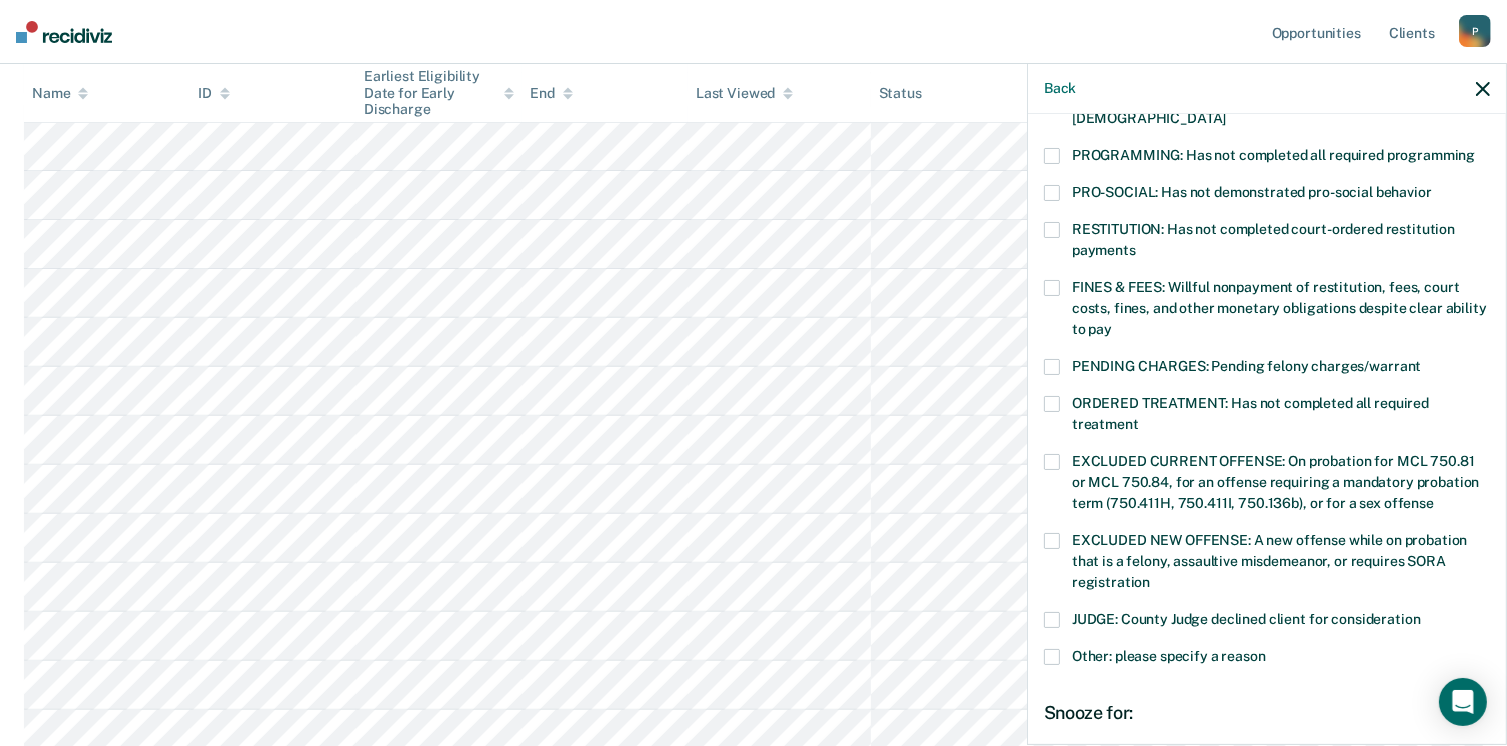 click at bounding box center (1052, 541) 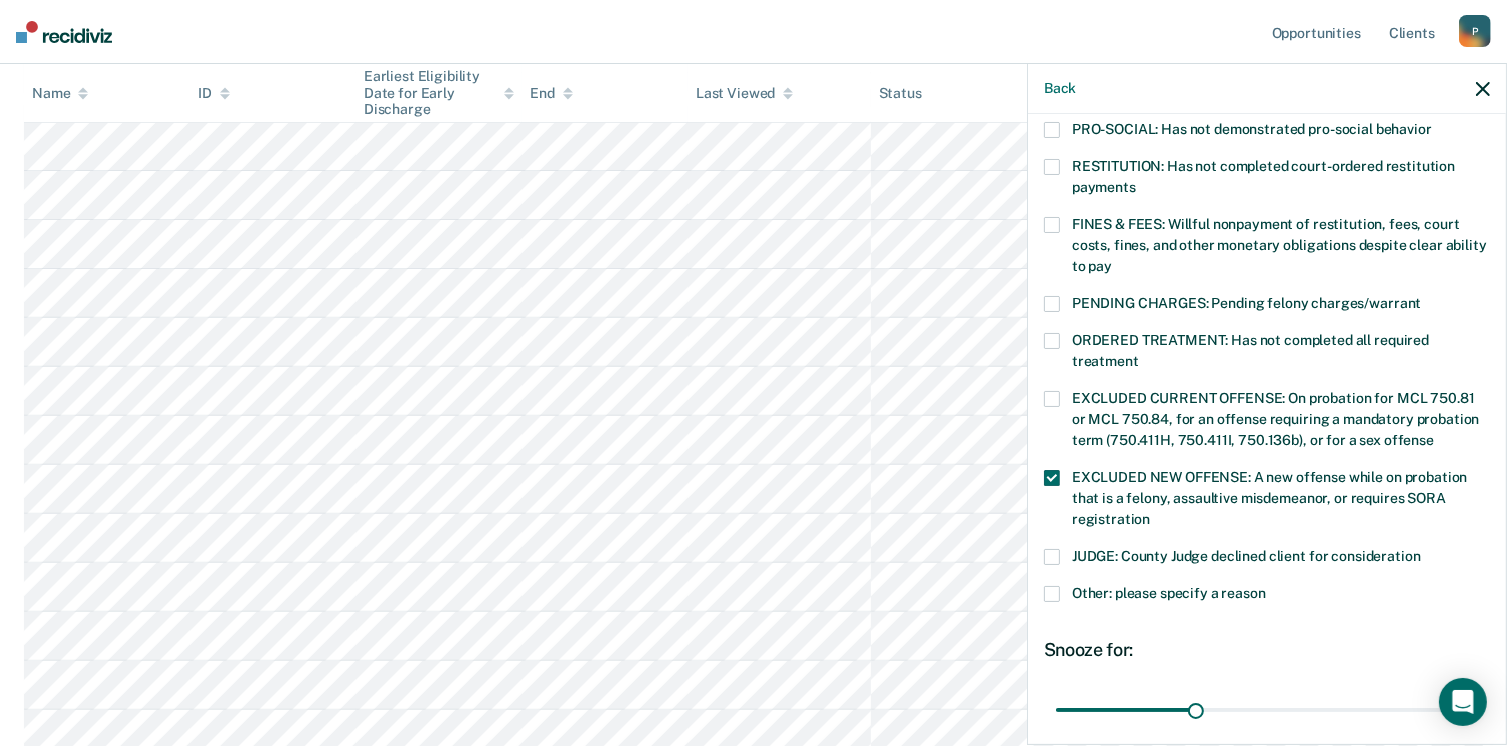 scroll, scrollTop: 630, scrollLeft: 0, axis: vertical 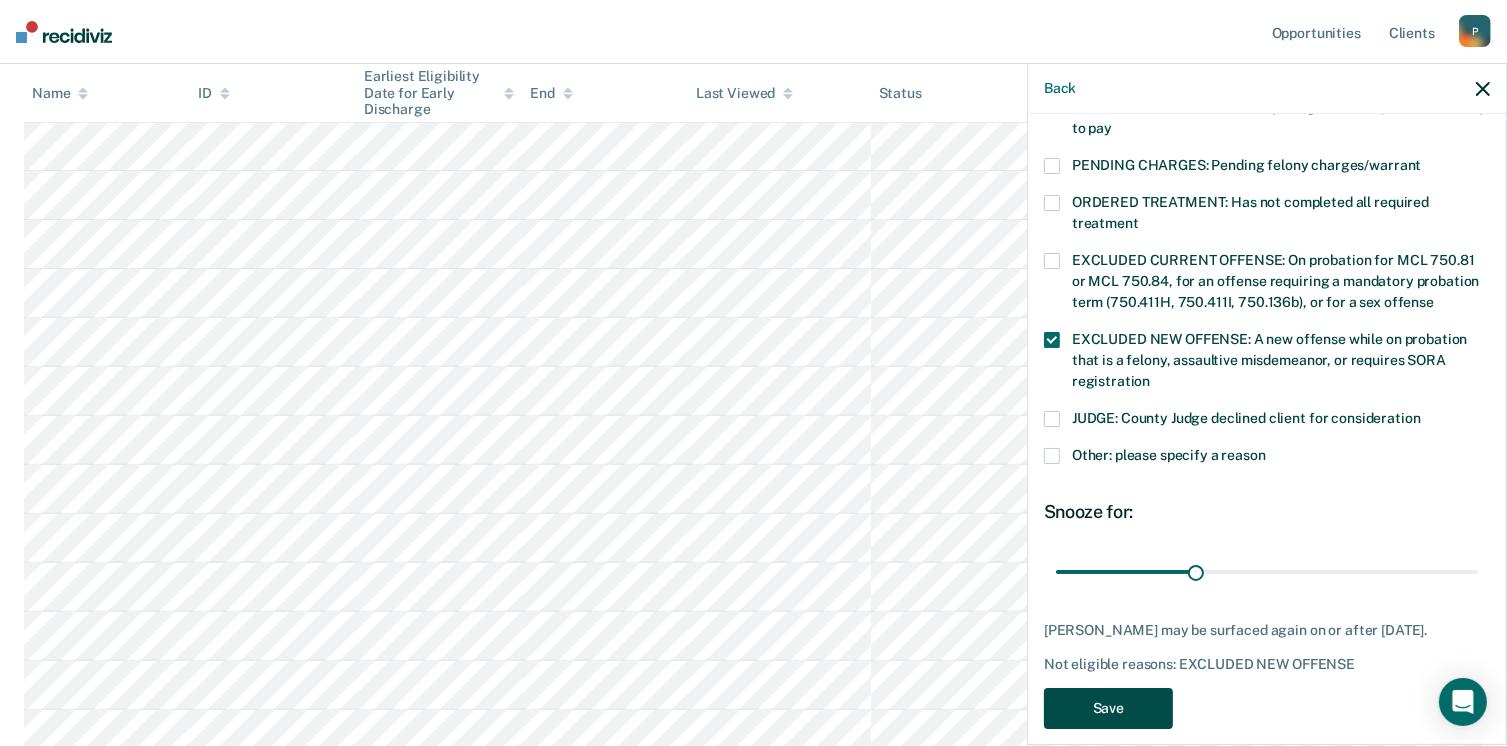 click on "Save" at bounding box center [1108, 708] 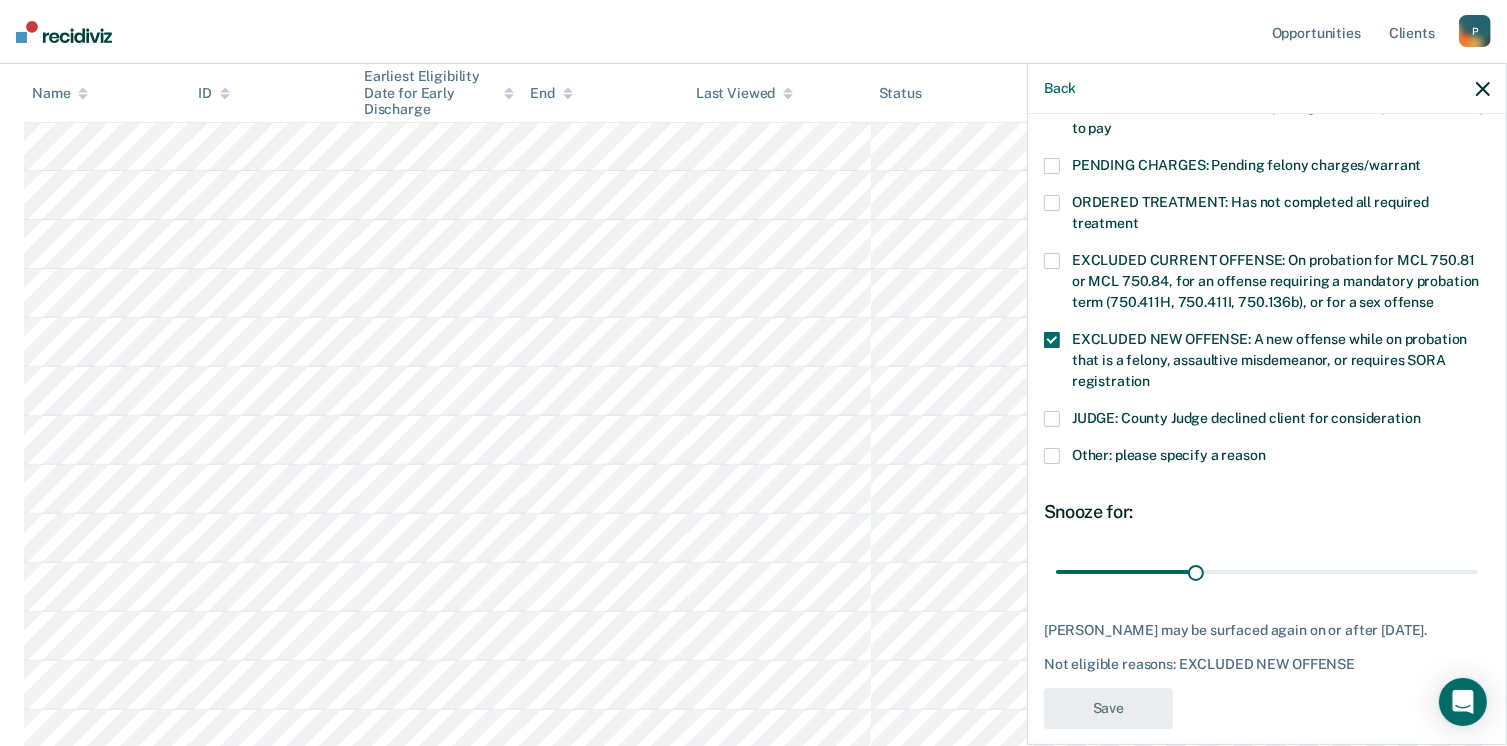 scroll, scrollTop: 577, scrollLeft: 0, axis: vertical 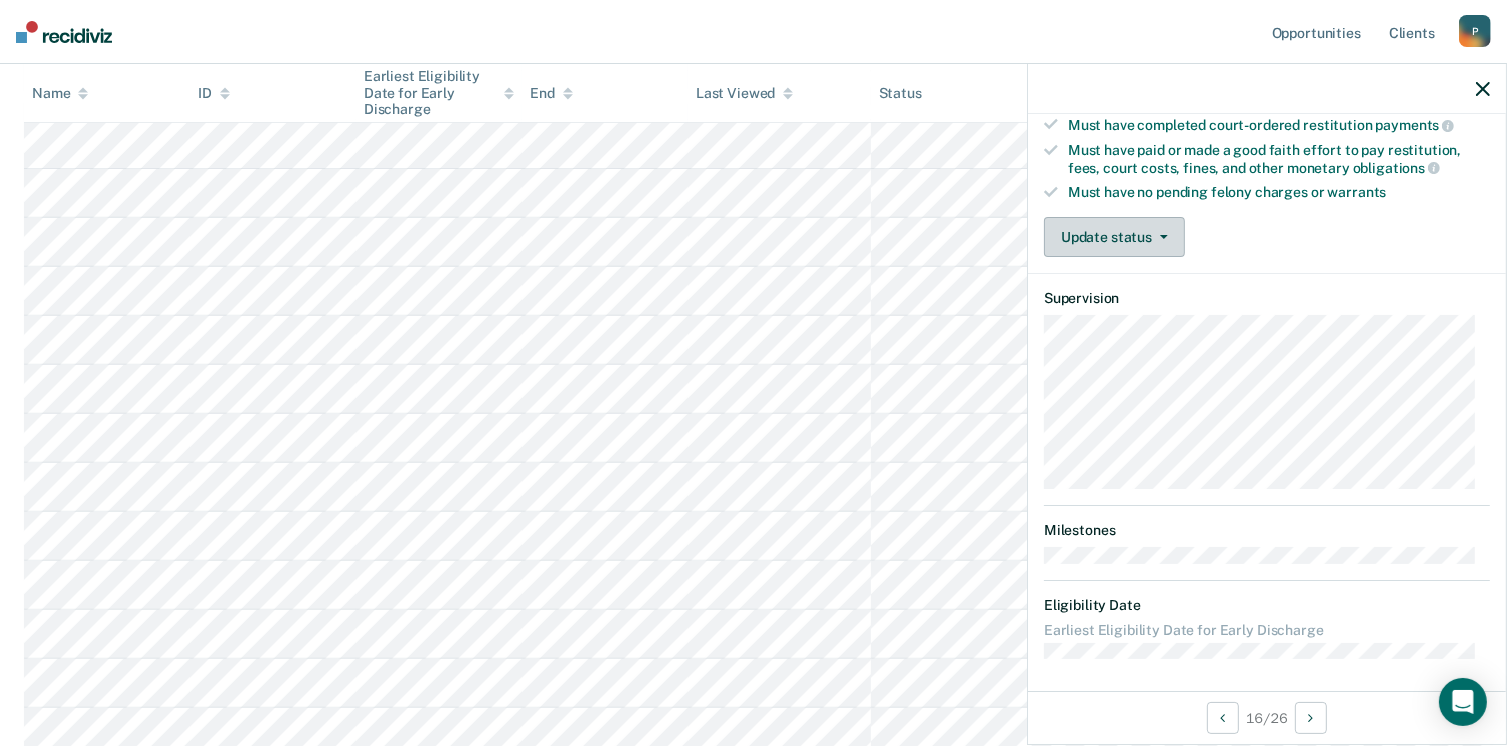 click on "Update status" at bounding box center [1114, 237] 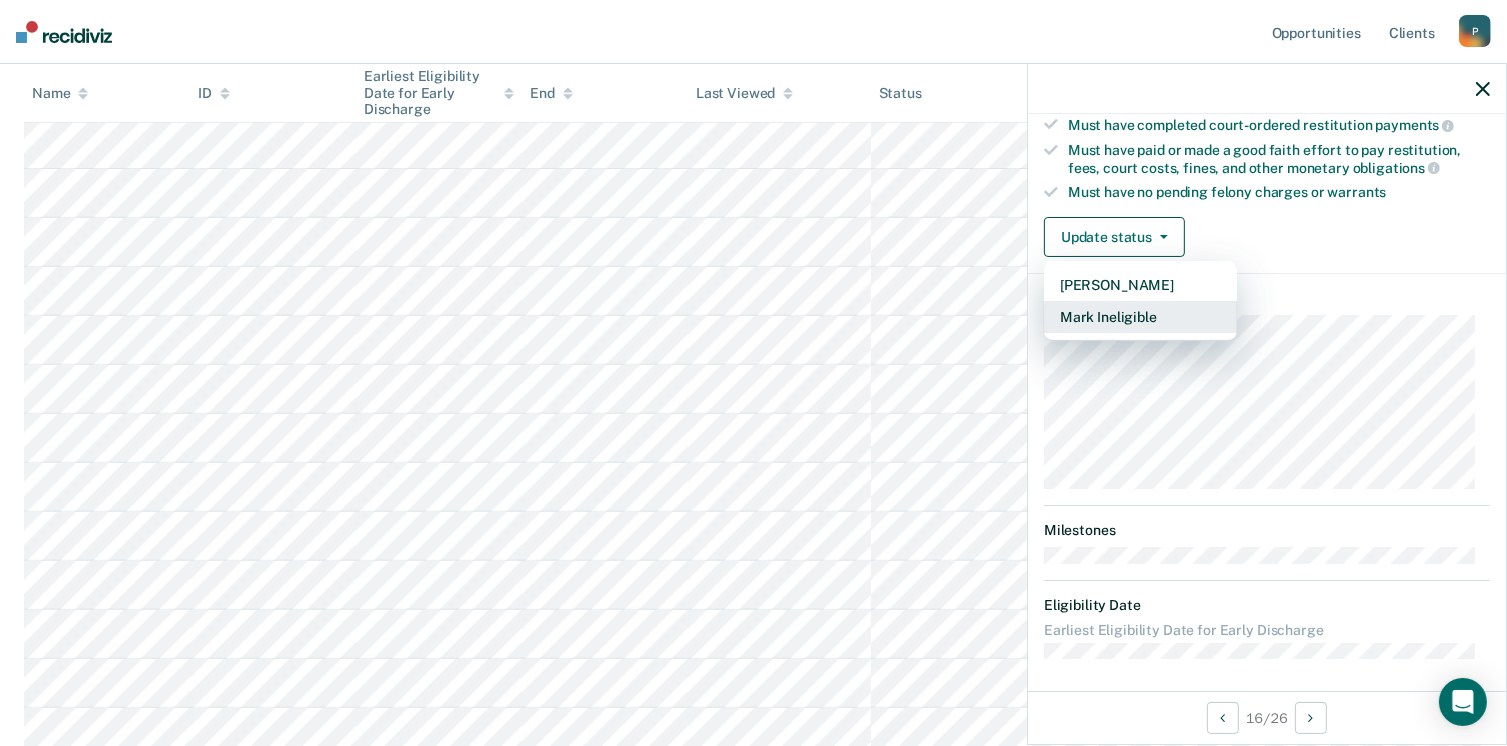 click on "Mark Ineligible" at bounding box center (1140, 317) 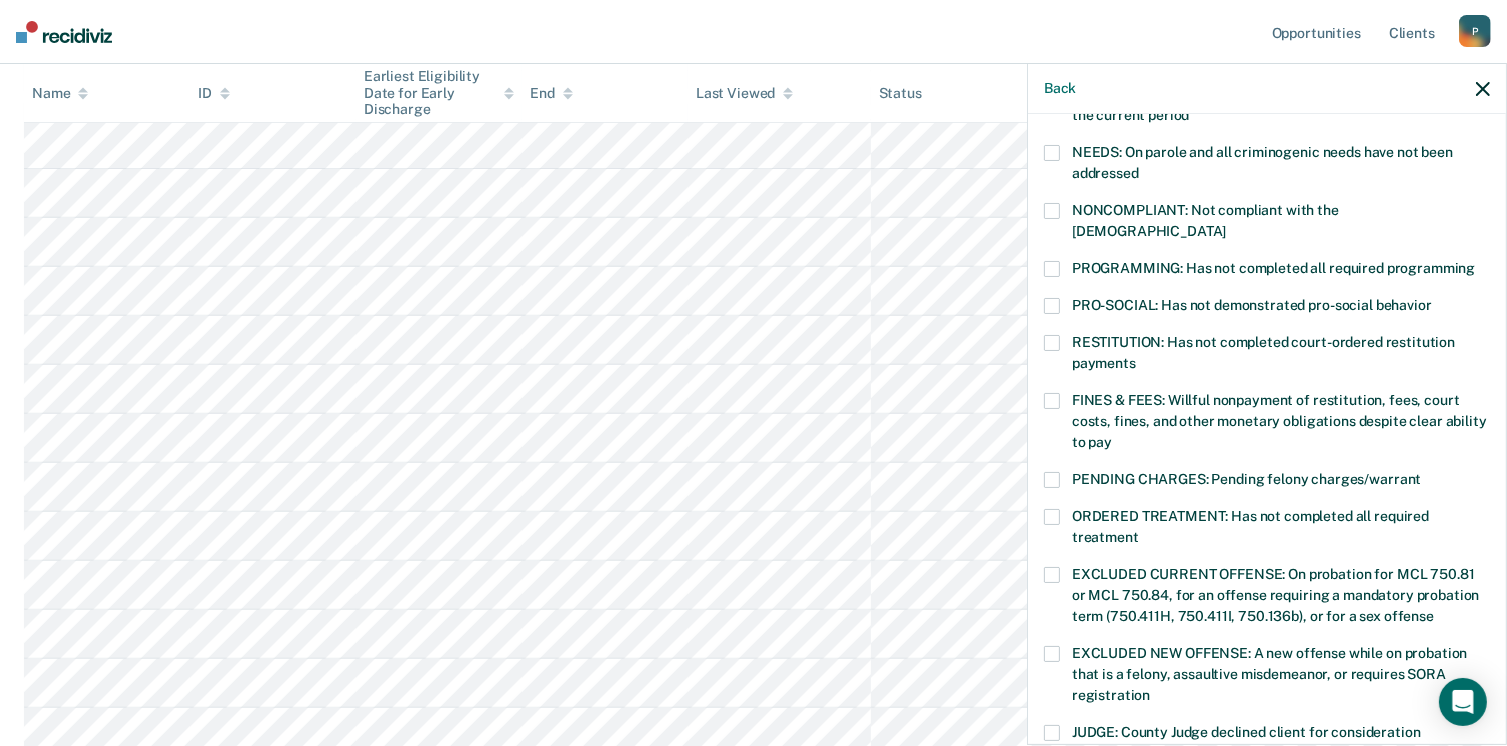 scroll, scrollTop: 271, scrollLeft: 0, axis: vertical 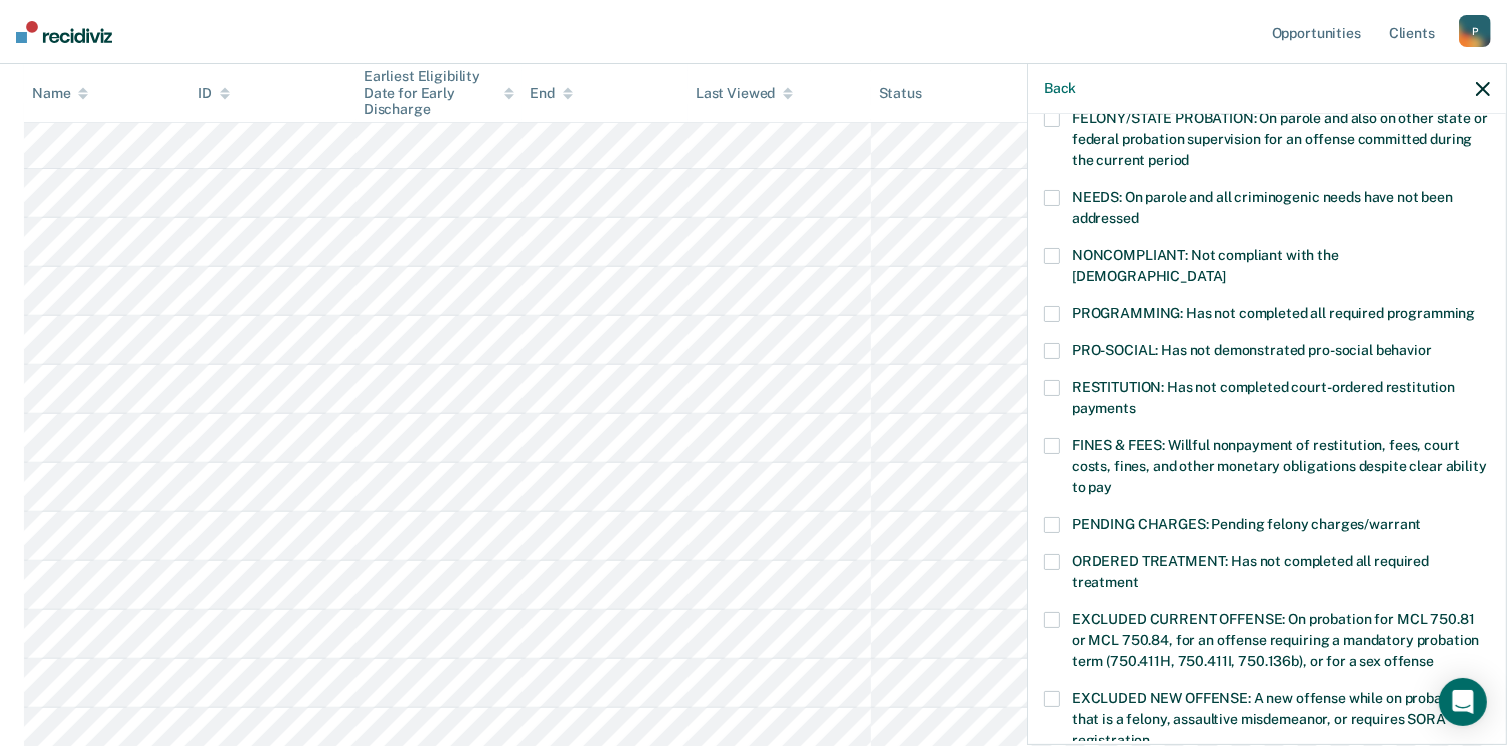 click at bounding box center (1052, 256) 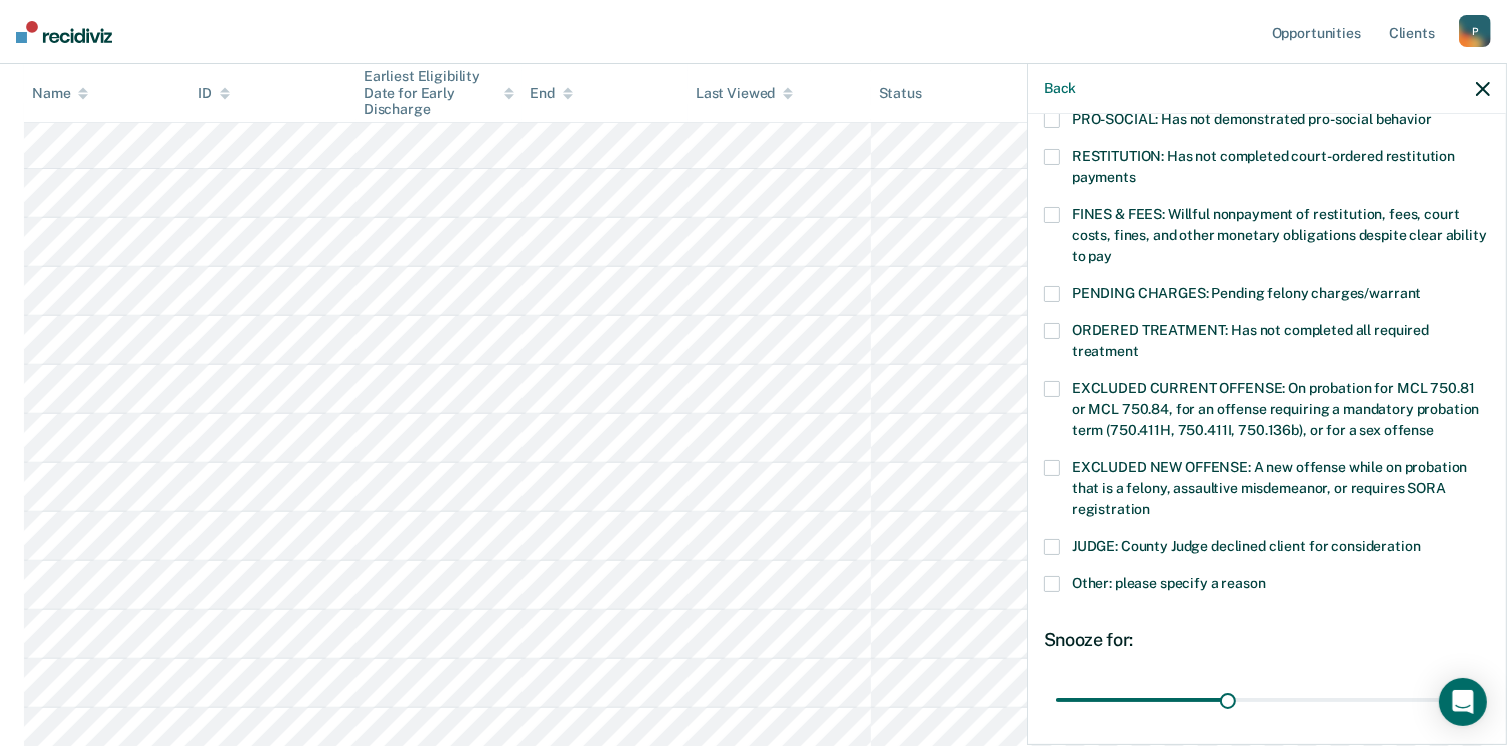 scroll, scrollTop: 630, scrollLeft: 0, axis: vertical 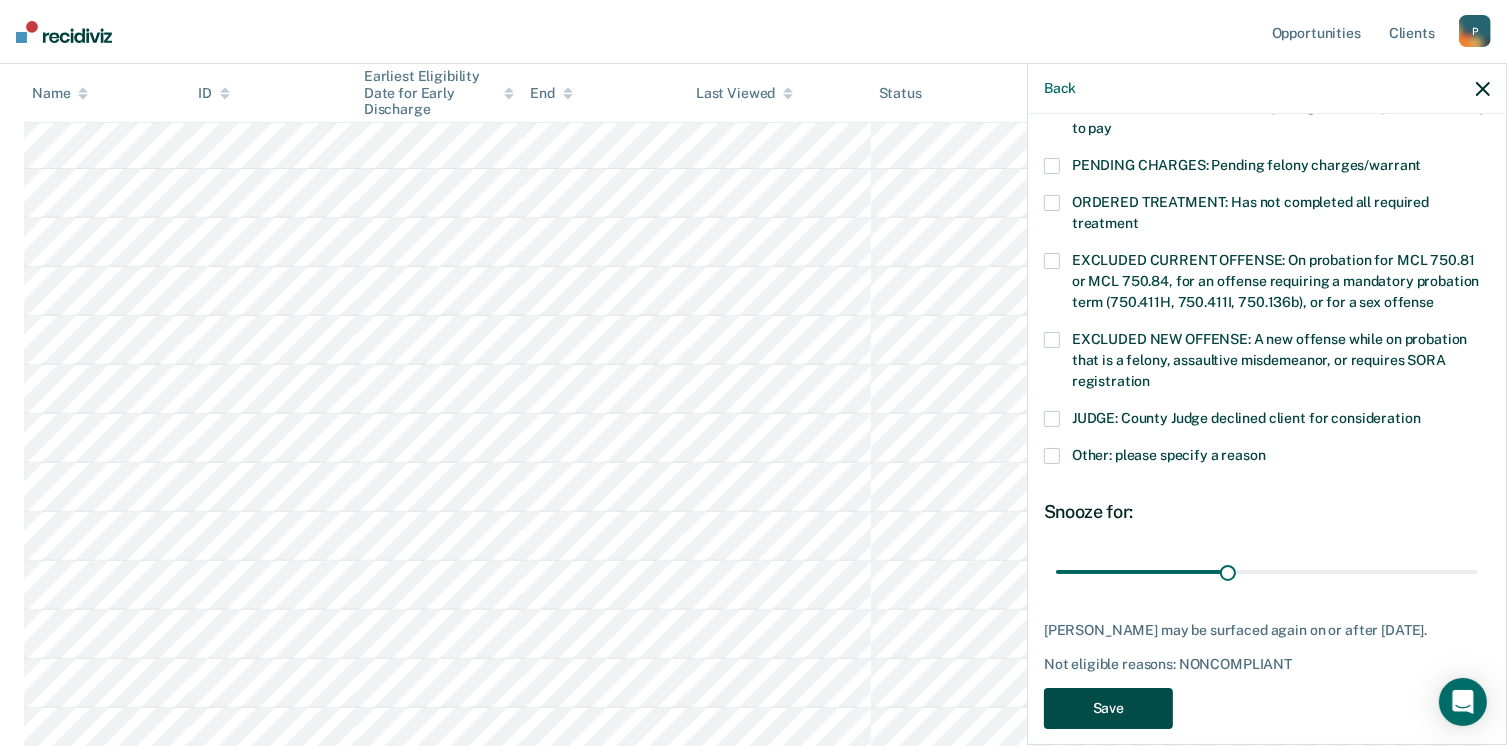 click on "Save" at bounding box center [1108, 708] 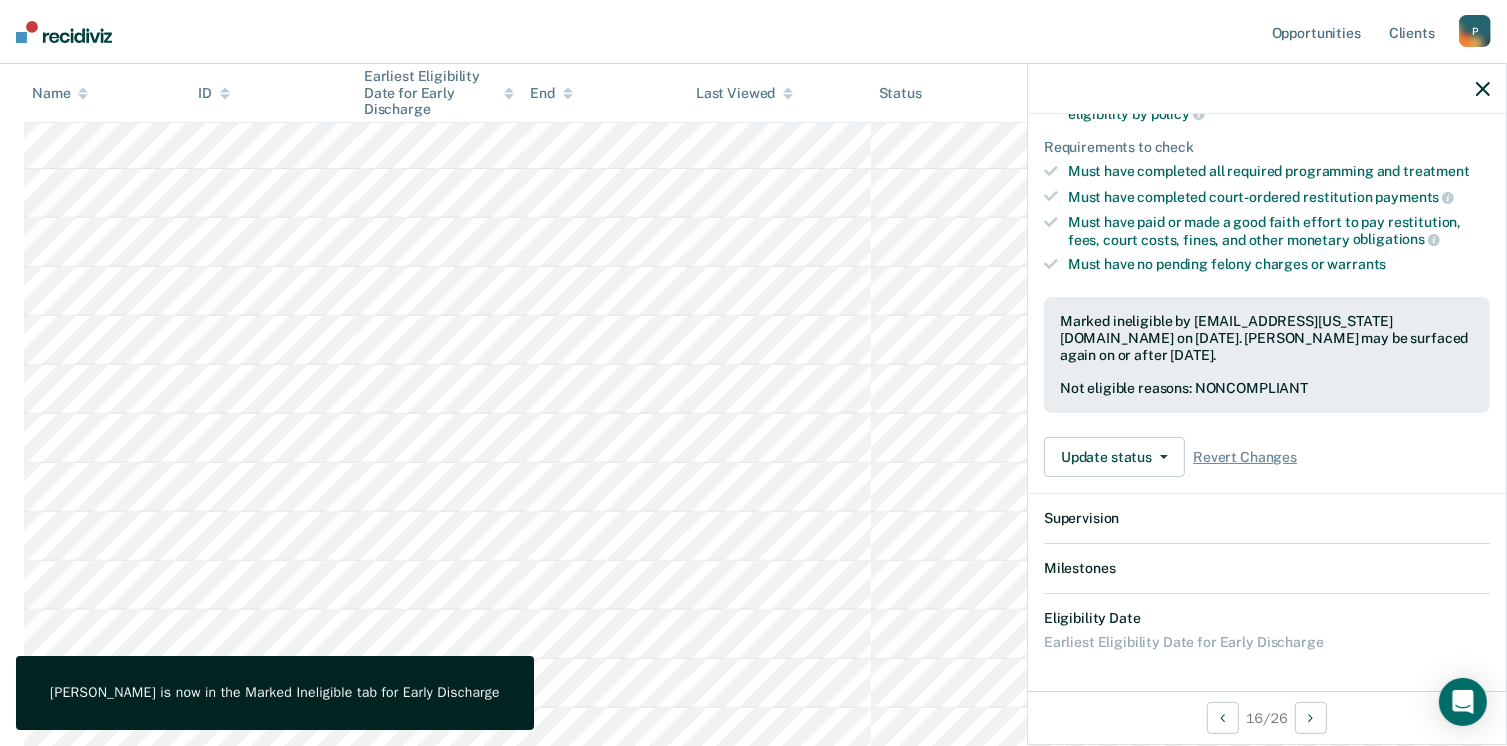 scroll, scrollTop: 519, scrollLeft: 0, axis: vertical 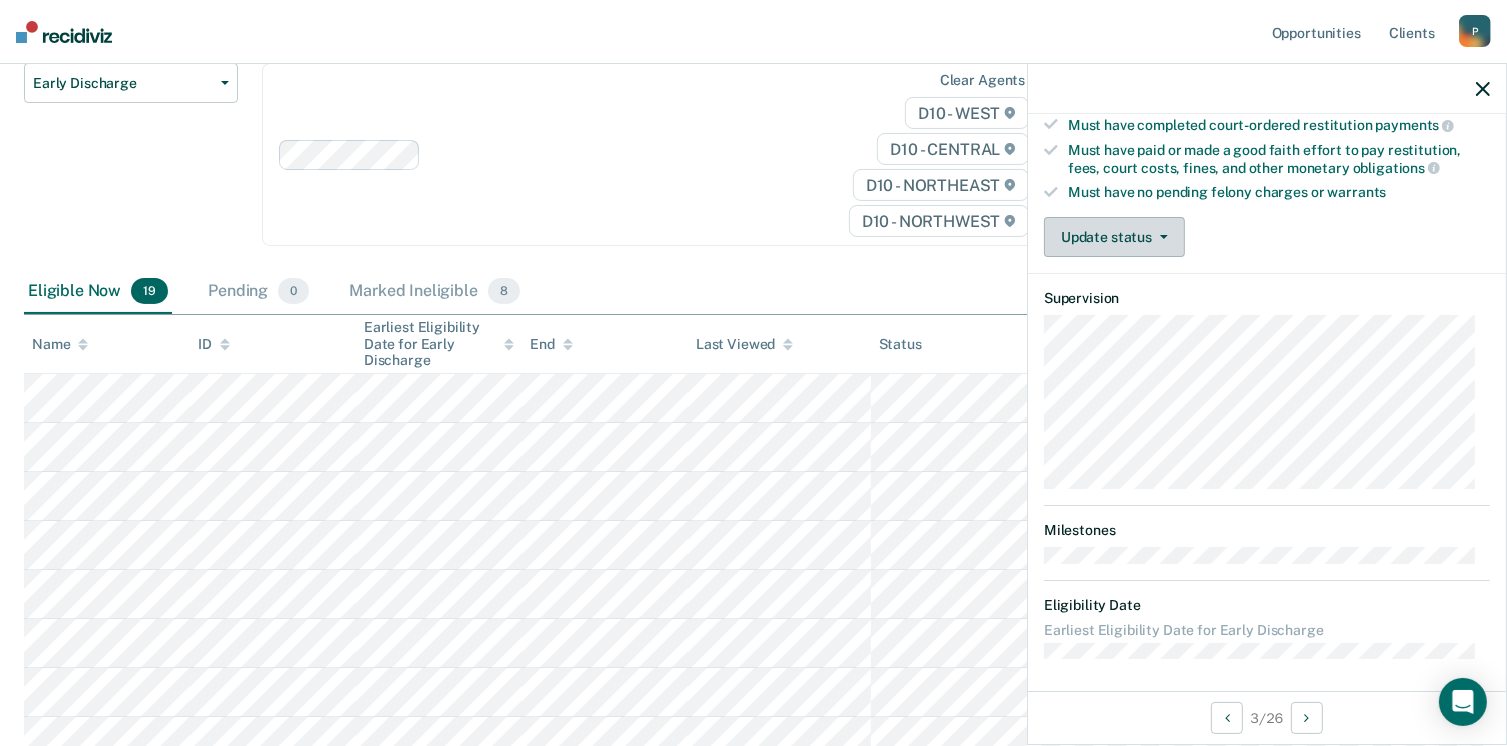 click on "Update status" at bounding box center (1114, 237) 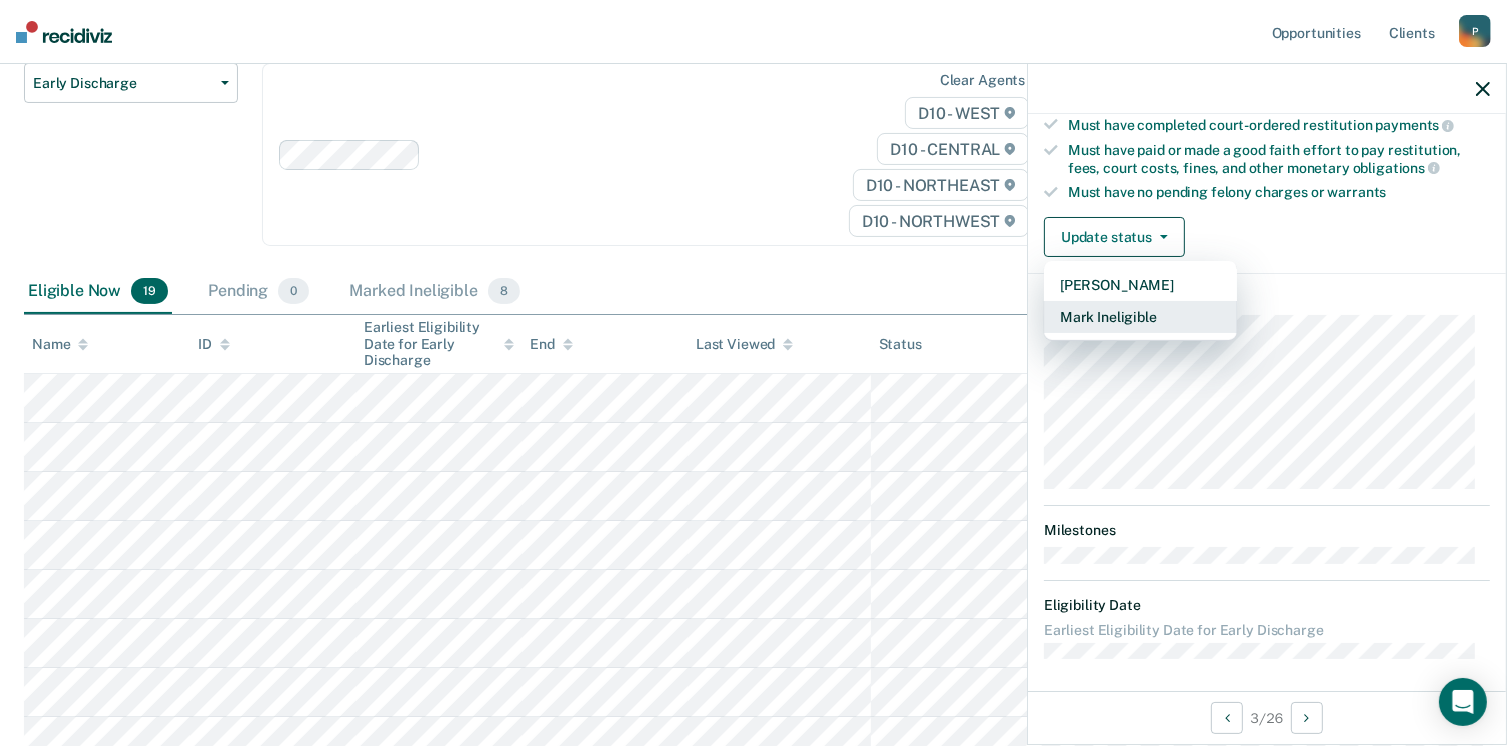 click on "Mark Ineligible" at bounding box center (1140, 317) 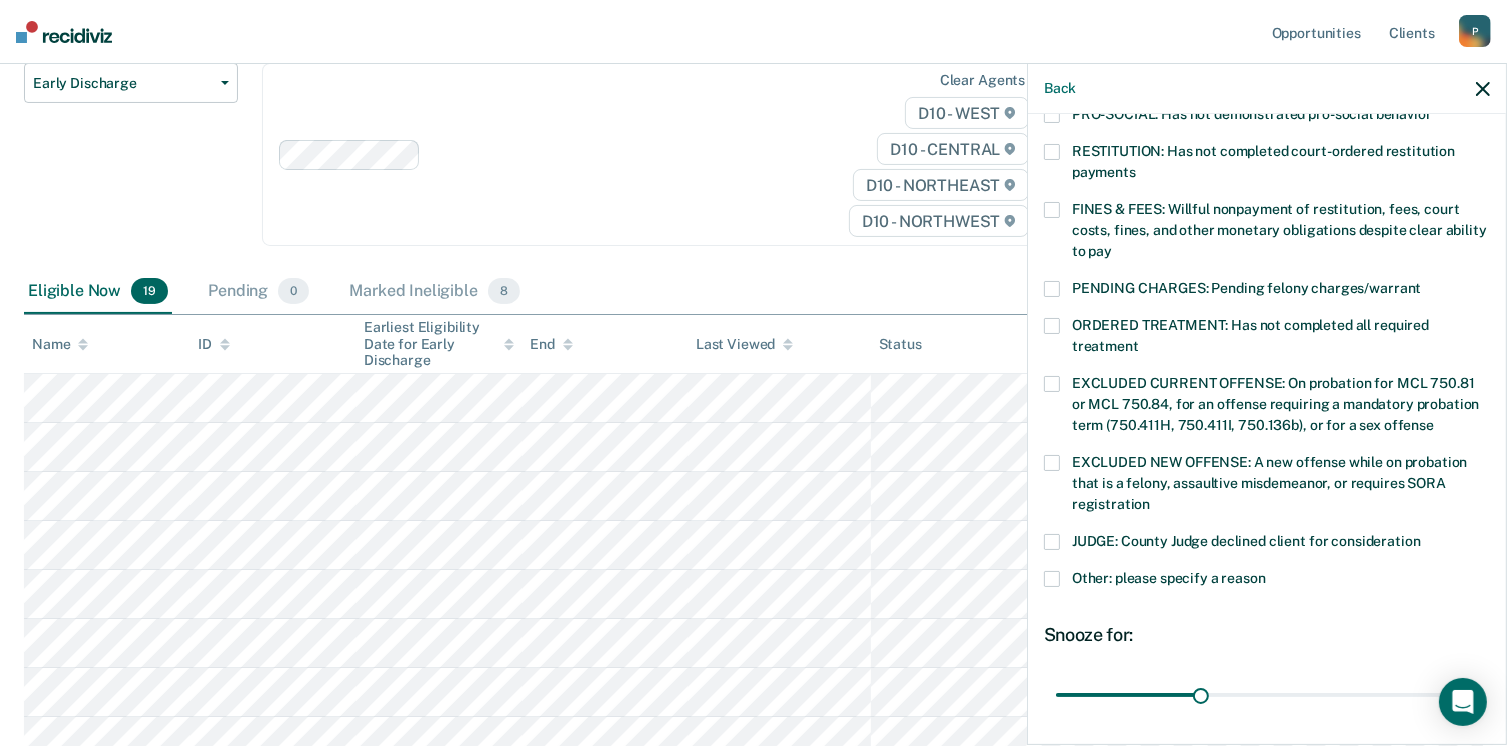 scroll, scrollTop: 571, scrollLeft: 0, axis: vertical 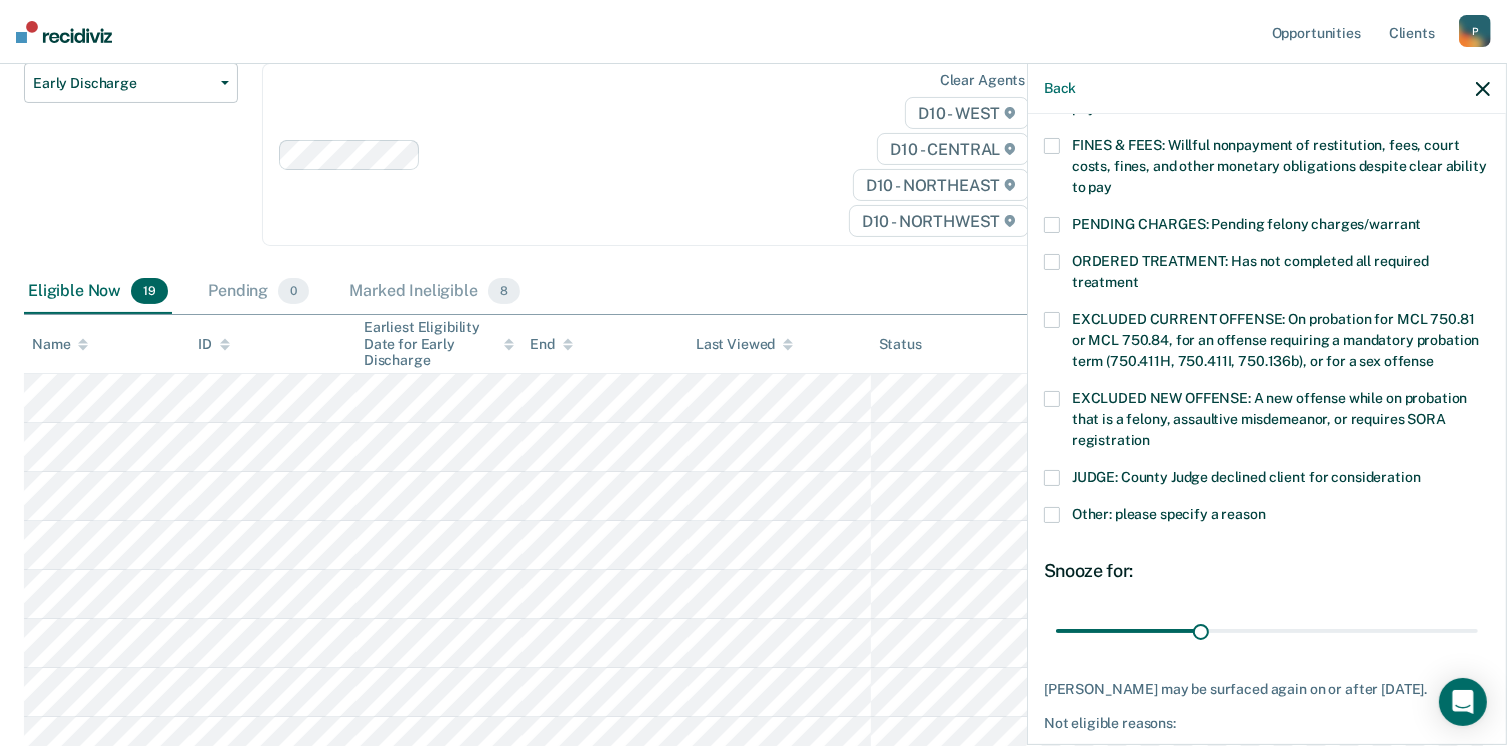click at bounding box center [1052, 478] 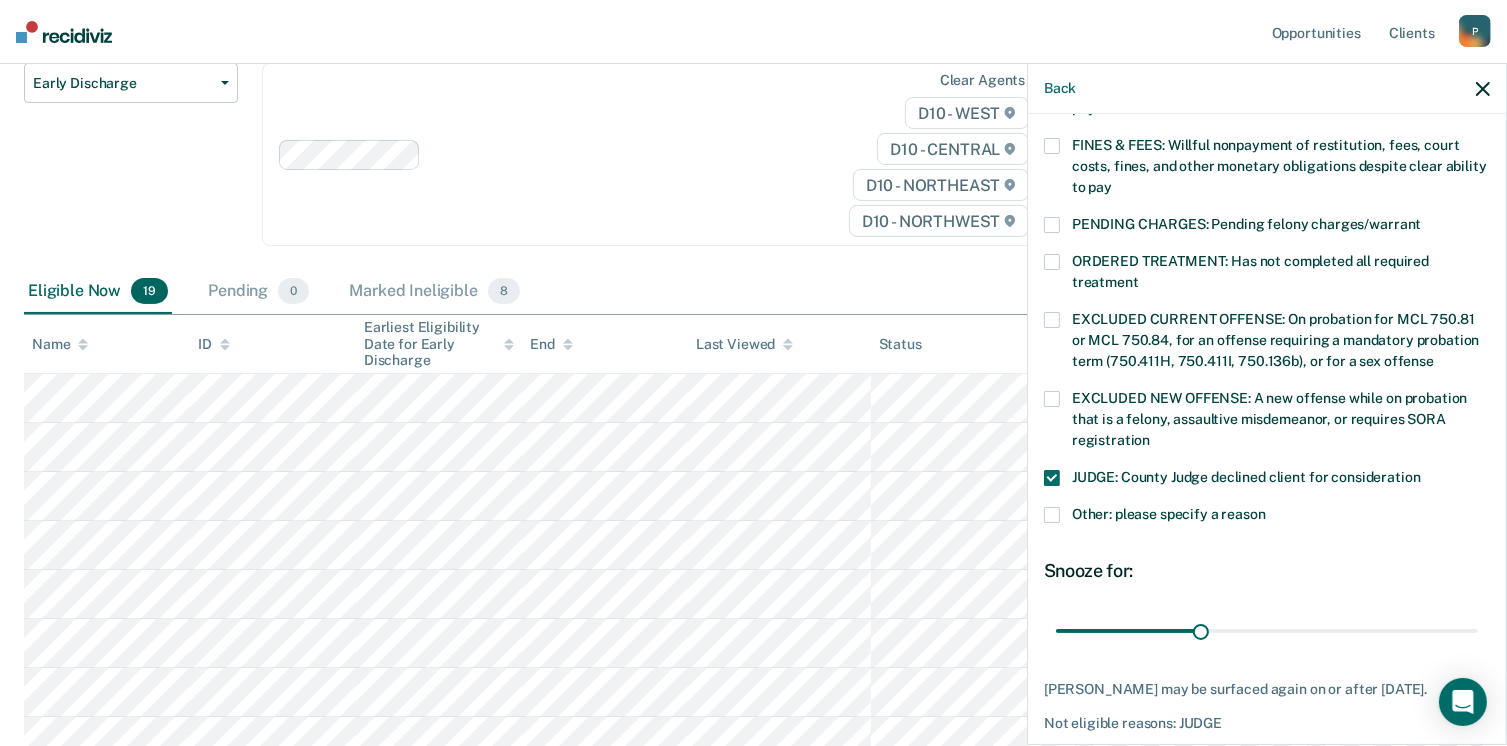 click on "Save" at bounding box center [1108, 767] 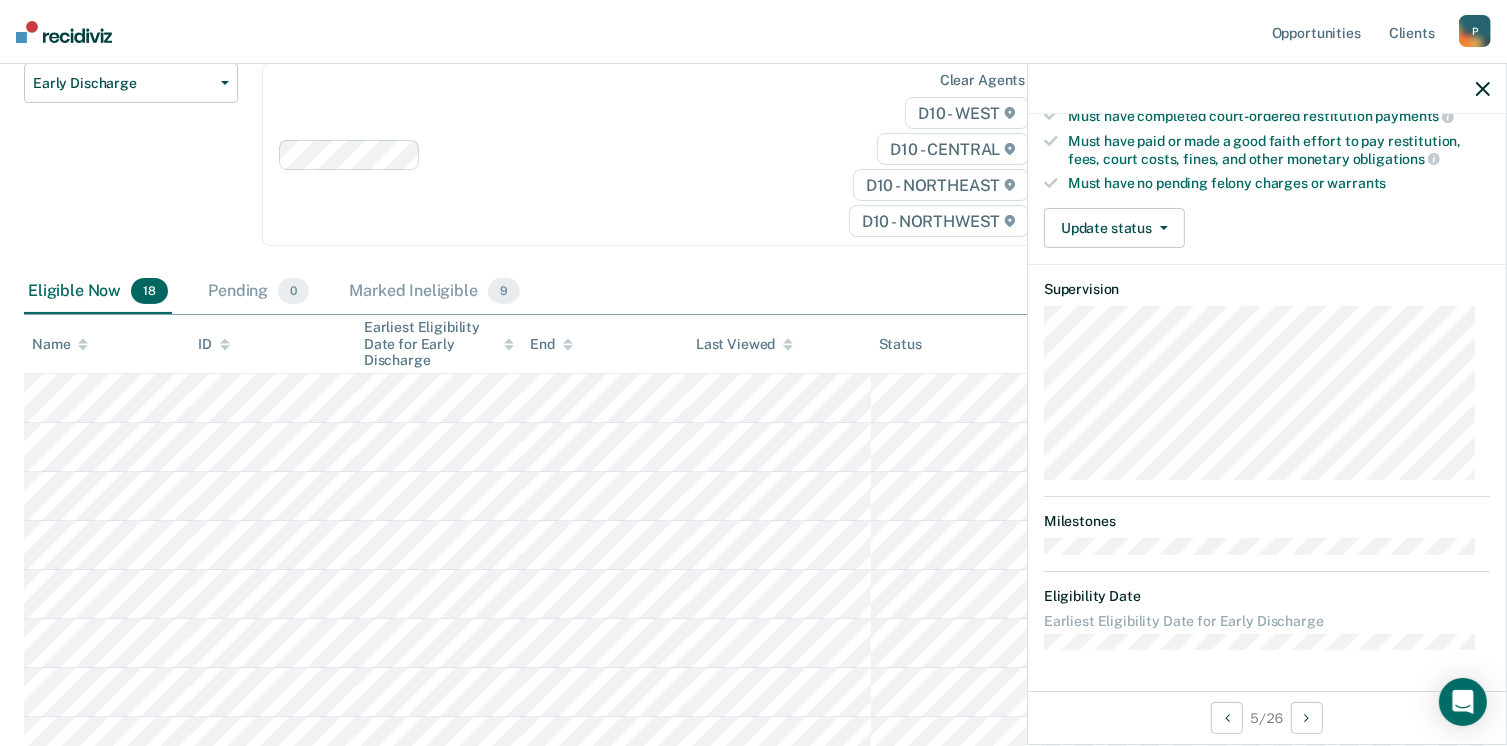 scroll, scrollTop: 371, scrollLeft: 0, axis: vertical 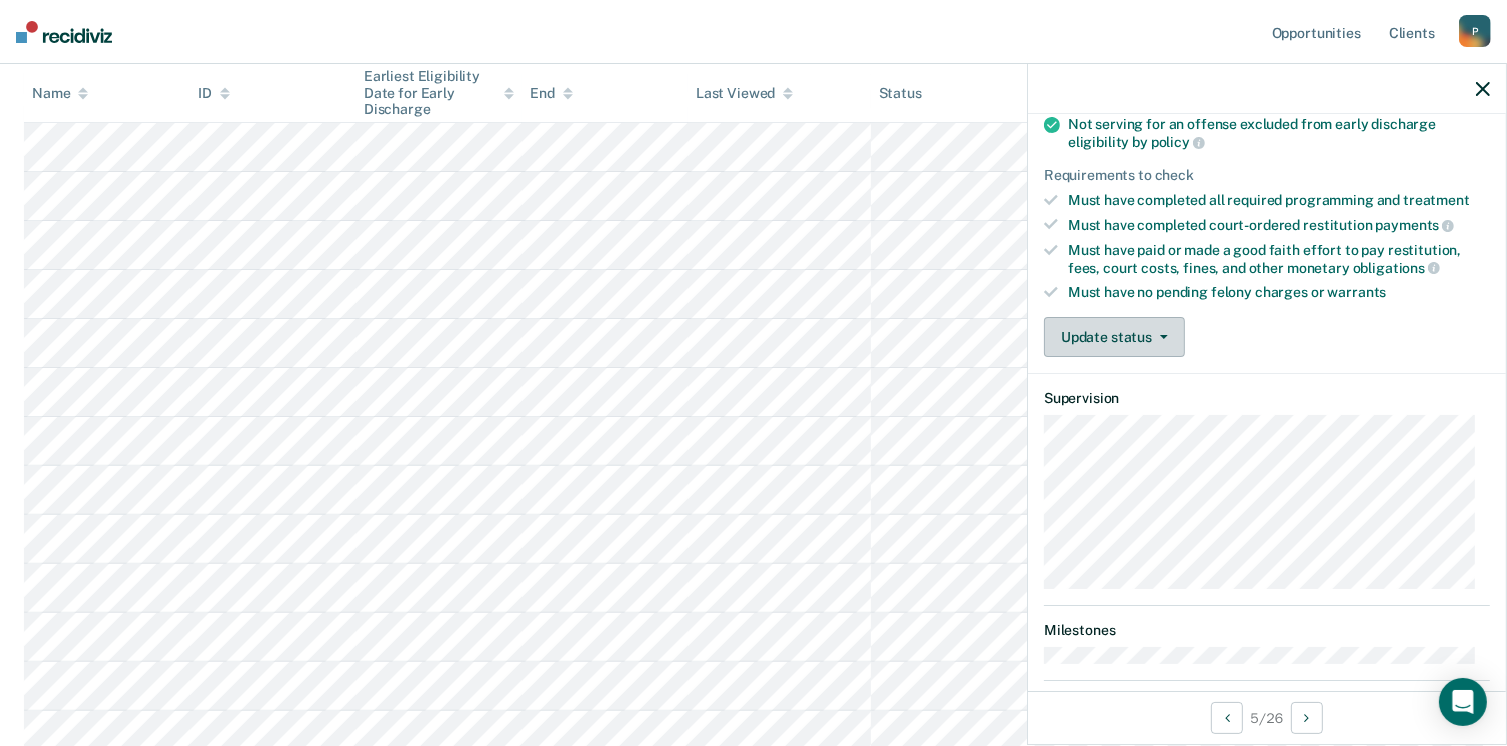 click on "Update status" at bounding box center (1114, 337) 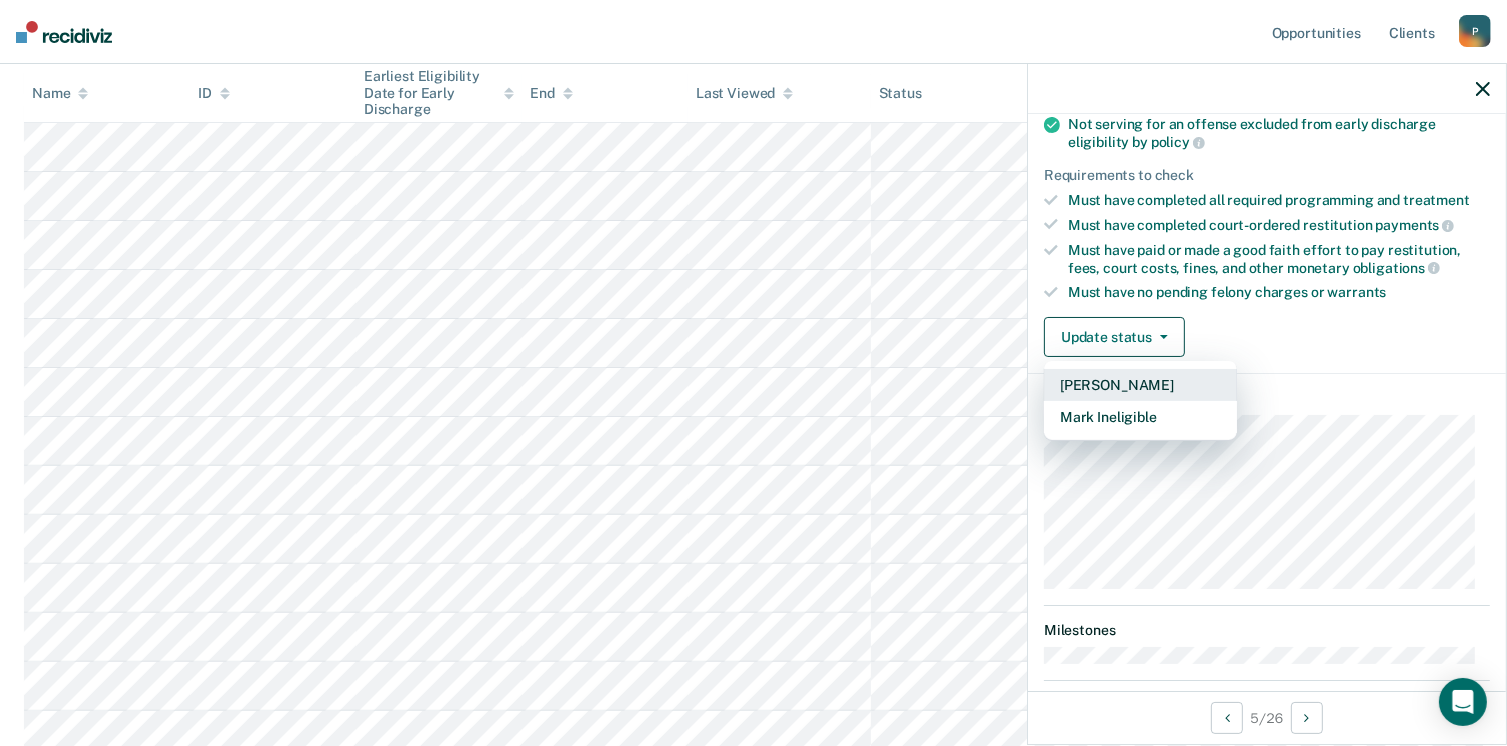 click on "[PERSON_NAME]" at bounding box center (1140, 385) 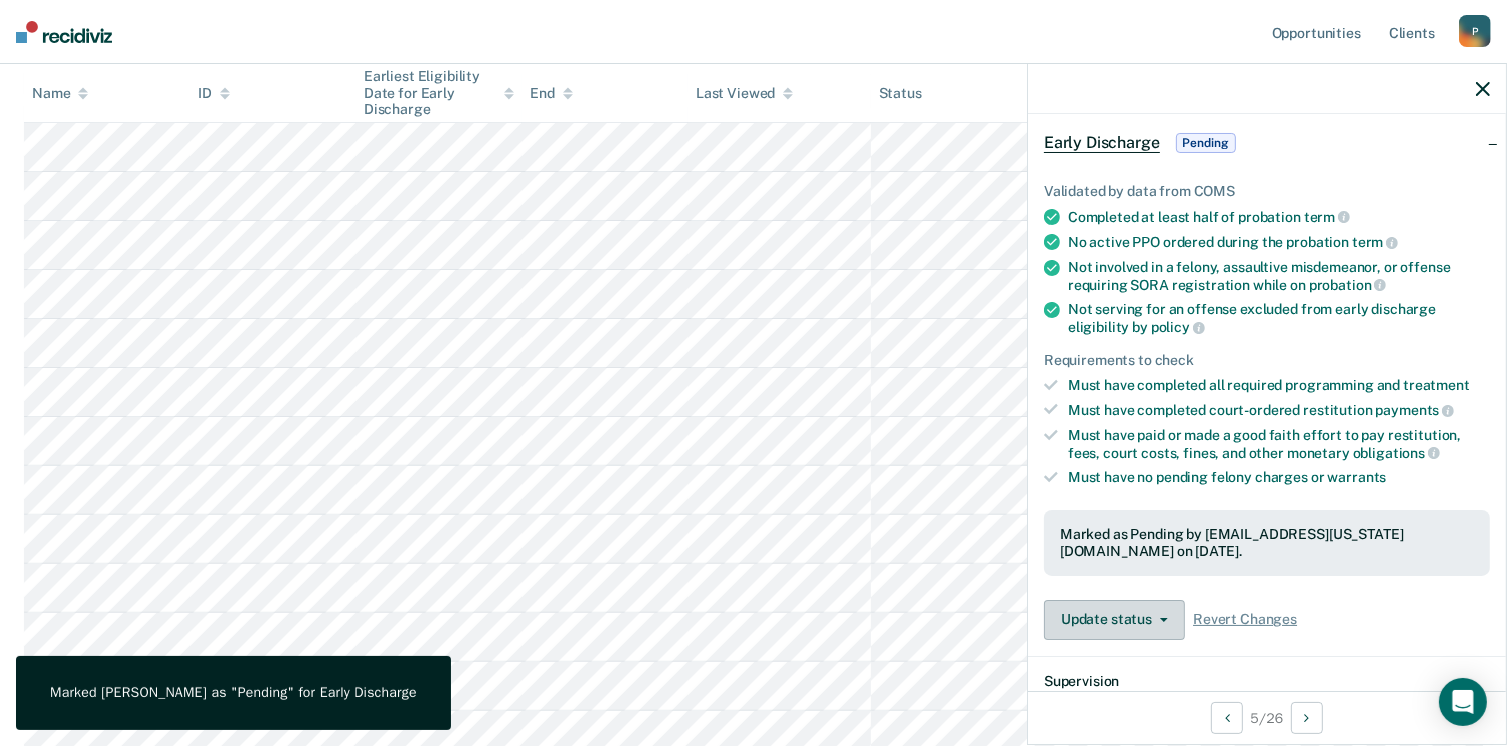 scroll, scrollTop: 0, scrollLeft: 0, axis: both 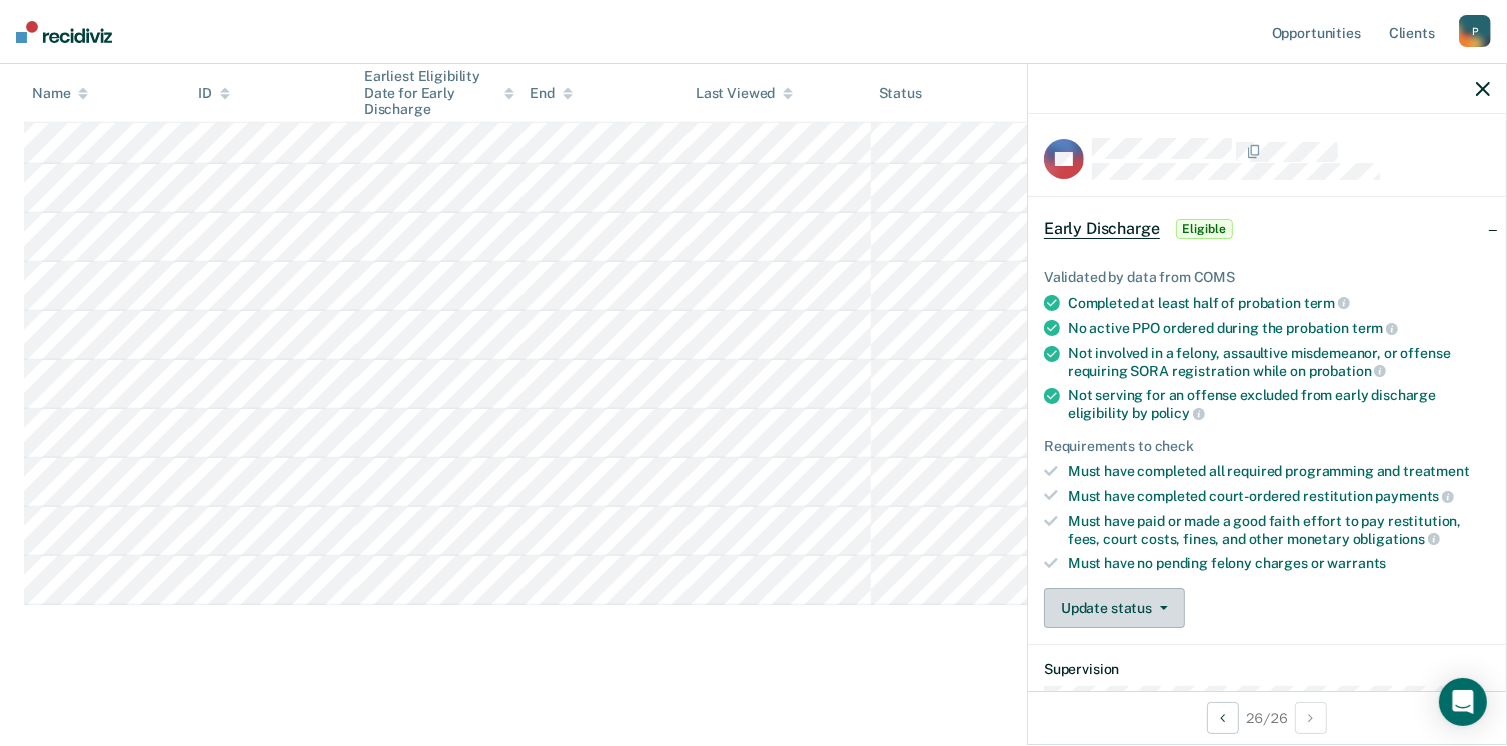 click on "Update status" at bounding box center (1114, 608) 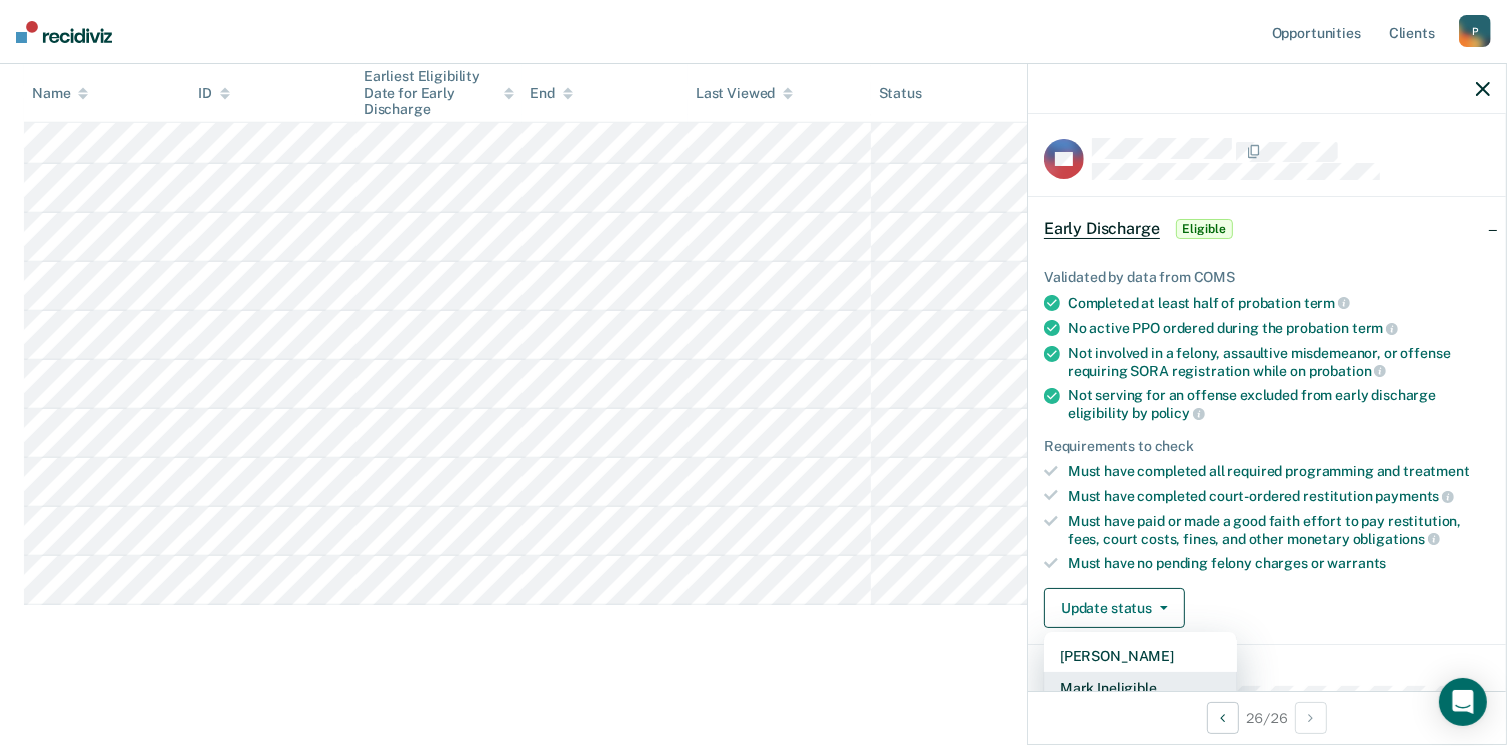 scroll, scrollTop: 5, scrollLeft: 0, axis: vertical 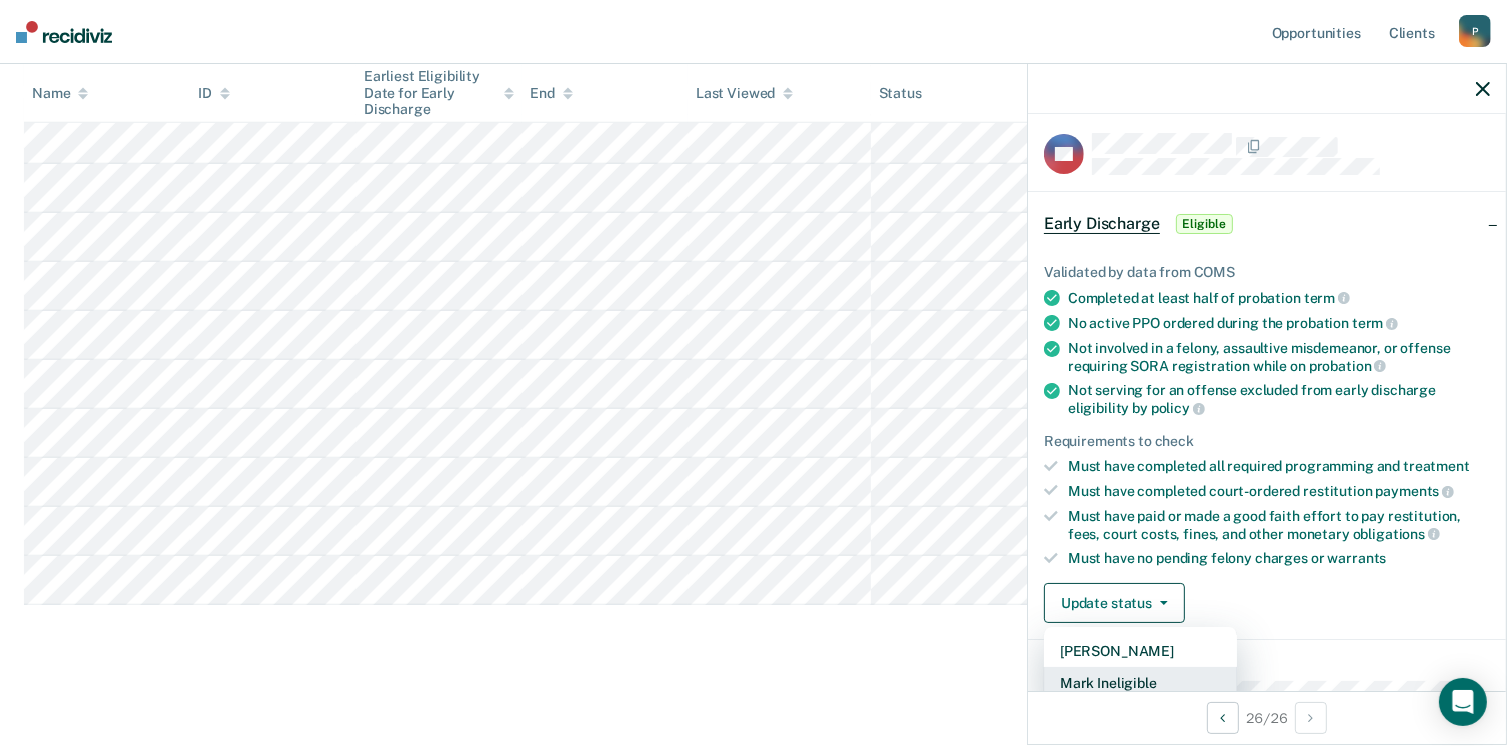 click on "Mark Ineligible" at bounding box center [1140, 683] 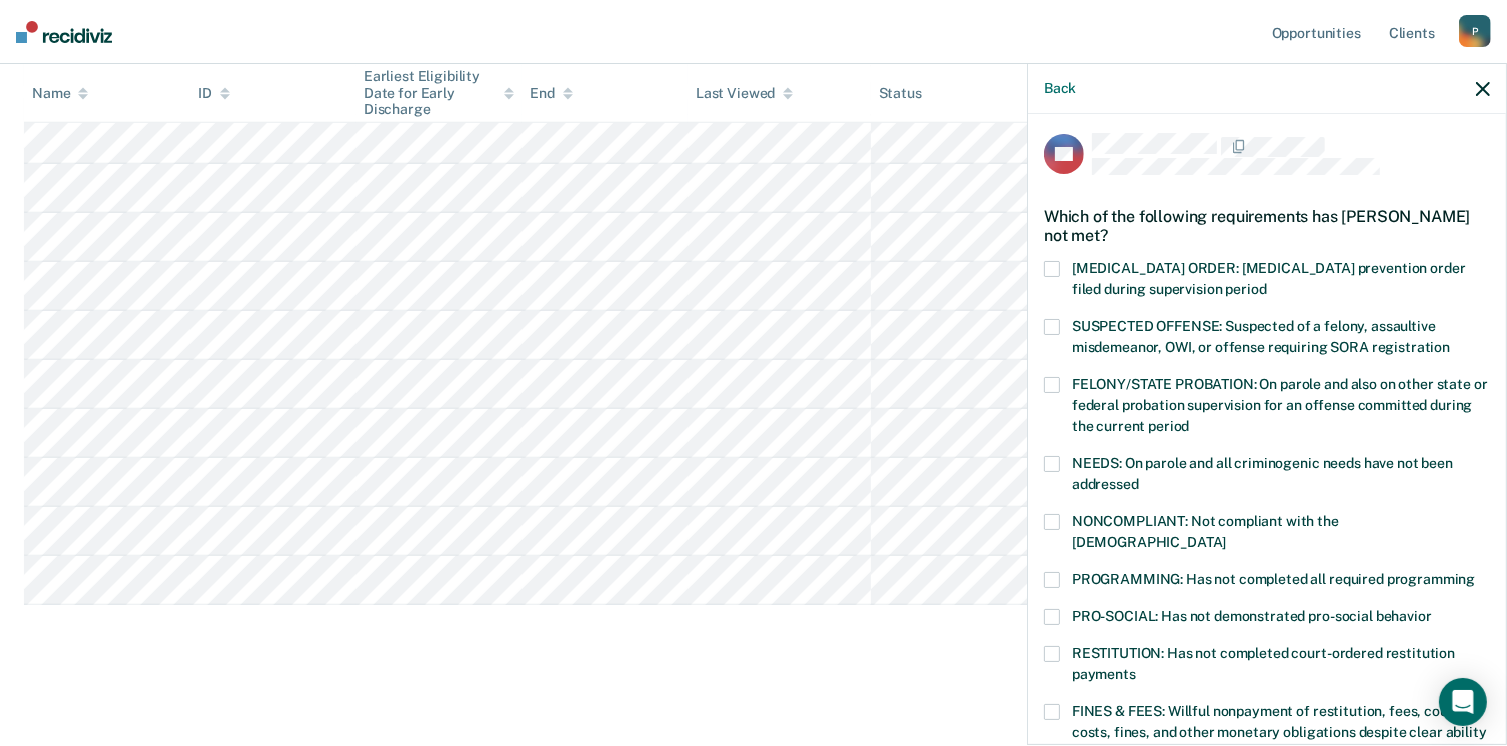 click on "PROGRAMMING: Has not completed all required programming" at bounding box center (1267, 582) 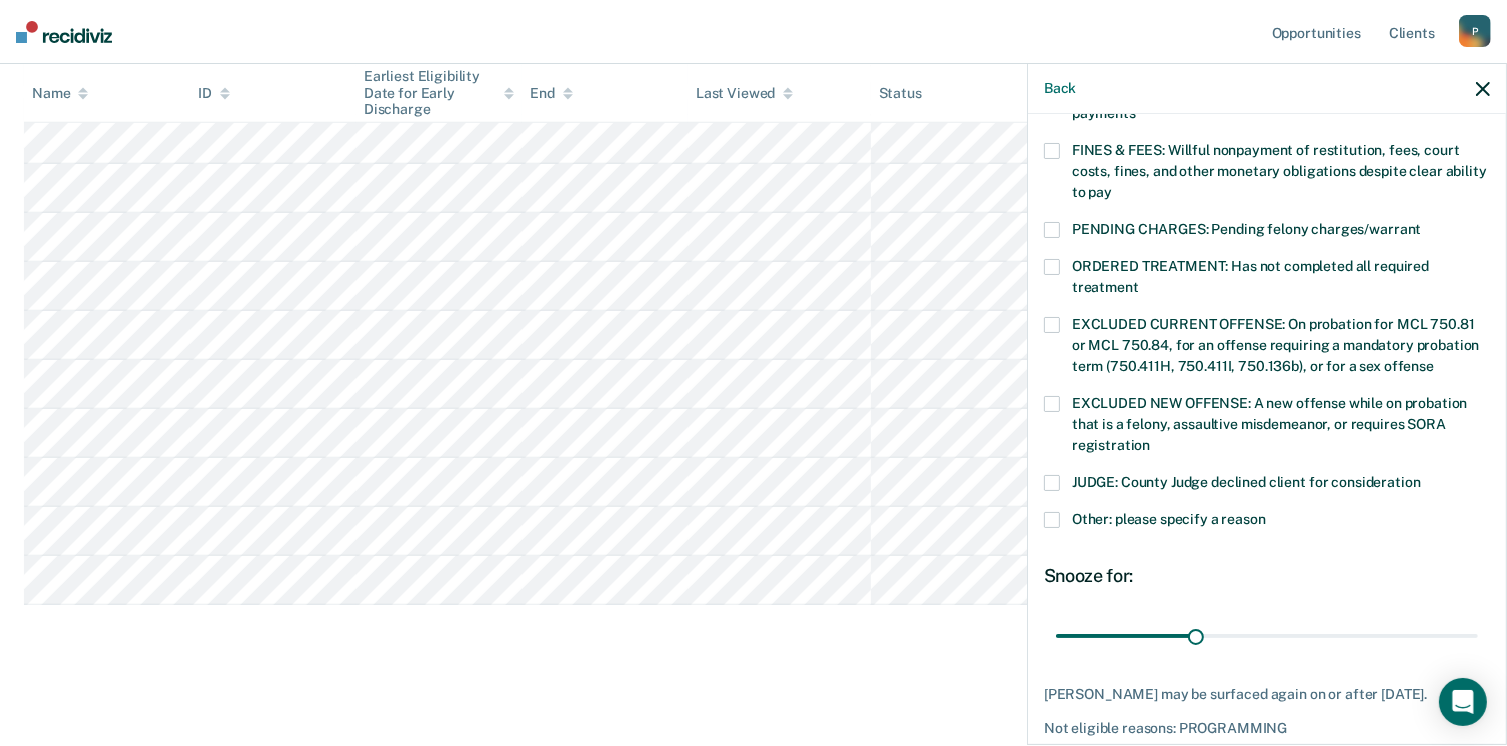 scroll, scrollTop: 630, scrollLeft: 0, axis: vertical 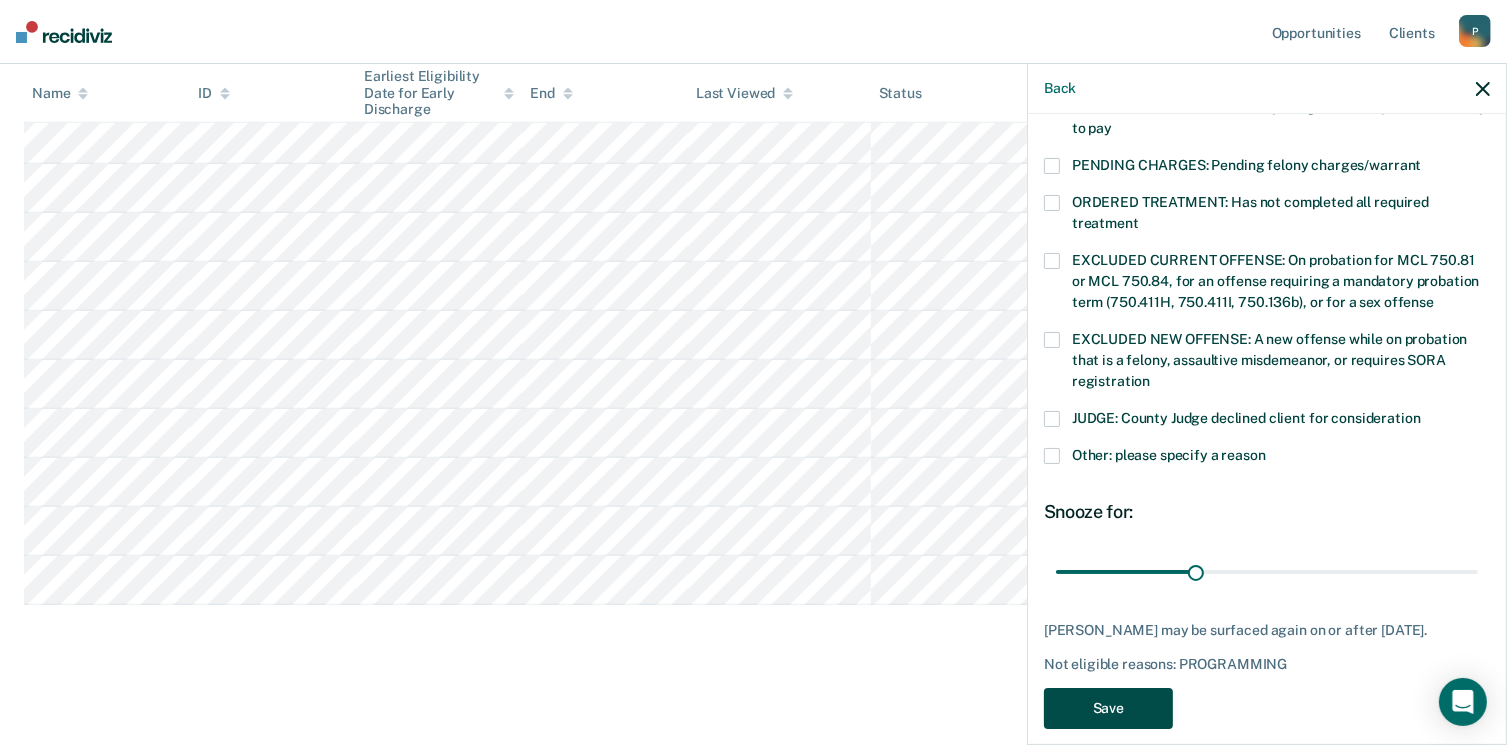 click on "Save" at bounding box center (1108, 708) 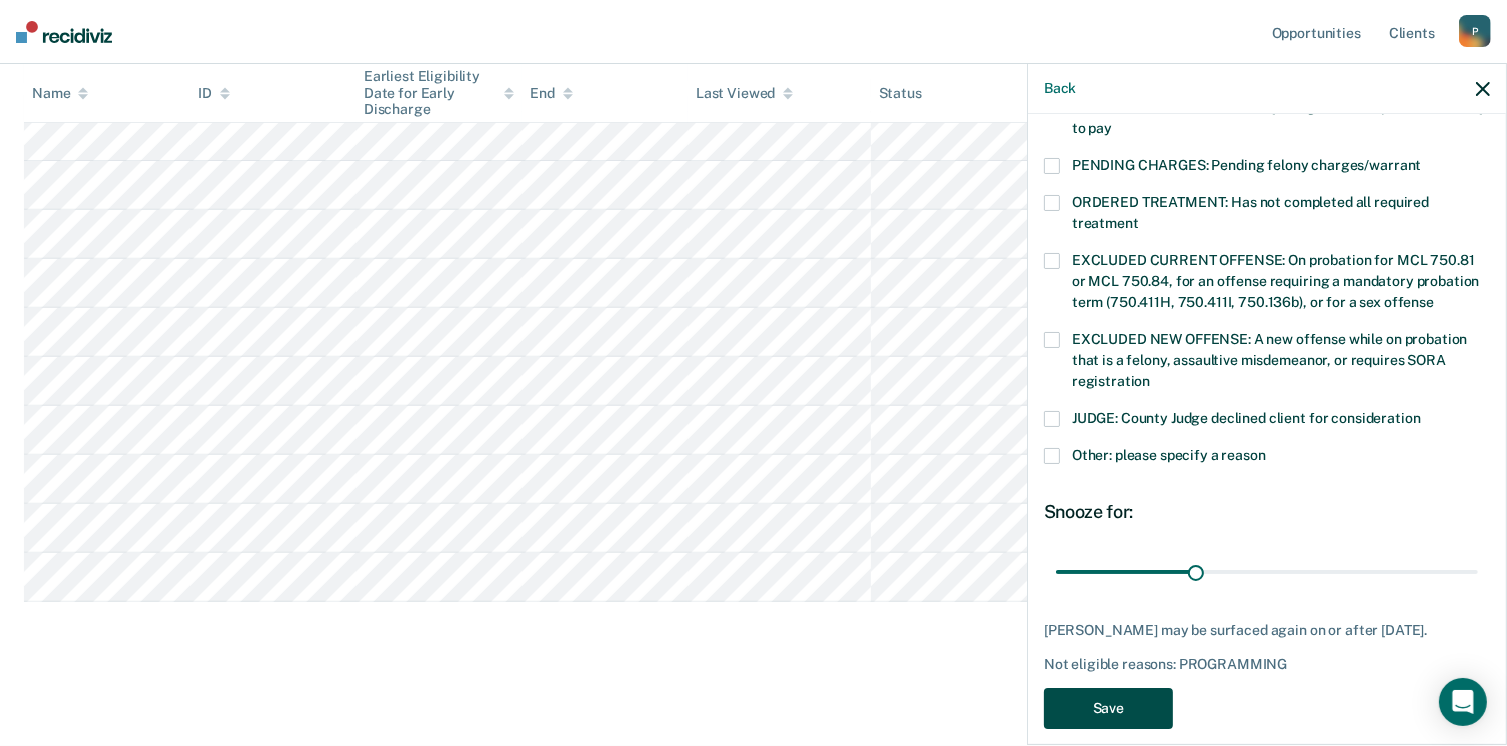 scroll, scrollTop: 777, scrollLeft: 0, axis: vertical 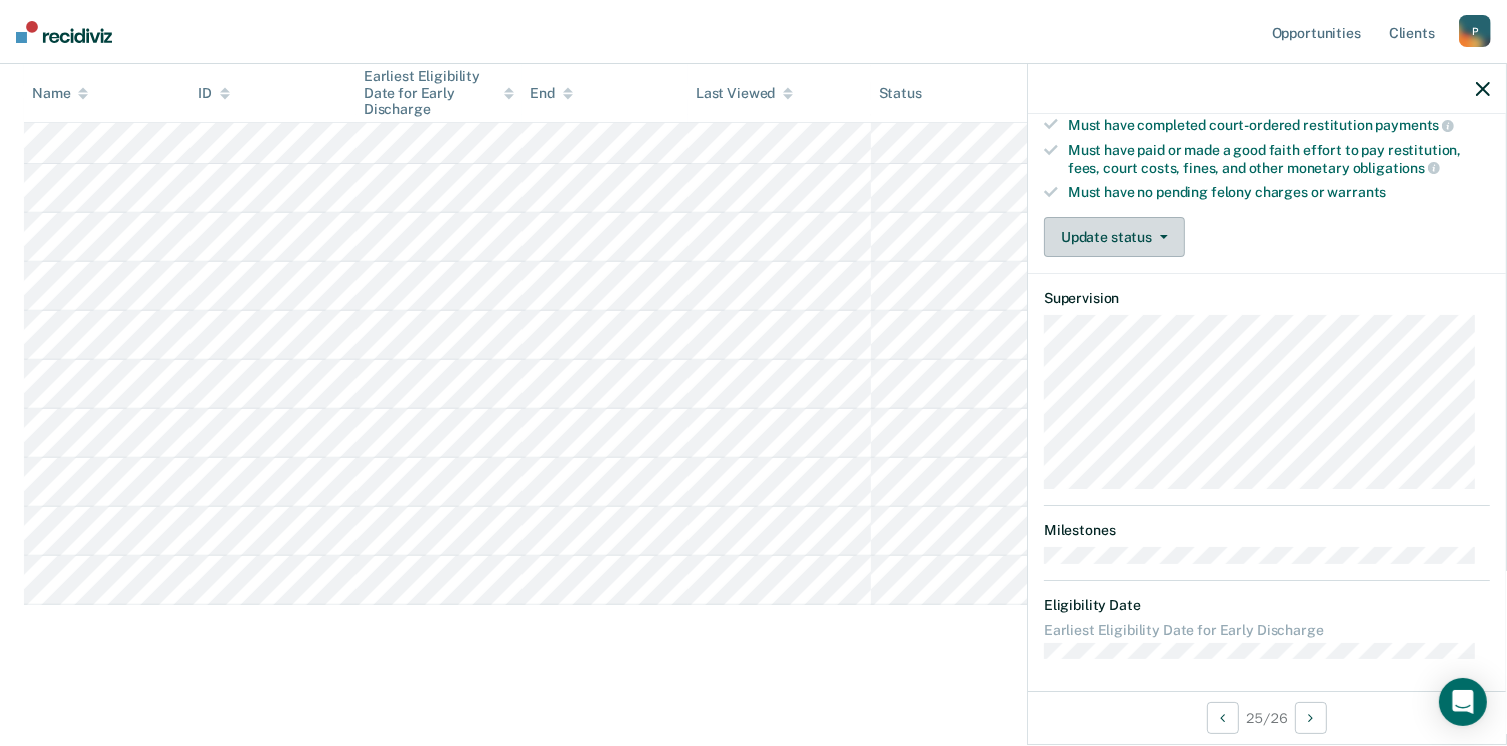 click on "Update status" at bounding box center [1114, 237] 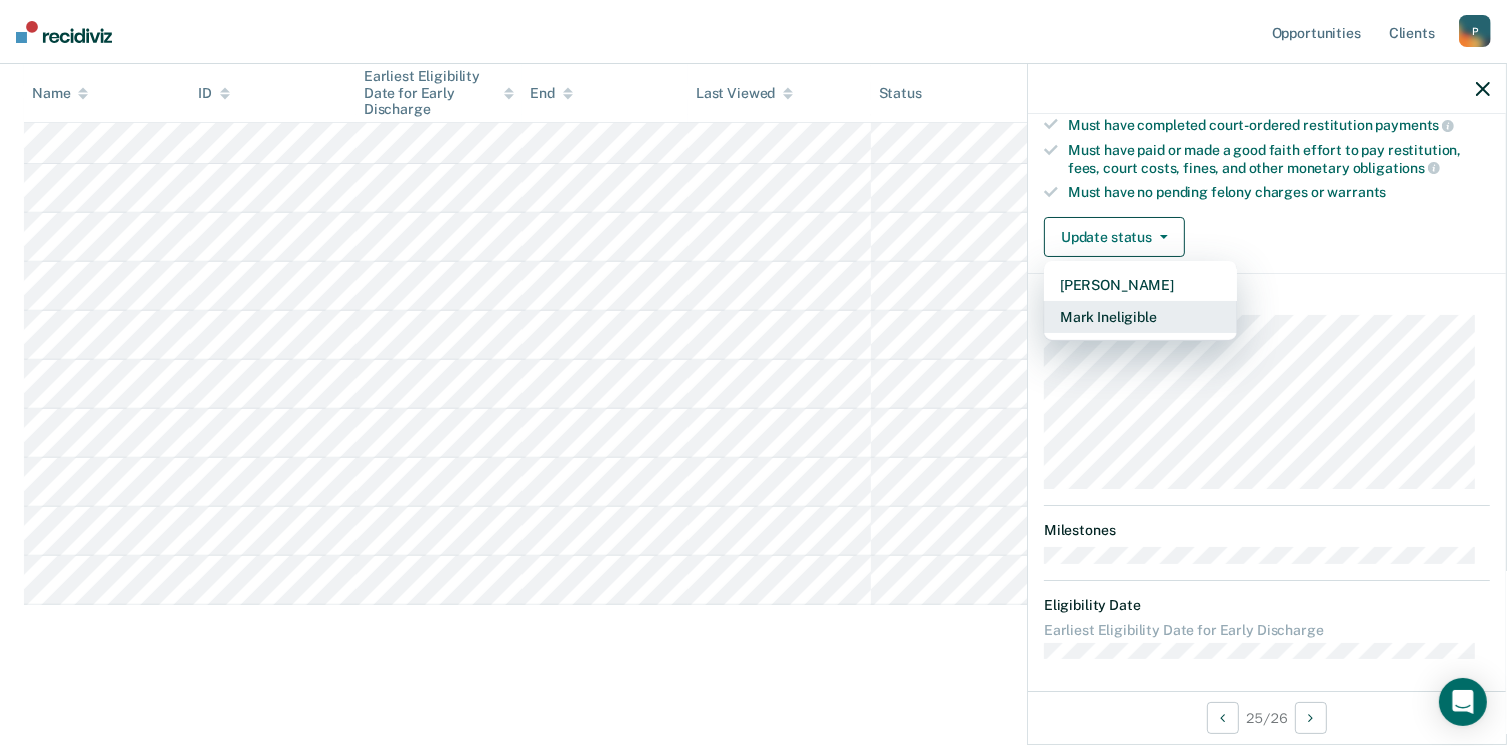 click on "Mark Ineligible" at bounding box center [1140, 317] 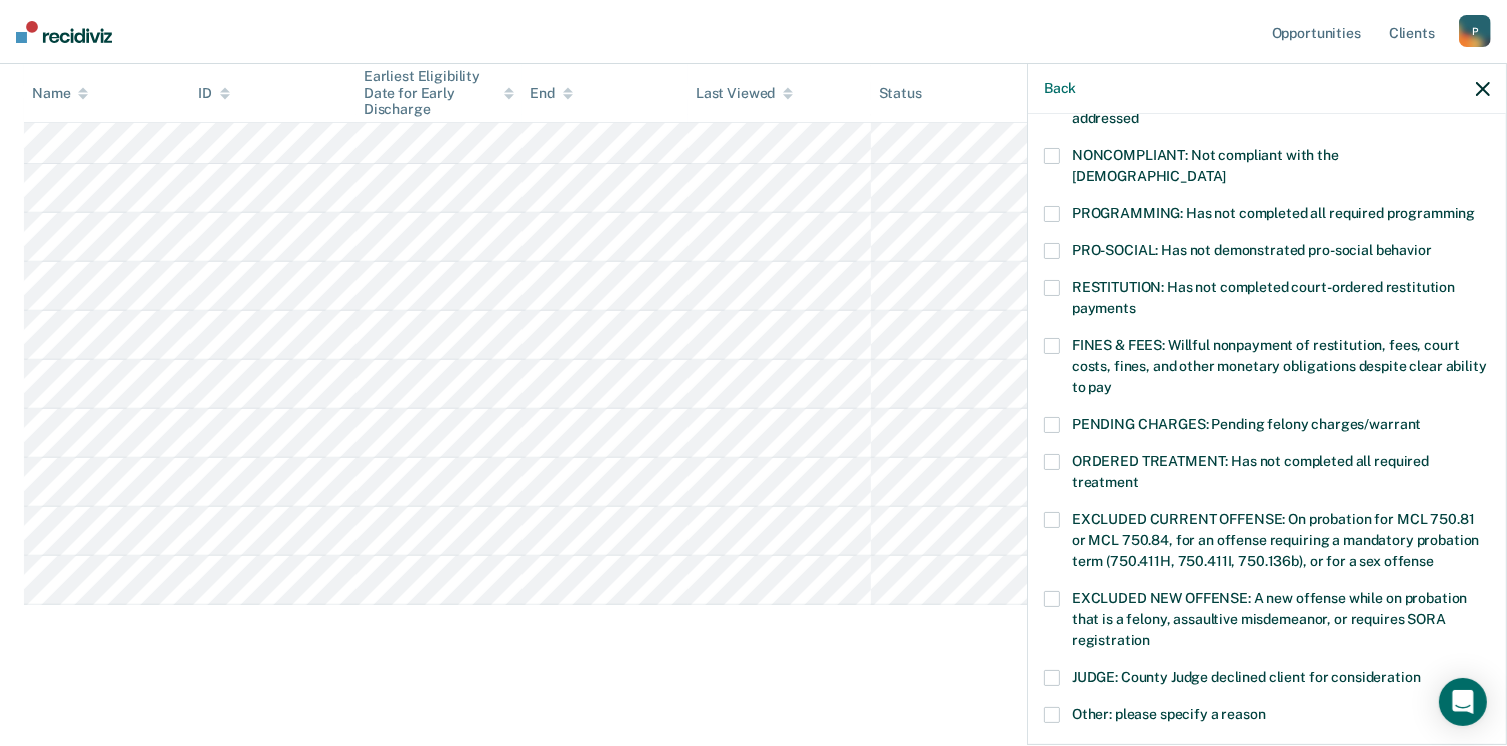 click at bounding box center (1052, 214) 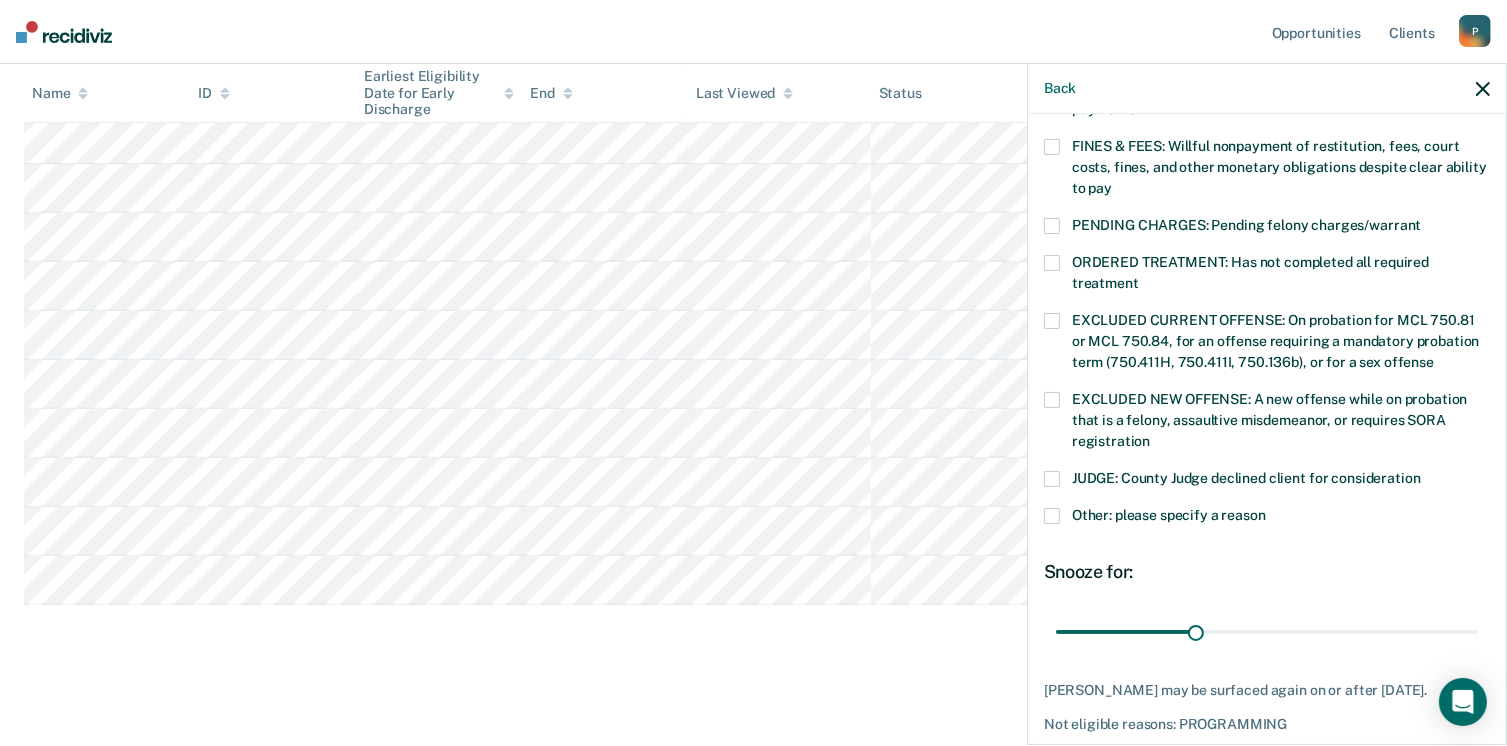 scroll, scrollTop: 630, scrollLeft: 0, axis: vertical 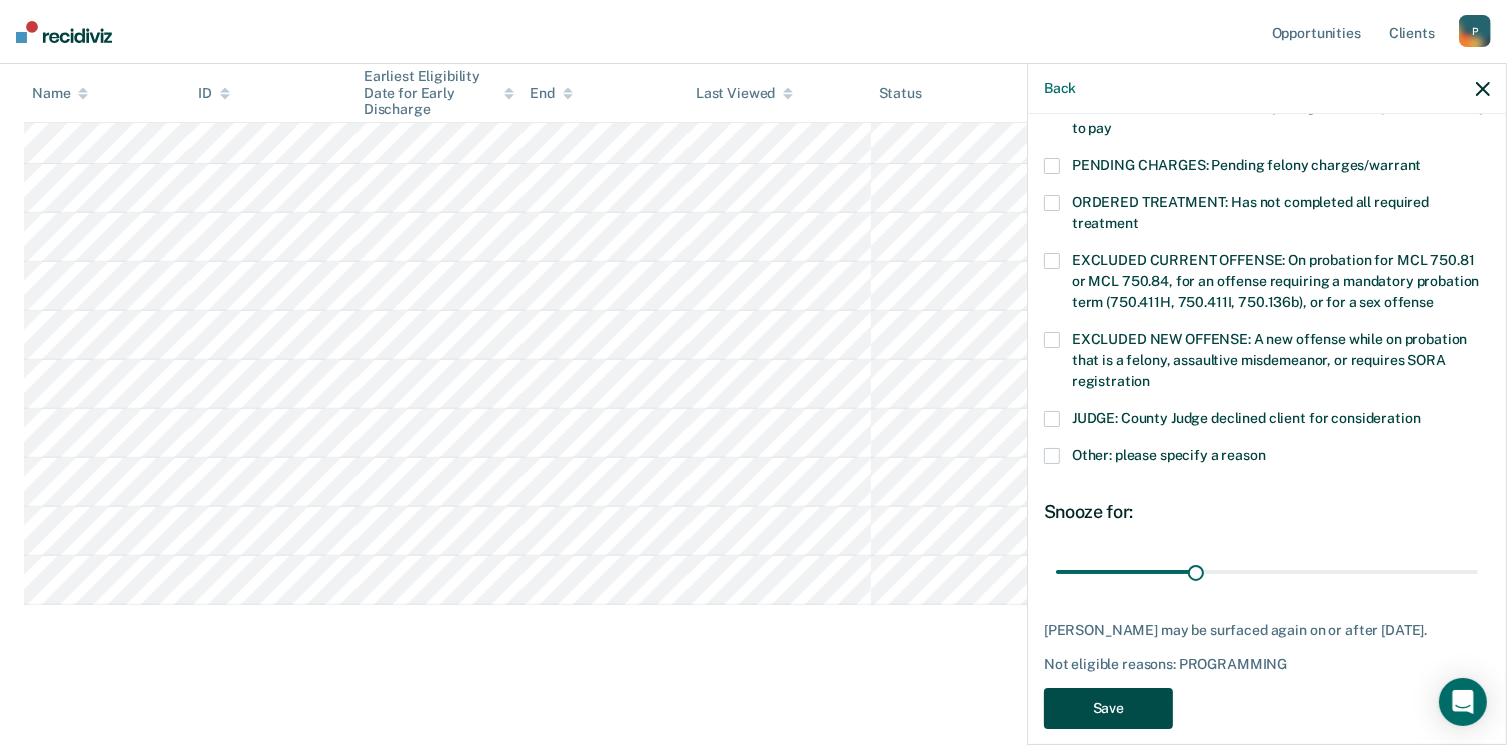 click on "Save" at bounding box center [1108, 708] 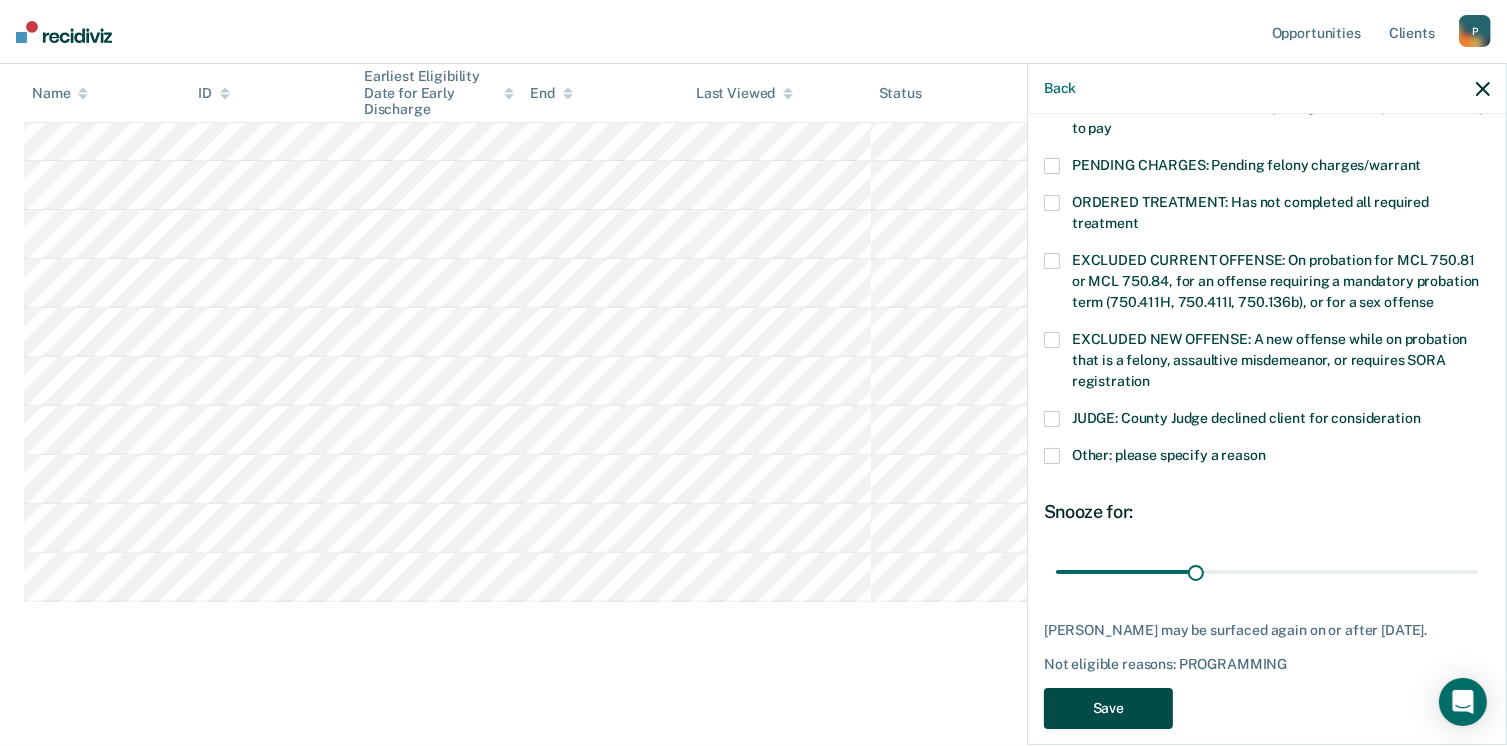 scroll, scrollTop: 728, scrollLeft: 0, axis: vertical 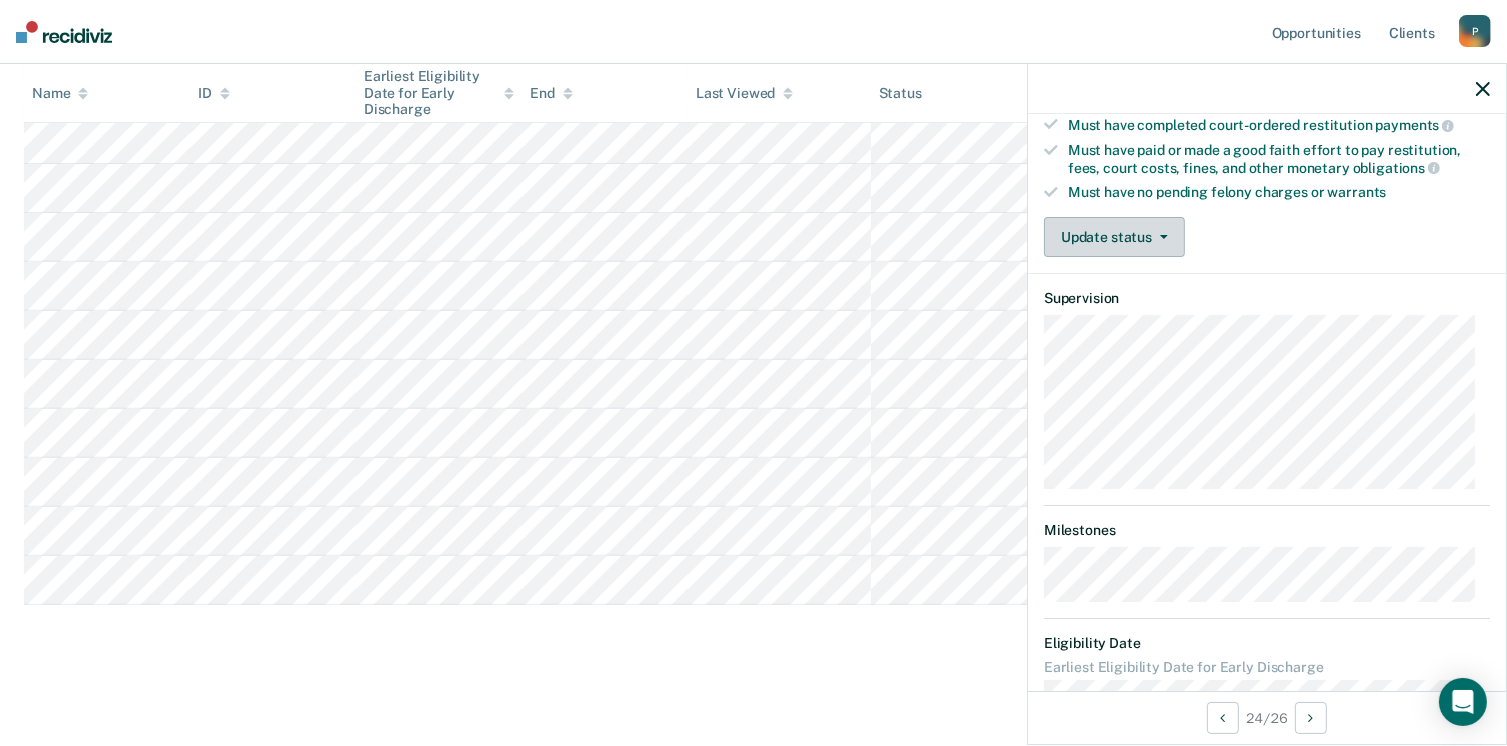 click on "Update status" at bounding box center (1114, 237) 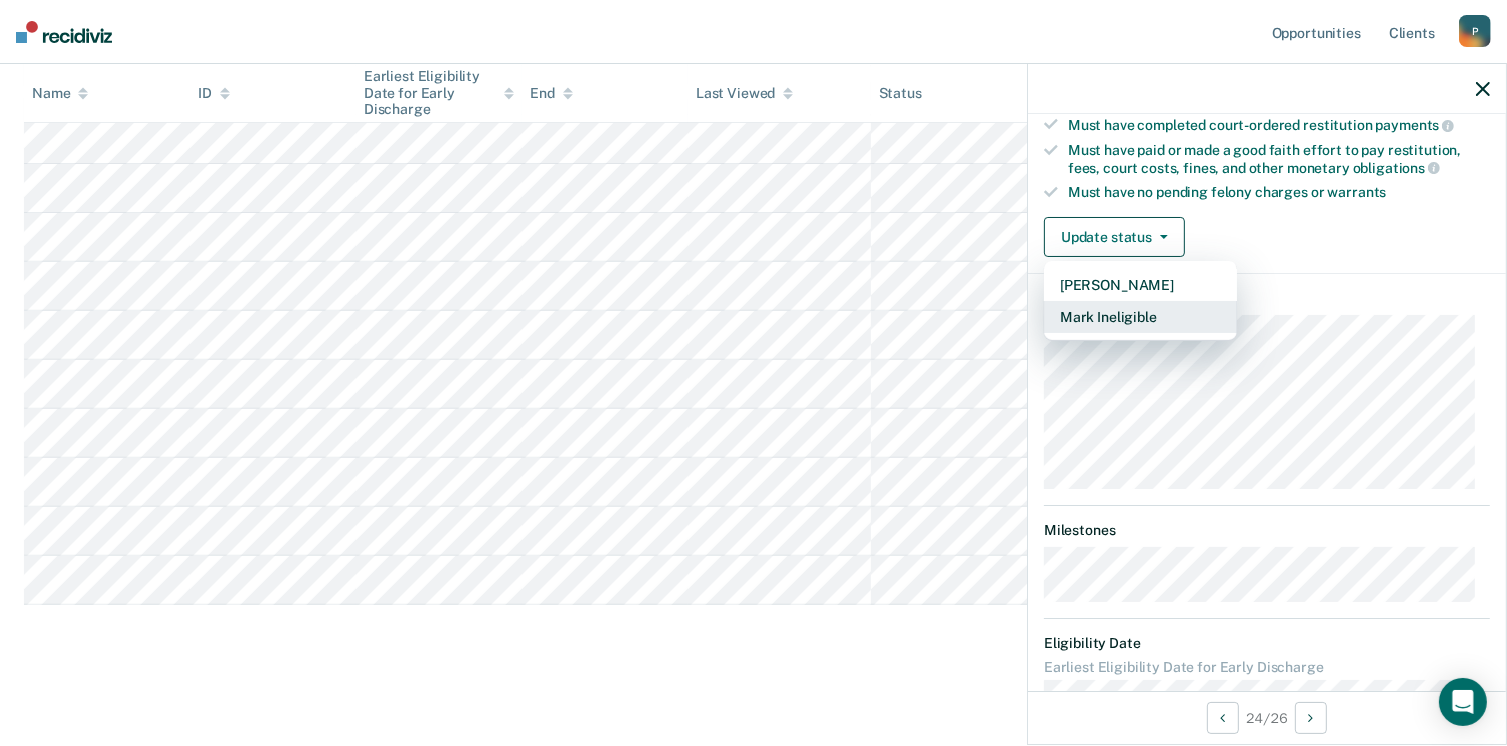click on "Mark Ineligible" at bounding box center [1140, 317] 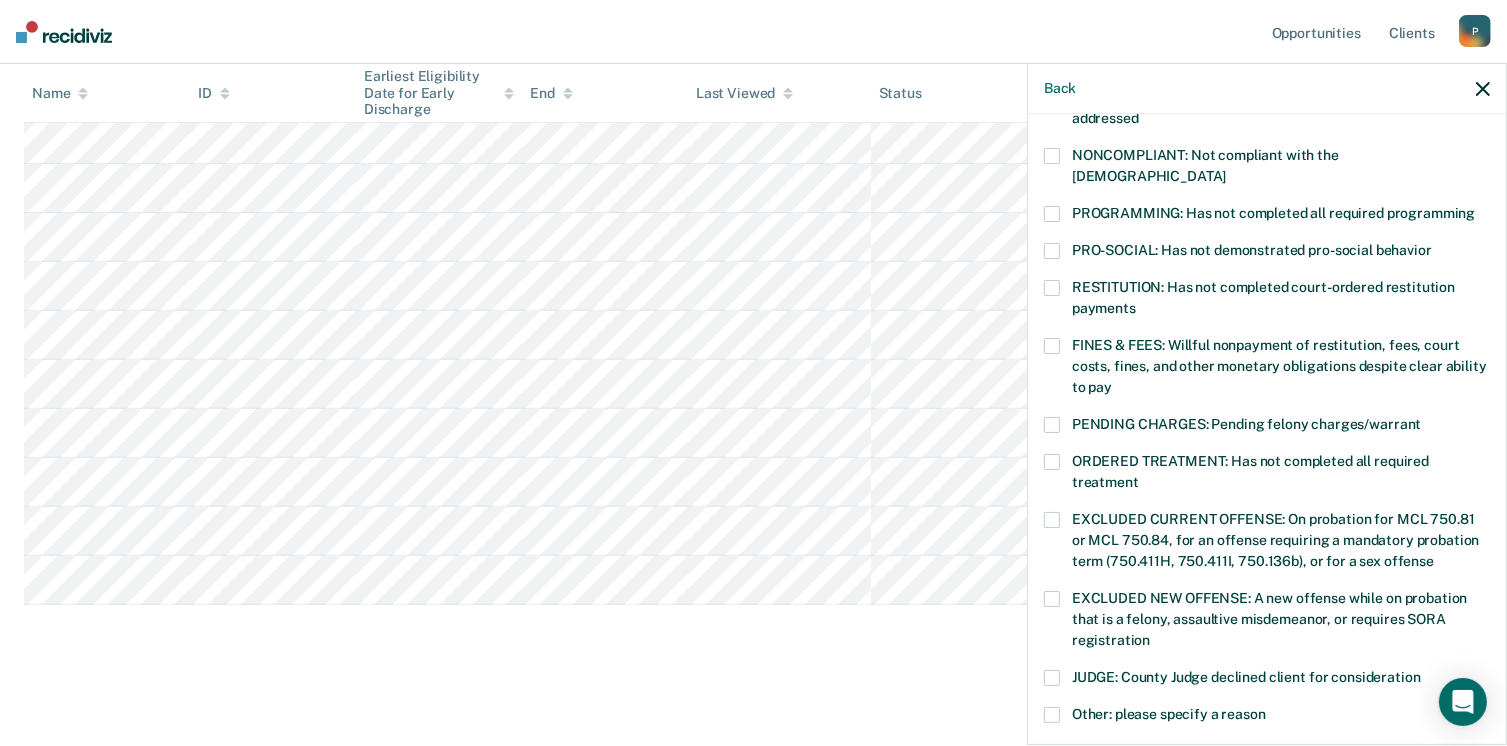 scroll, scrollTop: 471, scrollLeft: 0, axis: vertical 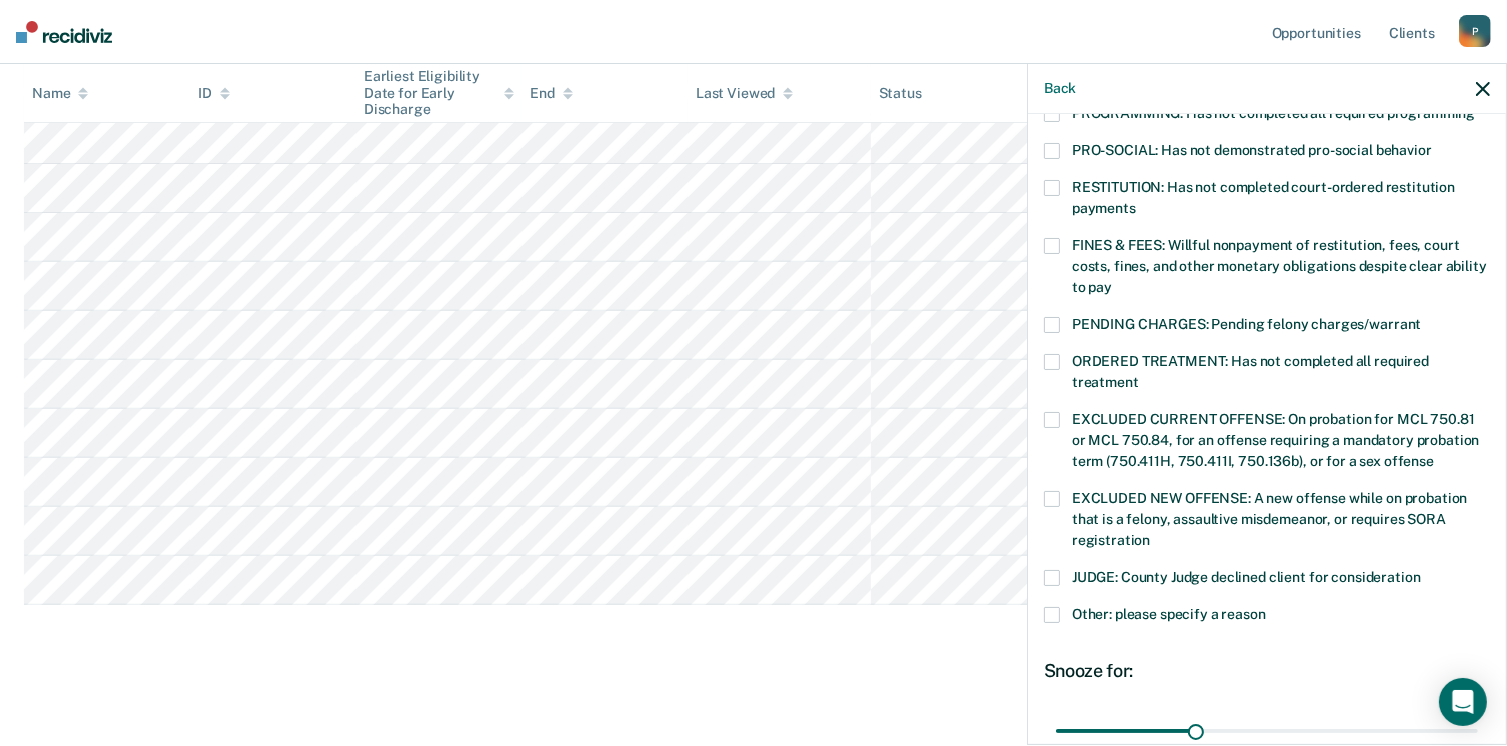 click at bounding box center (1052, 615) 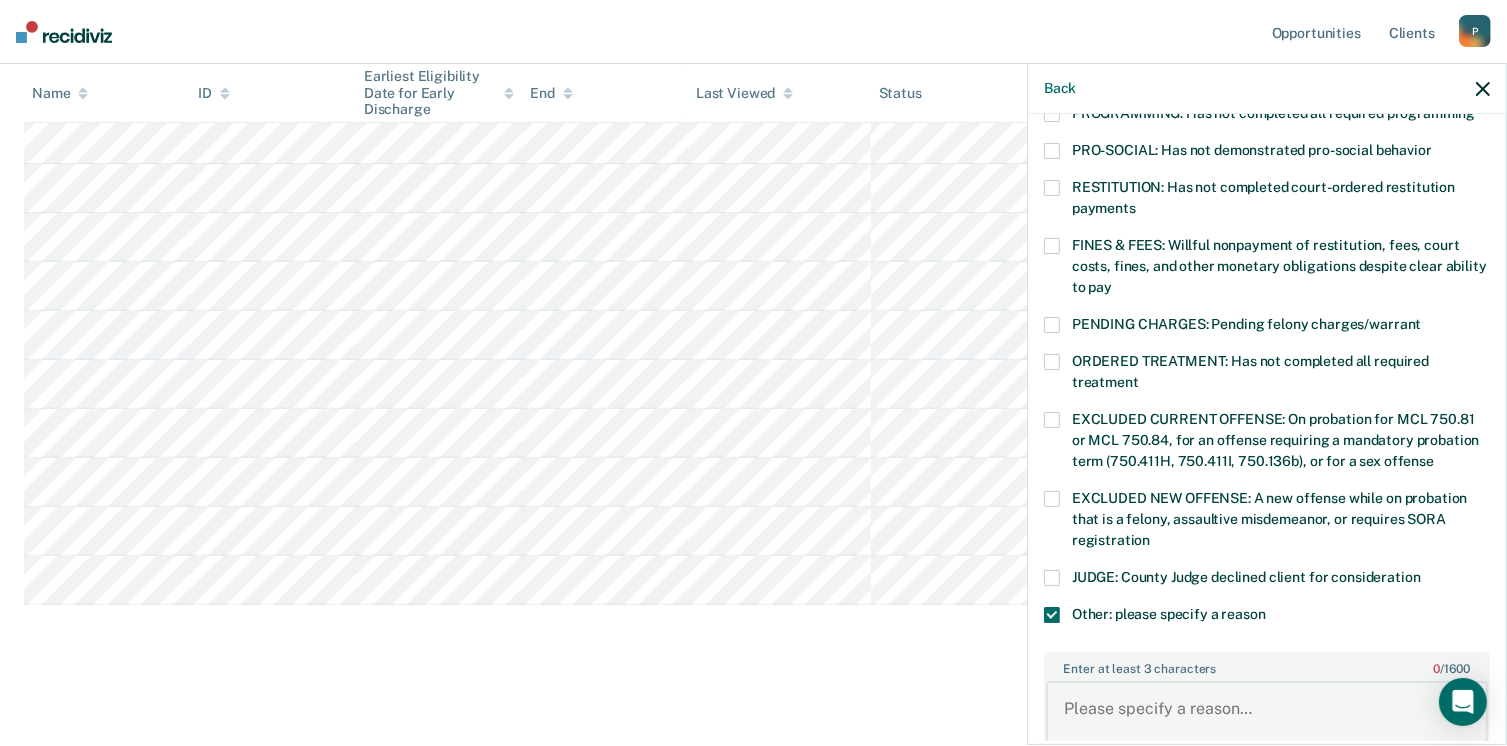 click on "Enter at least 3 characters 0  /  1600" at bounding box center (1267, 718) 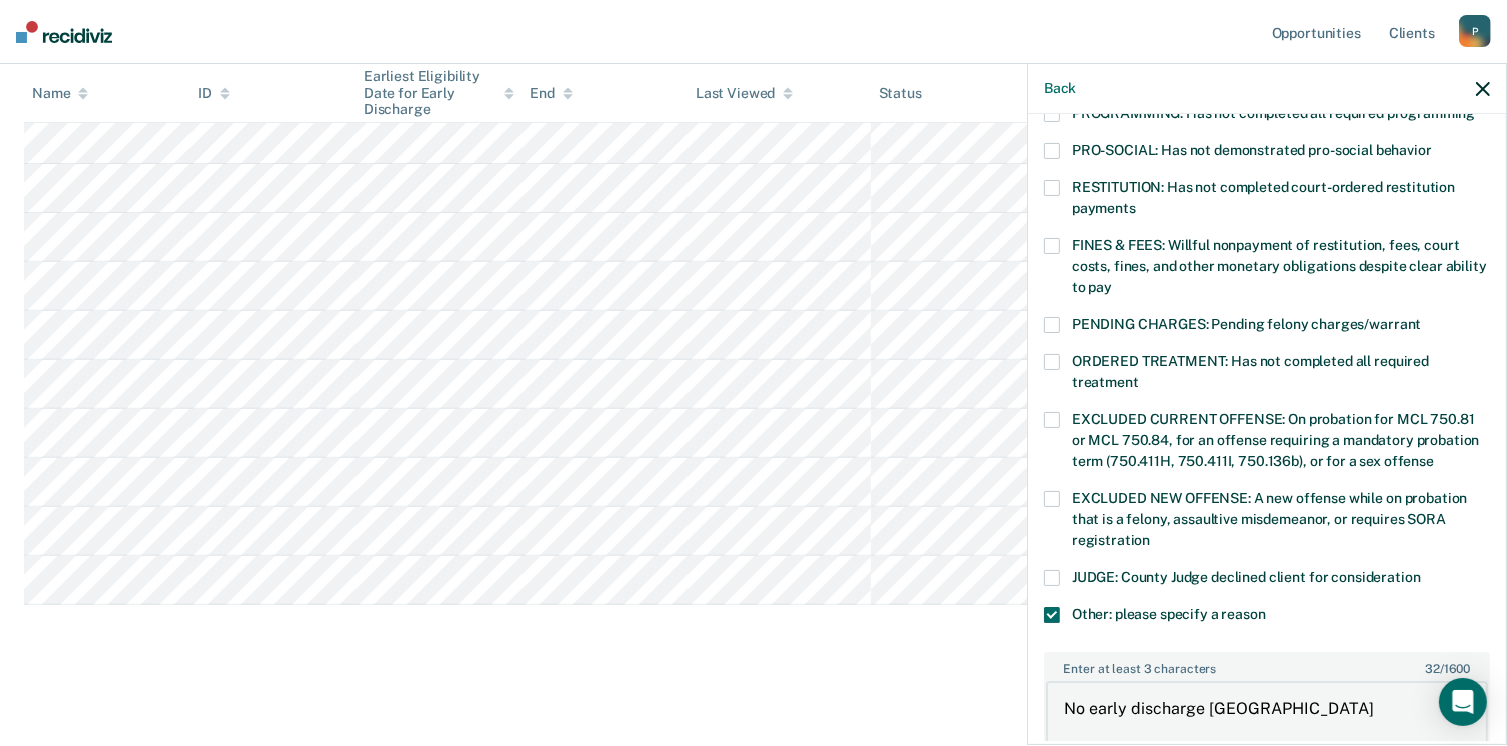 scroll, scrollTop: 749, scrollLeft: 0, axis: vertical 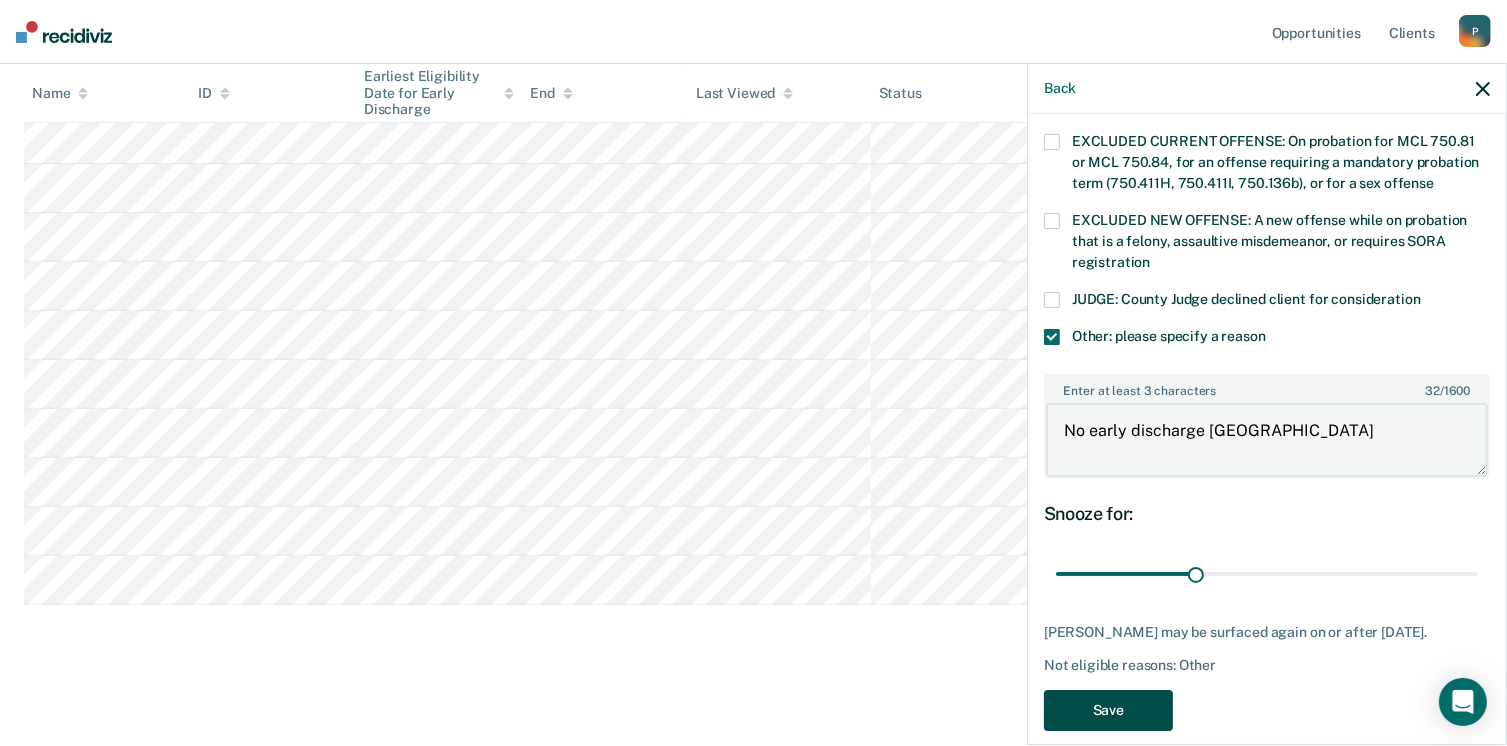 type on "No early discharge [GEOGRAPHIC_DATA]" 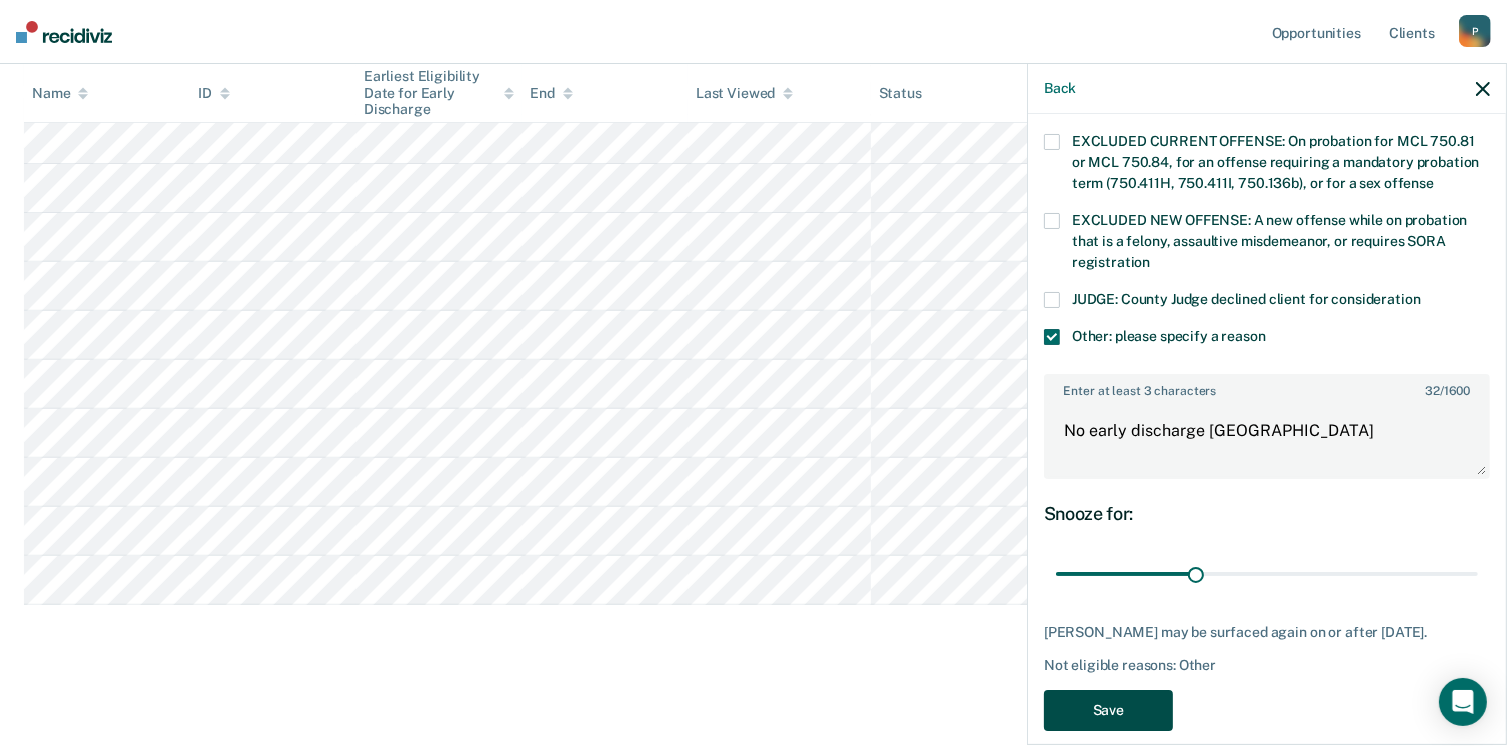 click on "Save" at bounding box center (1108, 710) 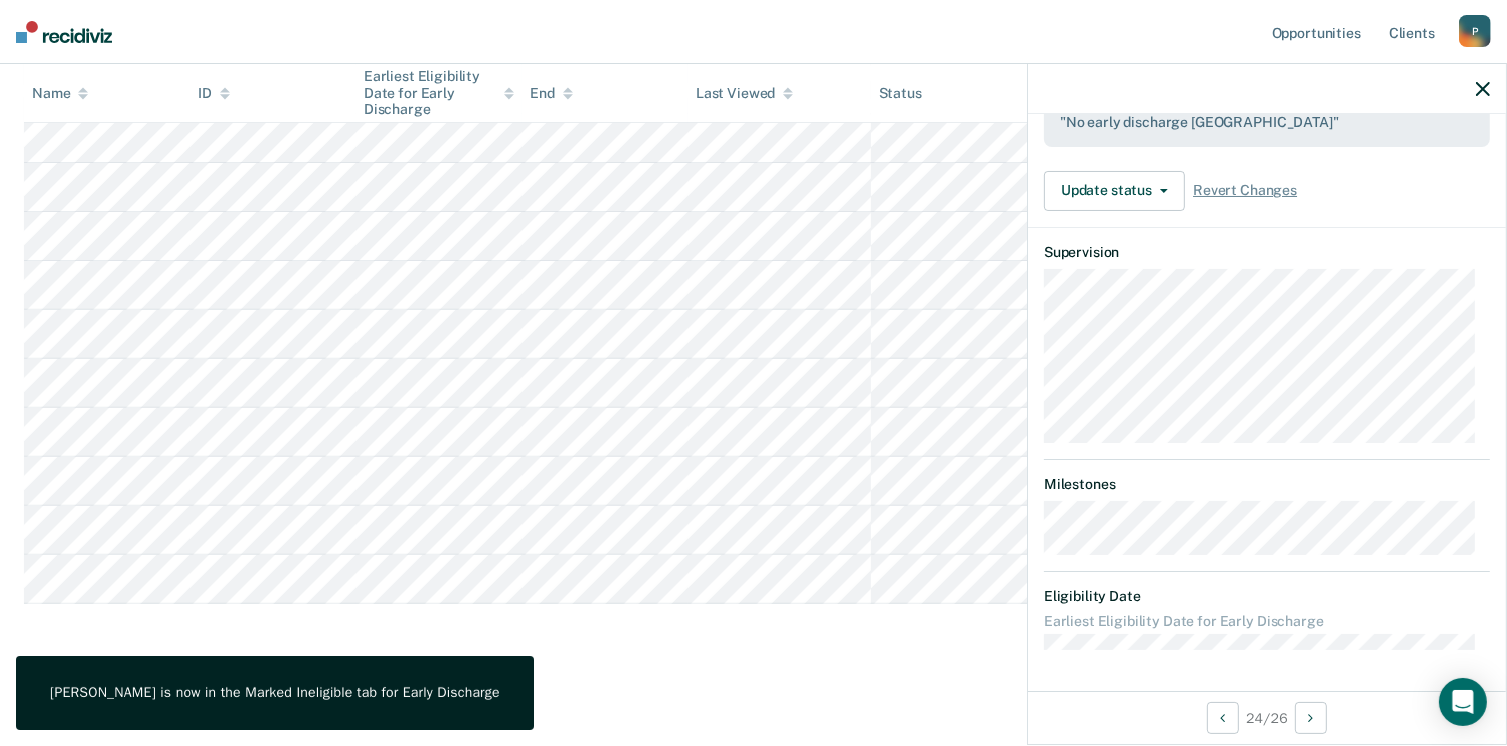 scroll, scrollTop: 589, scrollLeft: 0, axis: vertical 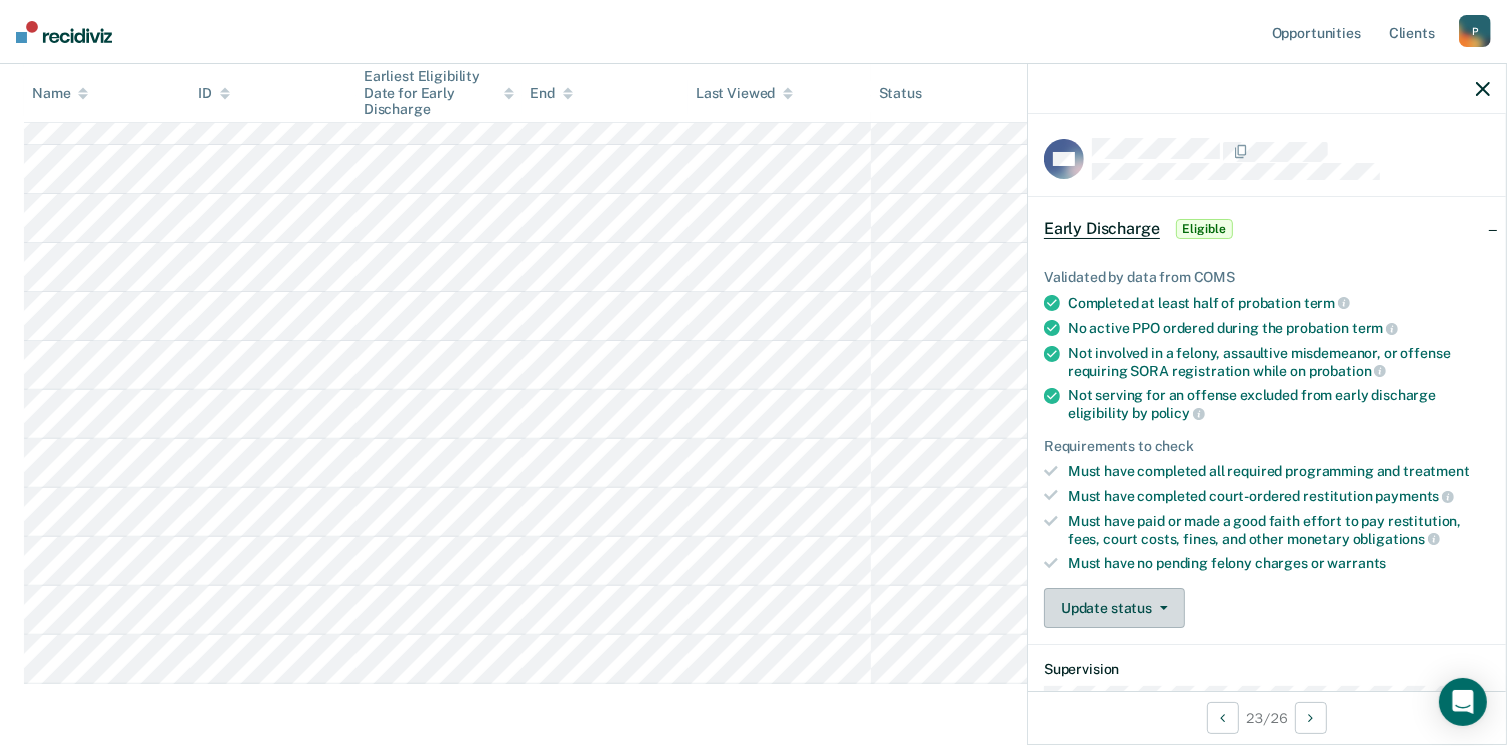 click on "Update status" at bounding box center (1114, 608) 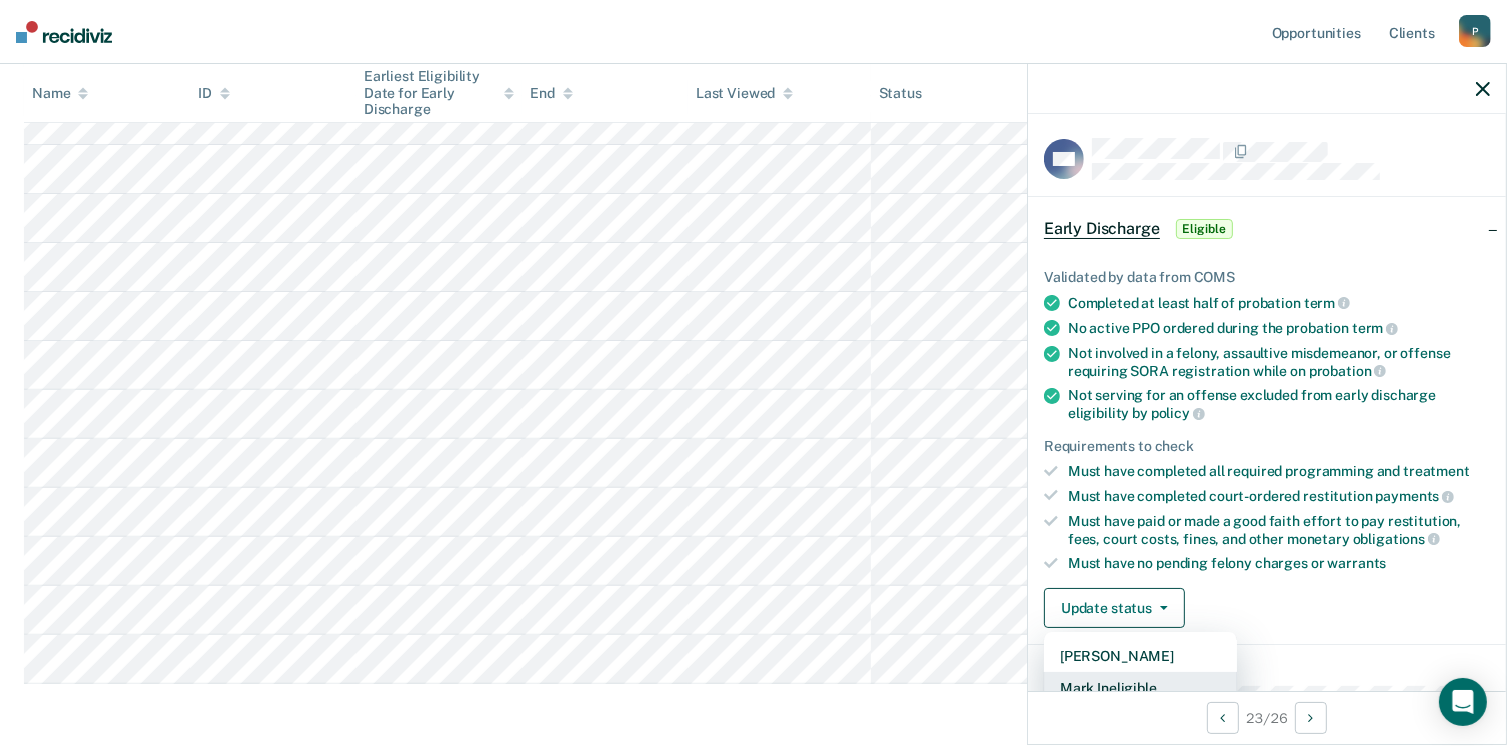 scroll, scrollTop: 5, scrollLeft: 0, axis: vertical 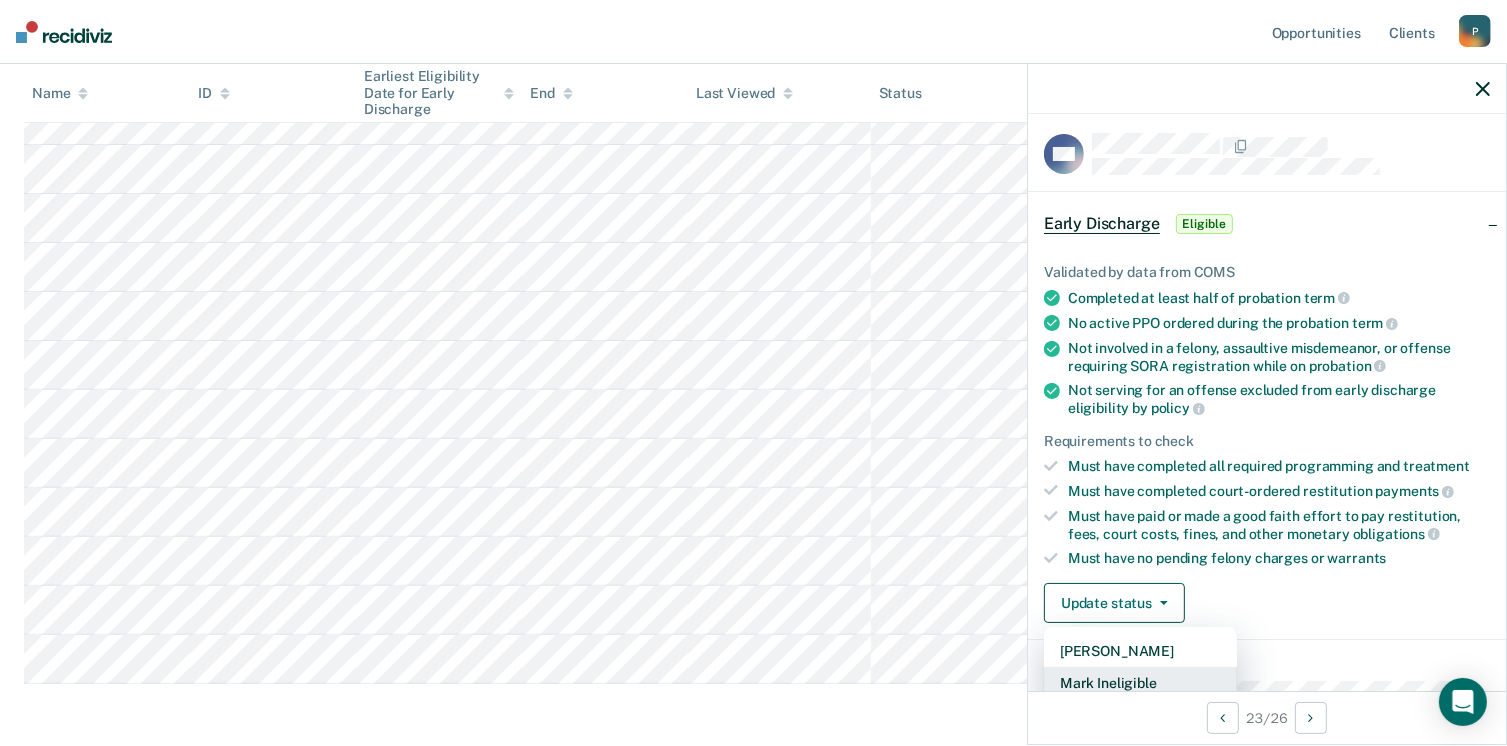 click on "Mark Ineligible" at bounding box center [1140, 683] 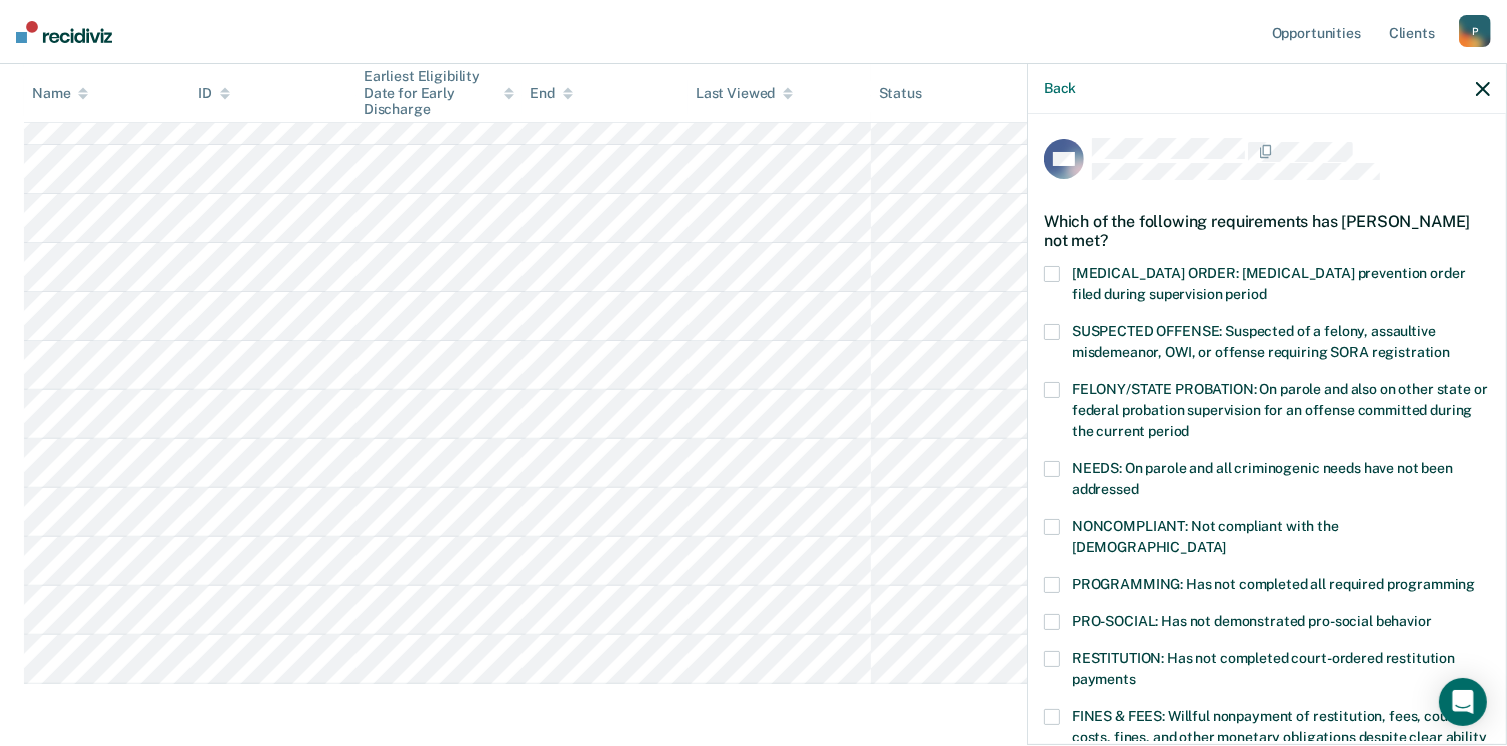 scroll, scrollTop: 0, scrollLeft: 0, axis: both 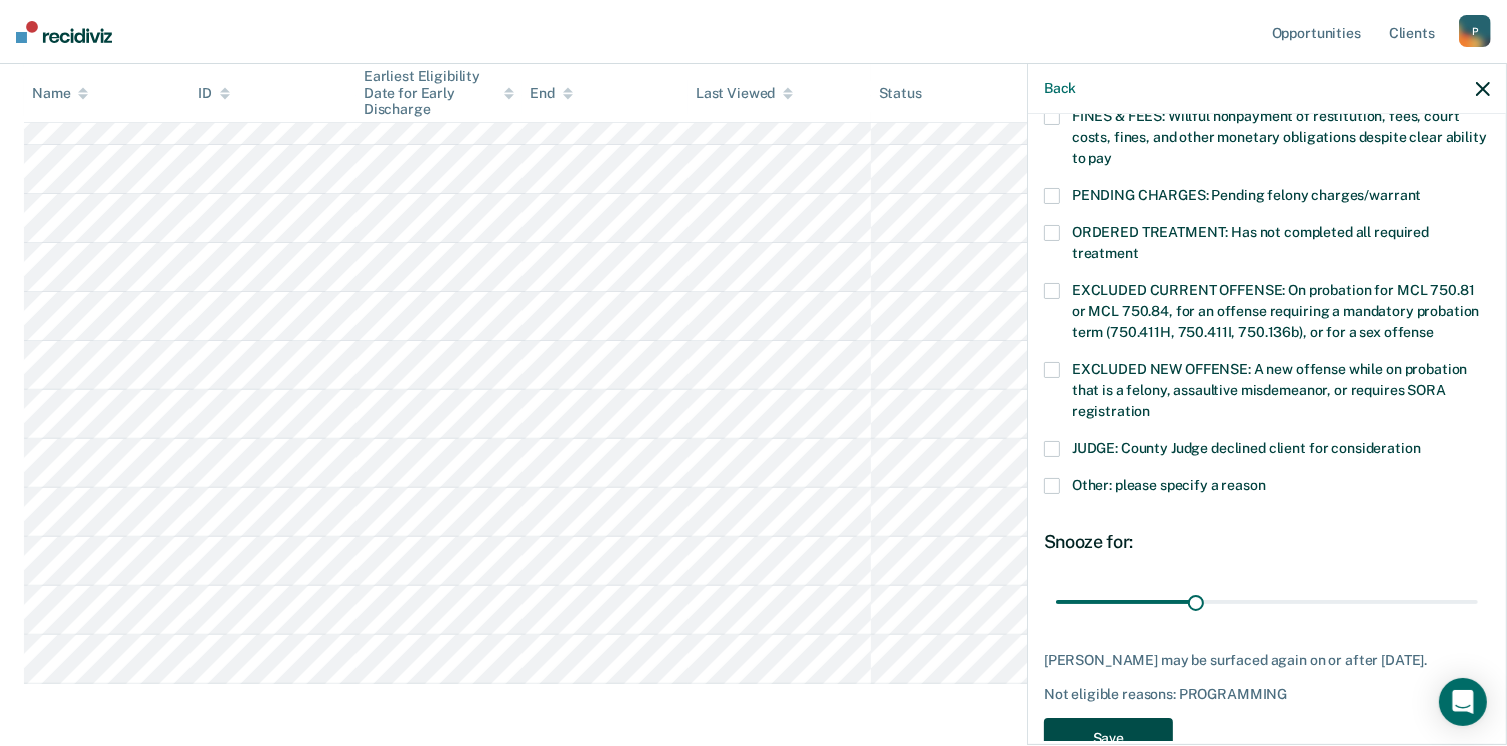 click on "Save" at bounding box center [1108, 738] 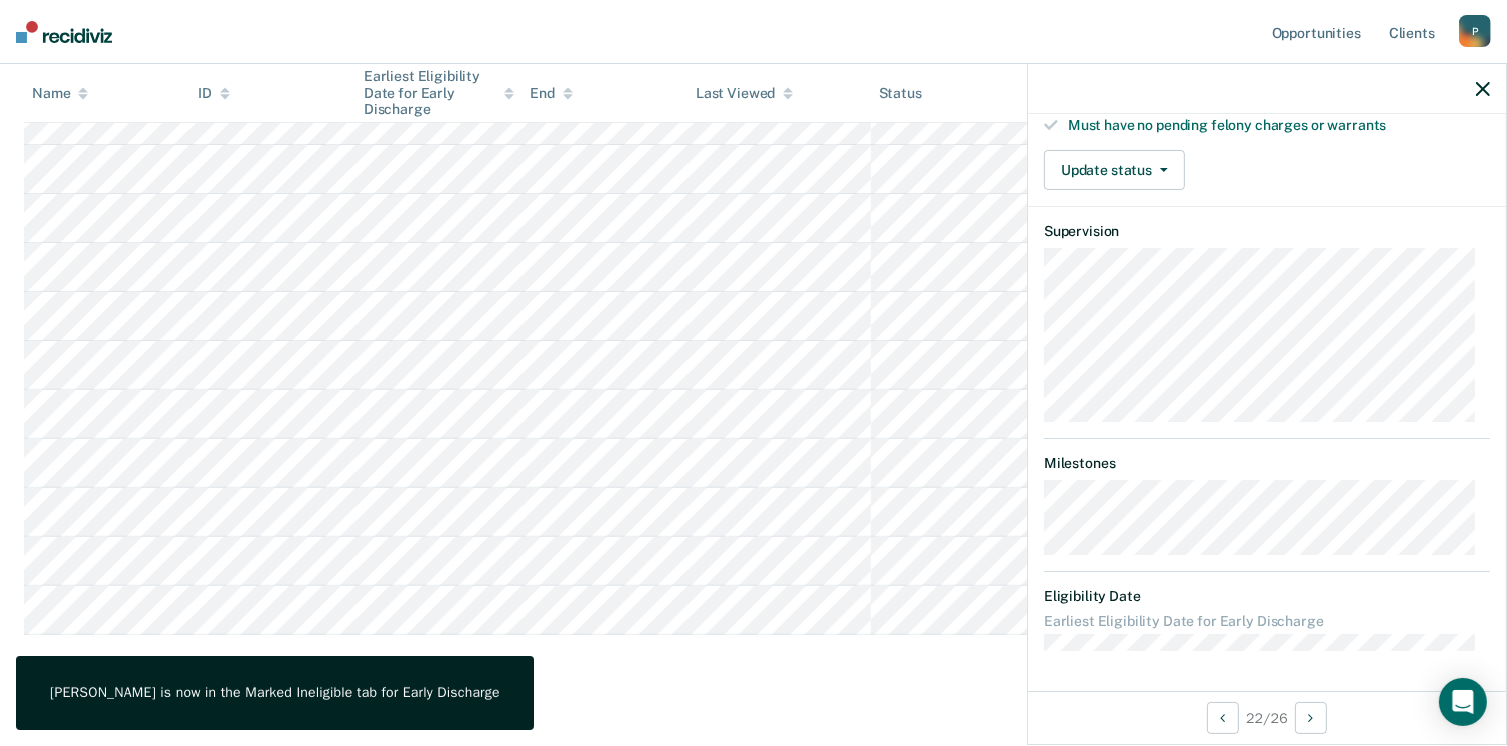 scroll, scrollTop: 408, scrollLeft: 0, axis: vertical 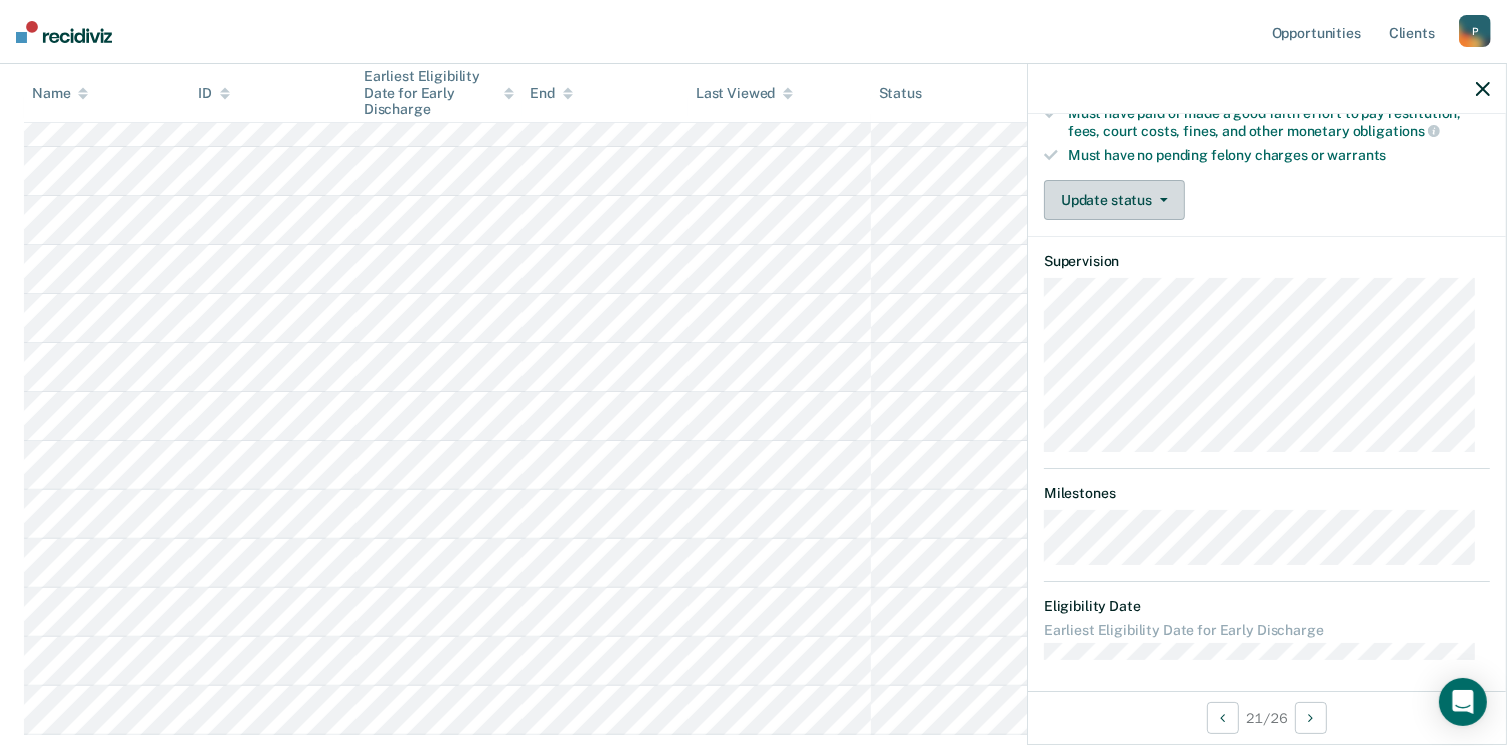 click on "Update status" at bounding box center (1114, 200) 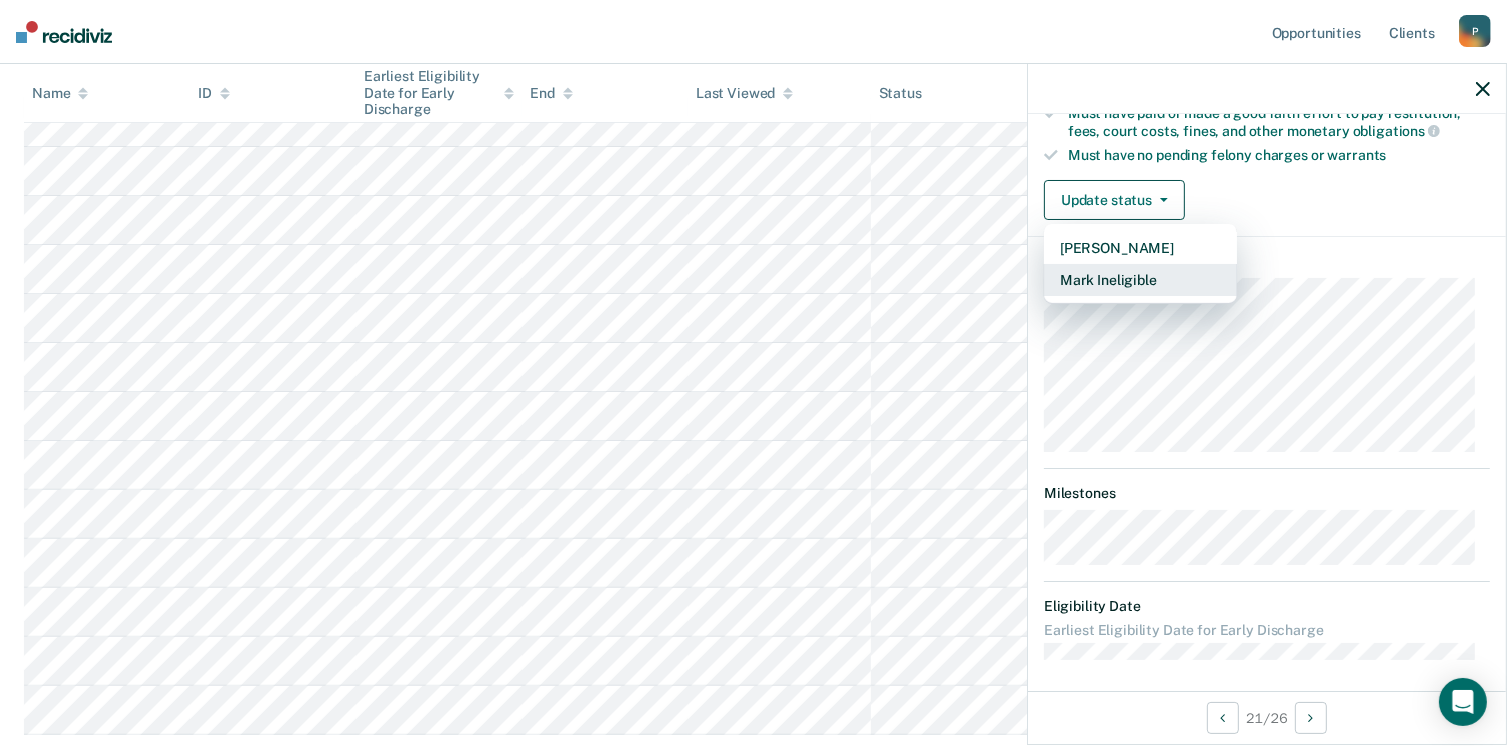 click on "Mark Ineligible" at bounding box center (1140, 280) 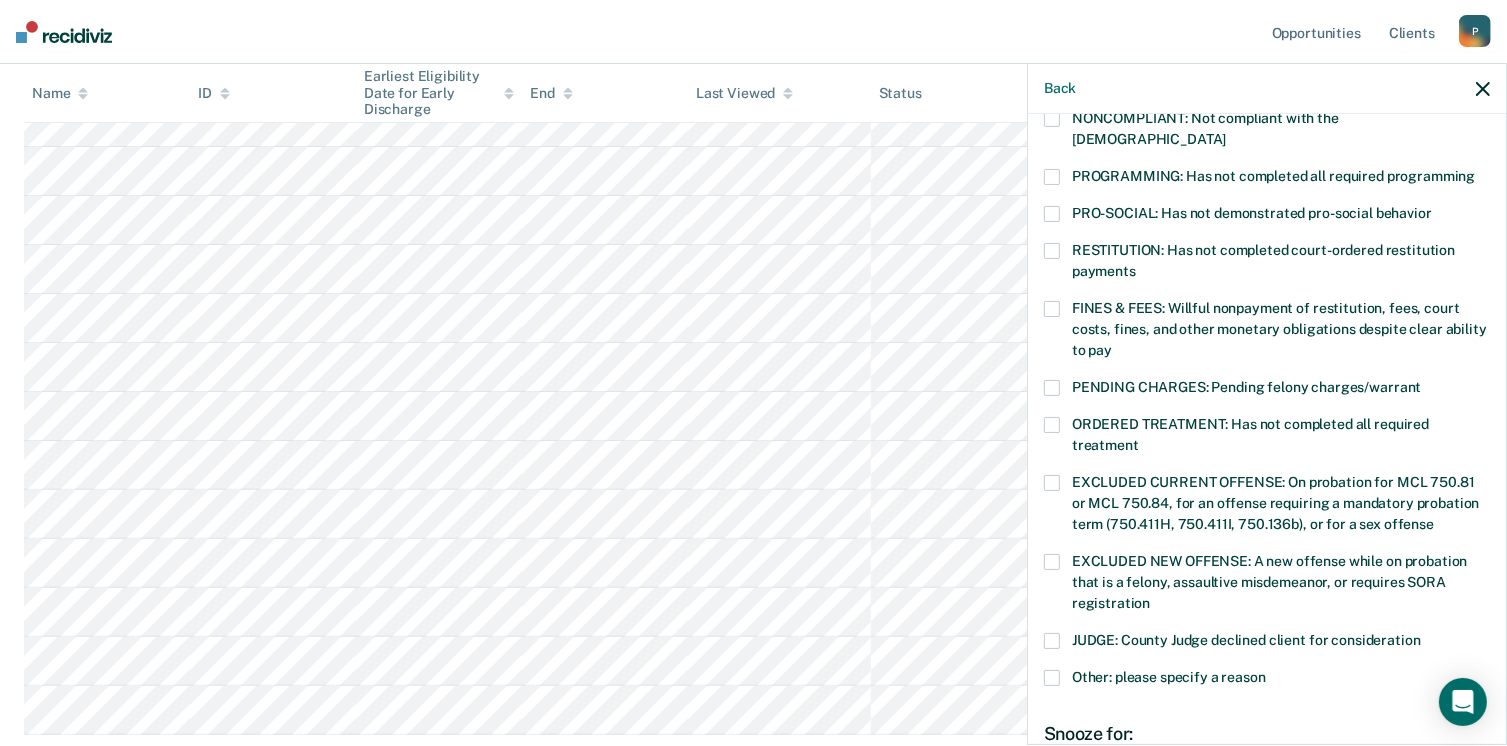 scroll, scrollTop: 208, scrollLeft: 0, axis: vertical 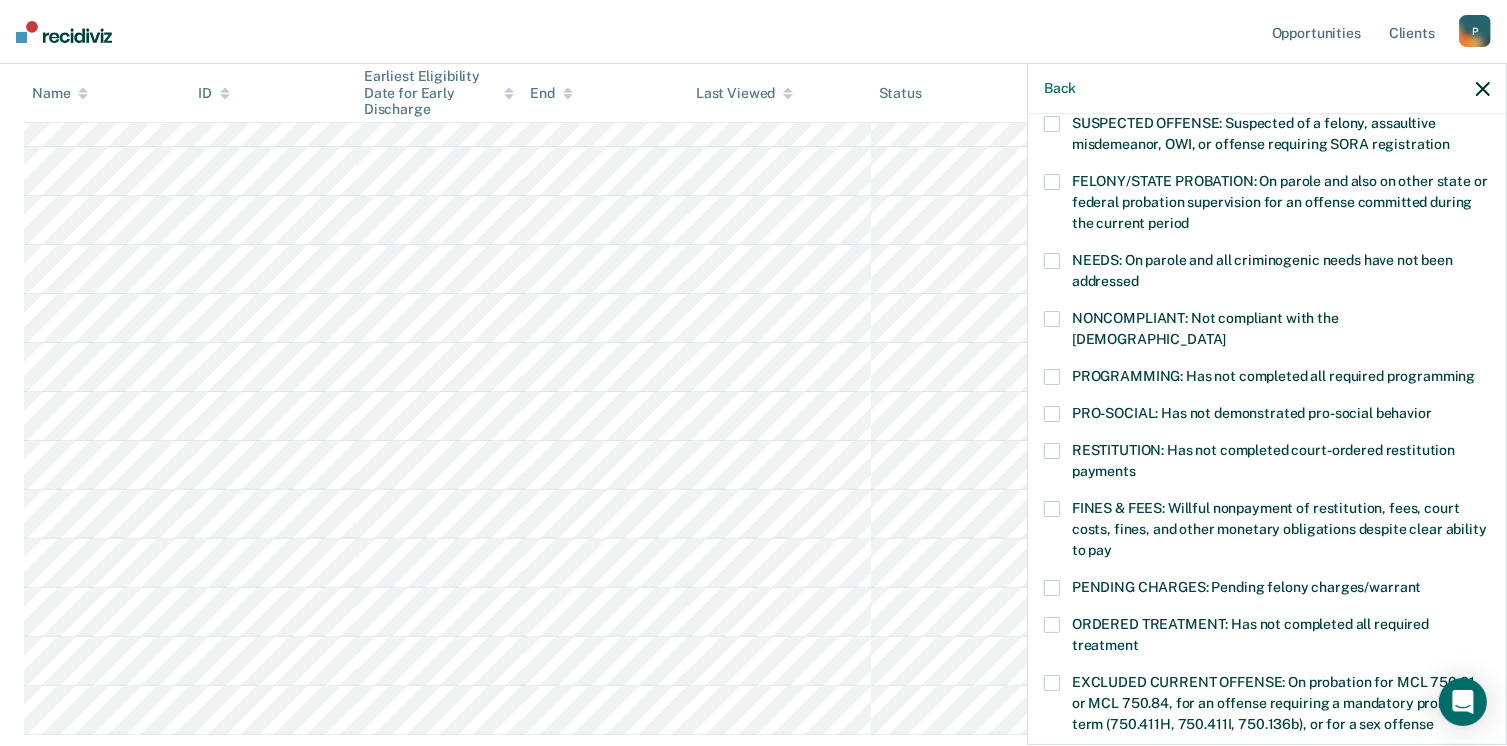 click at bounding box center (1052, 377) 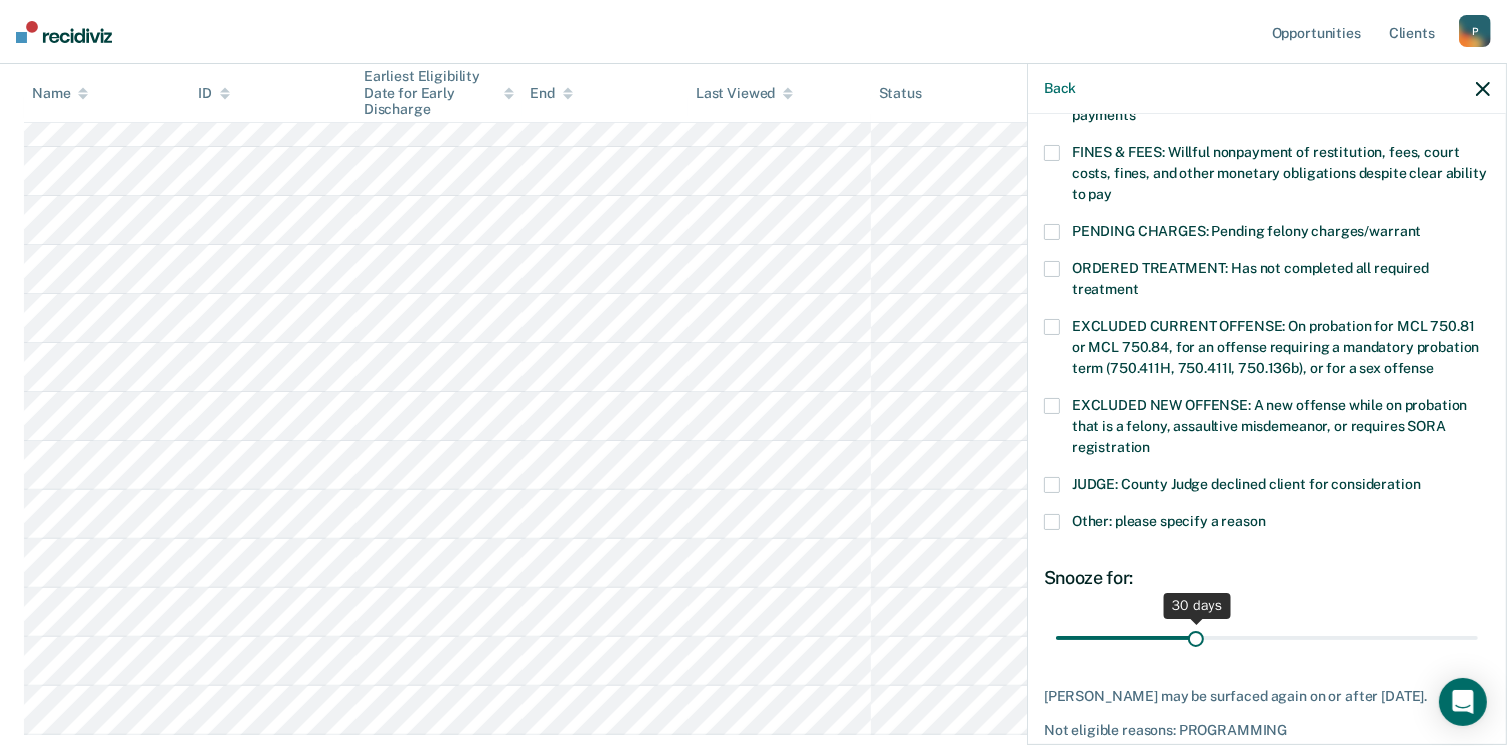 scroll, scrollTop: 630, scrollLeft: 0, axis: vertical 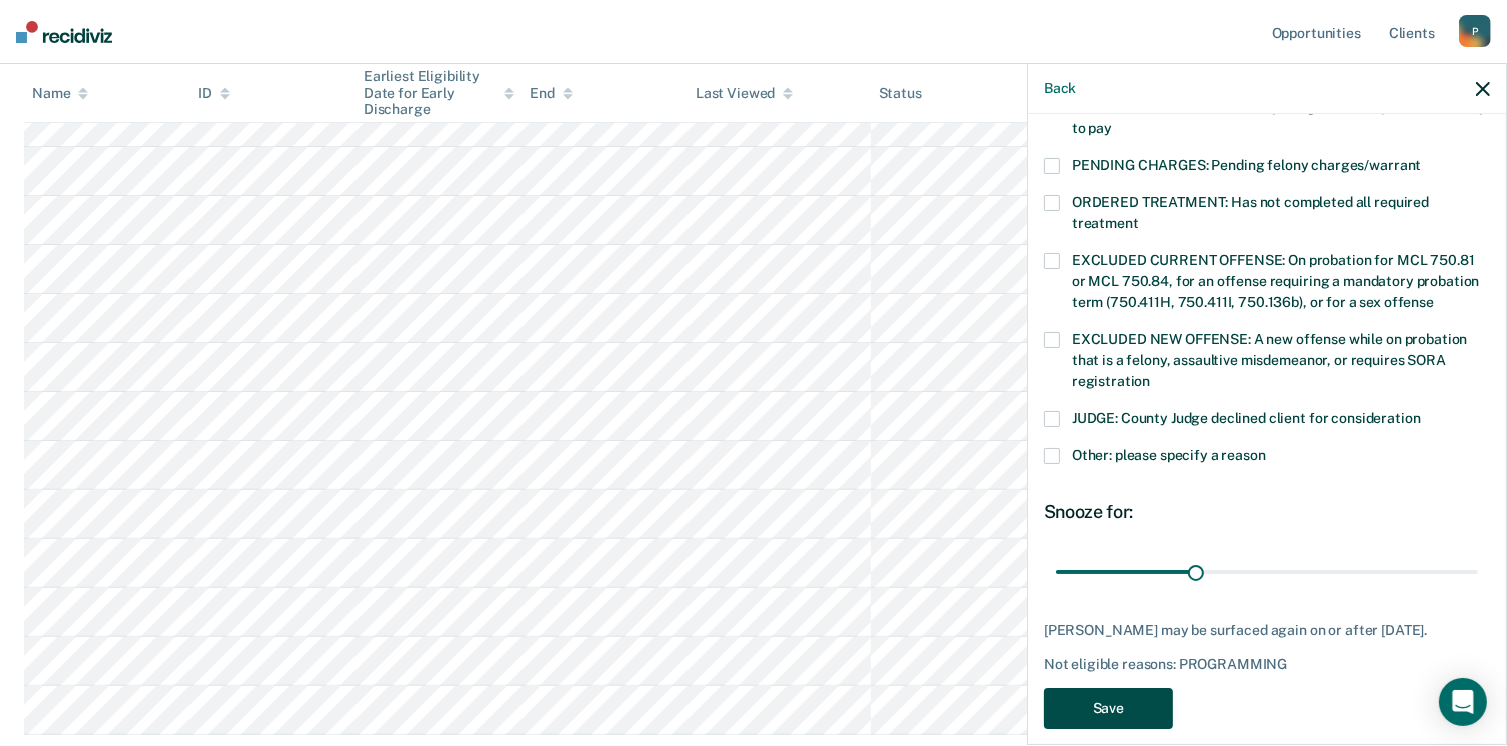 click on "Save" at bounding box center [1108, 708] 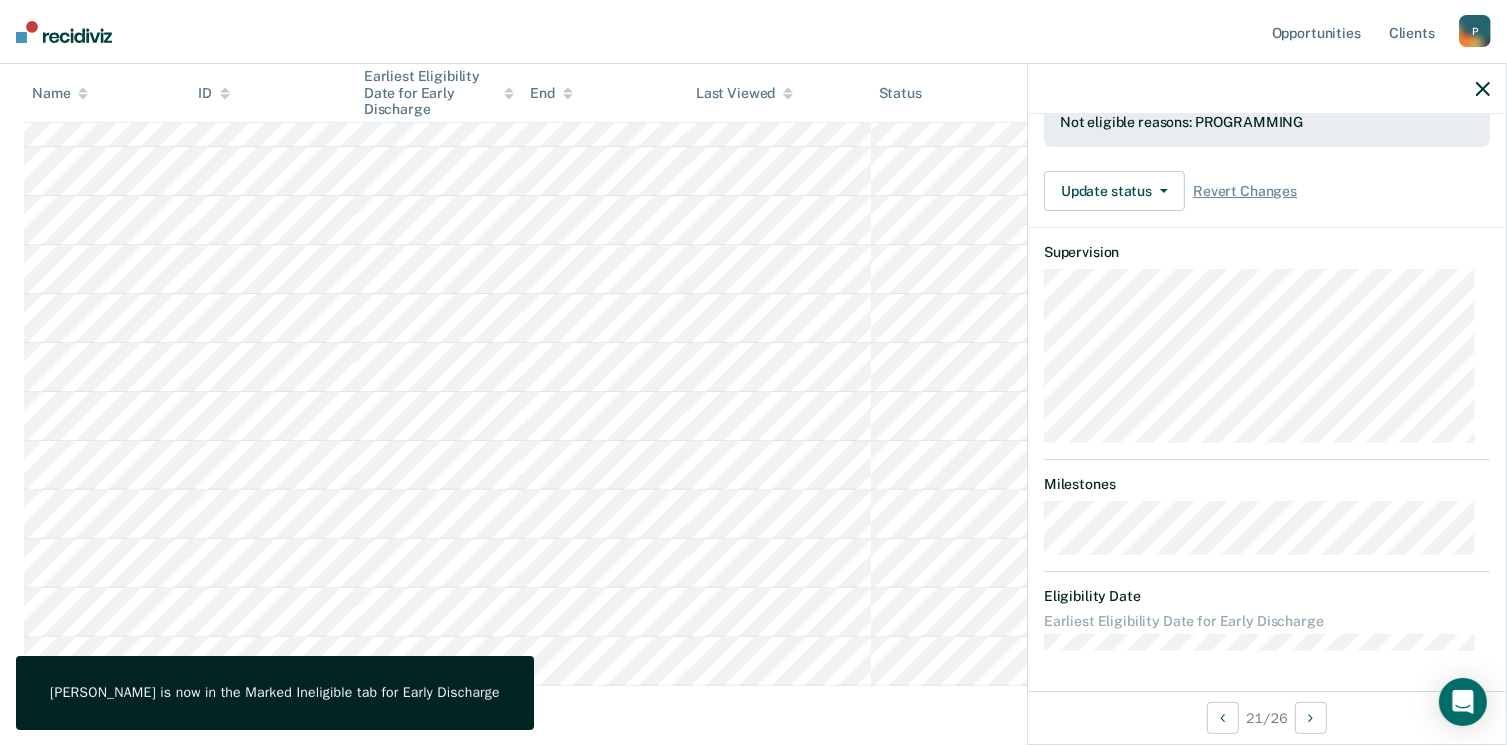 scroll, scrollTop: 556, scrollLeft: 0, axis: vertical 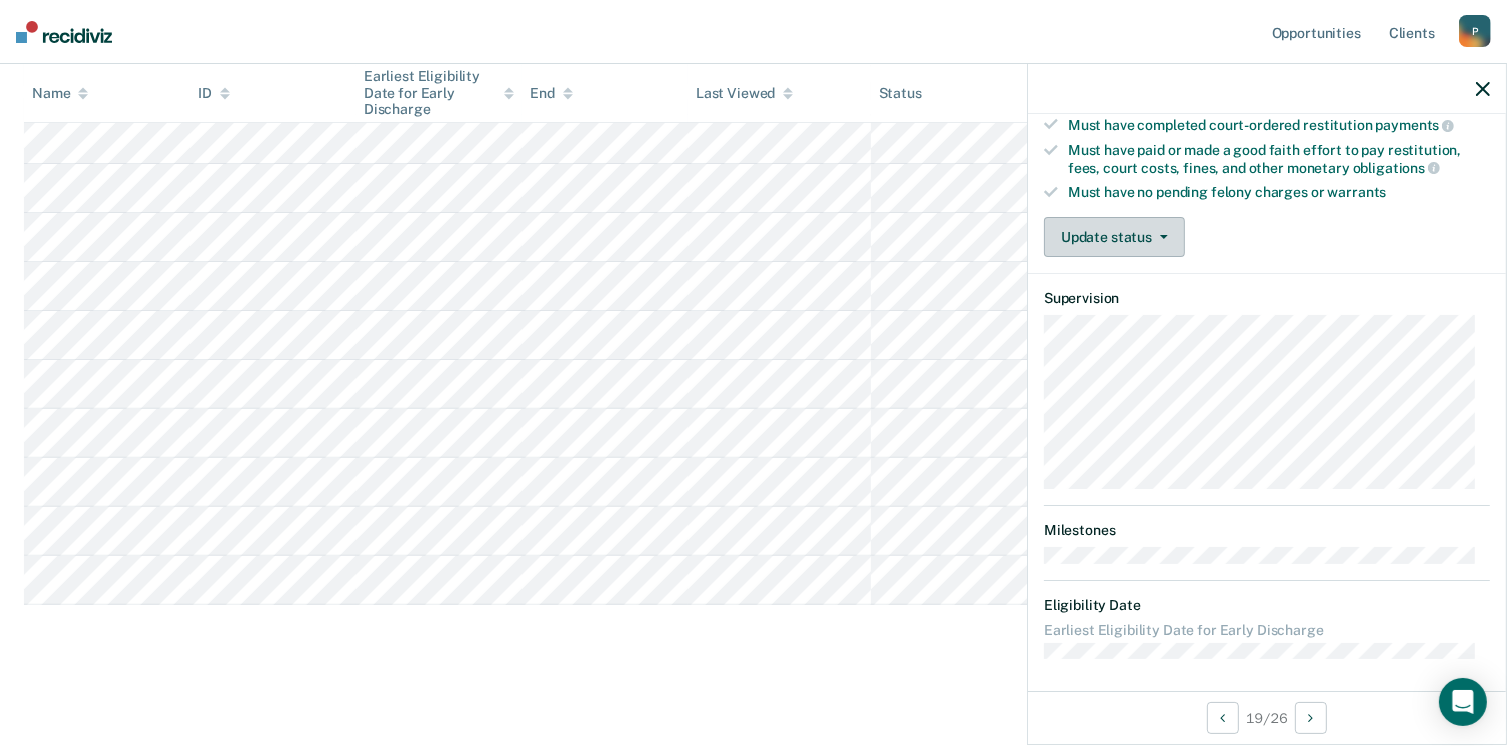 click on "Update status" at bounding box center [1114, 237] 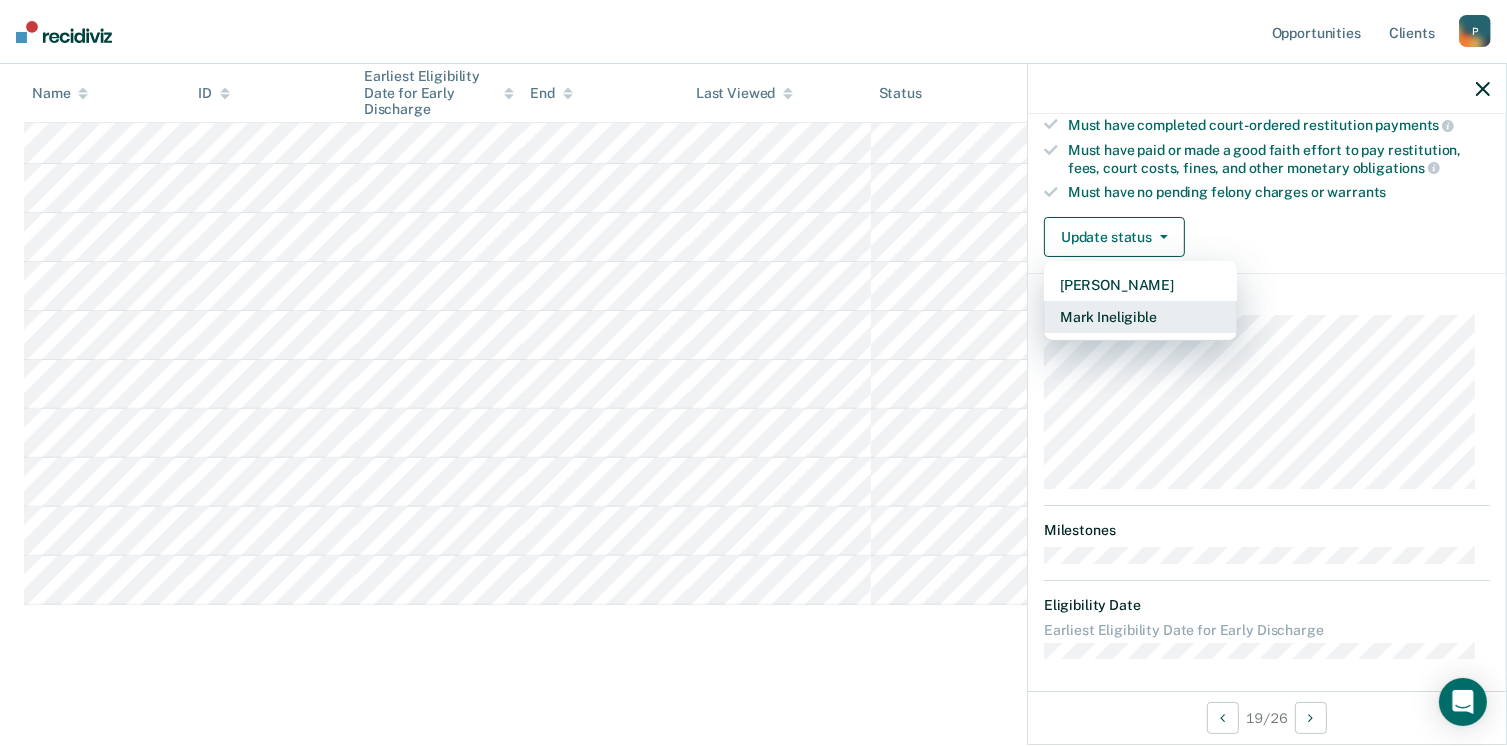 click on "Mark Ineligible" at bounding box center (1140, 317) 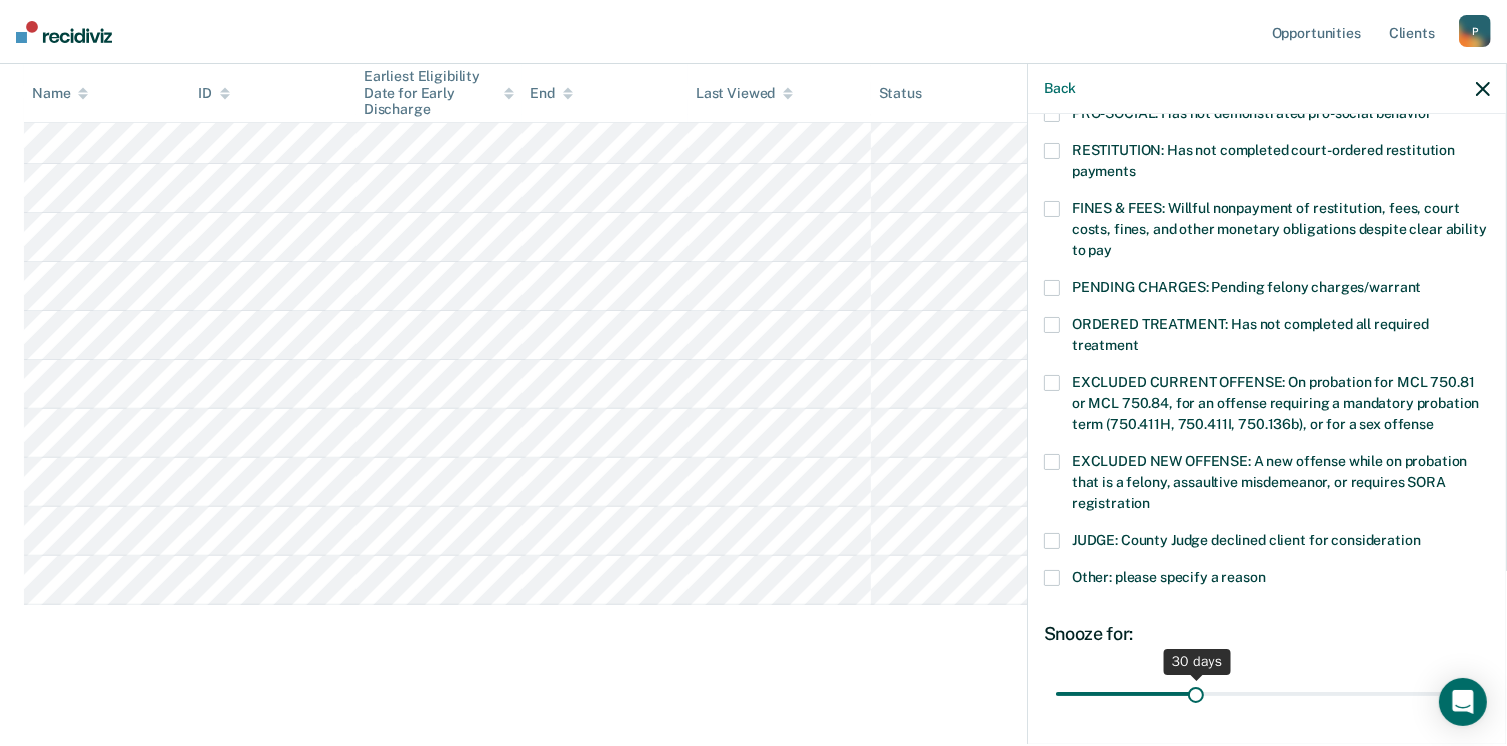 scroll, scrollTop: 630, scrollLeft: 0, axis: vertical 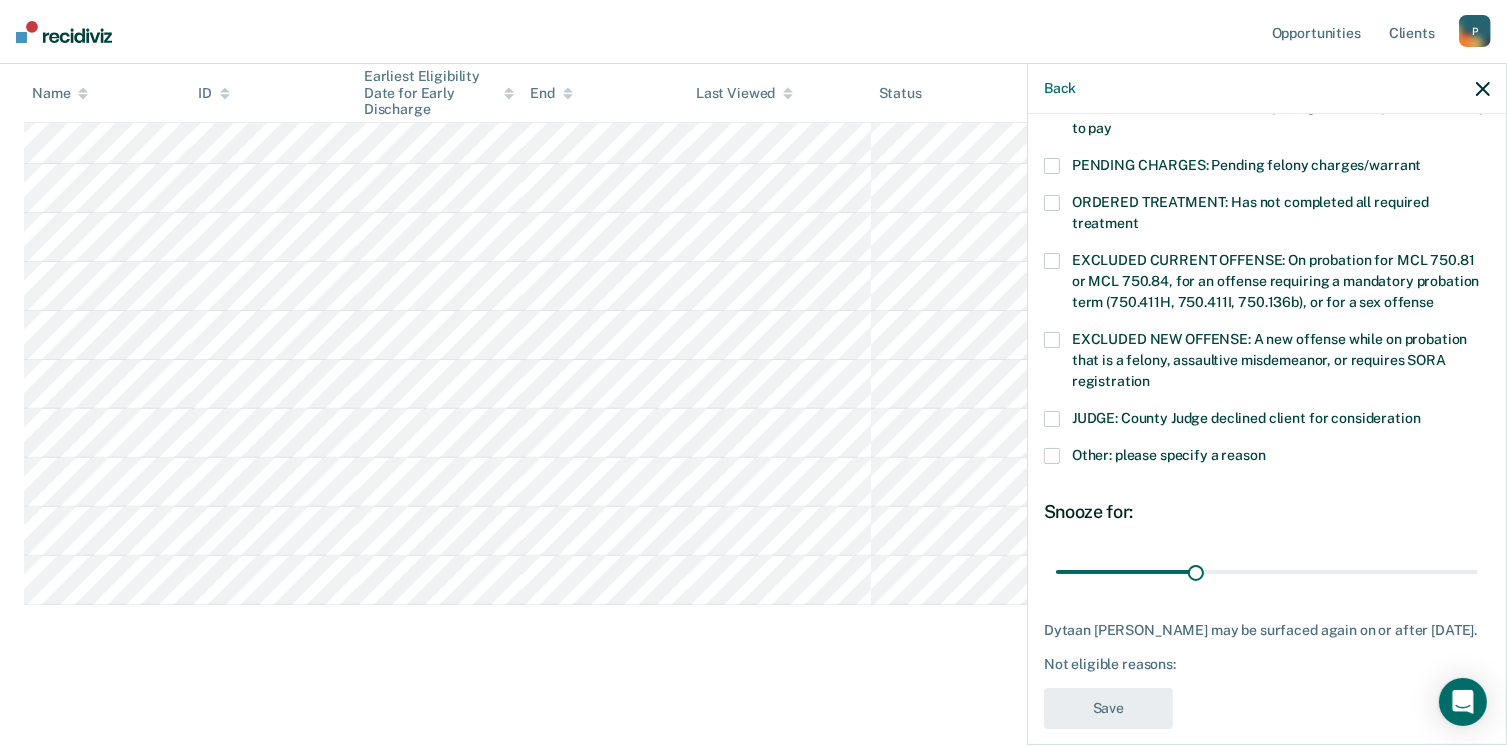 click at bounding box center (1052, 456) 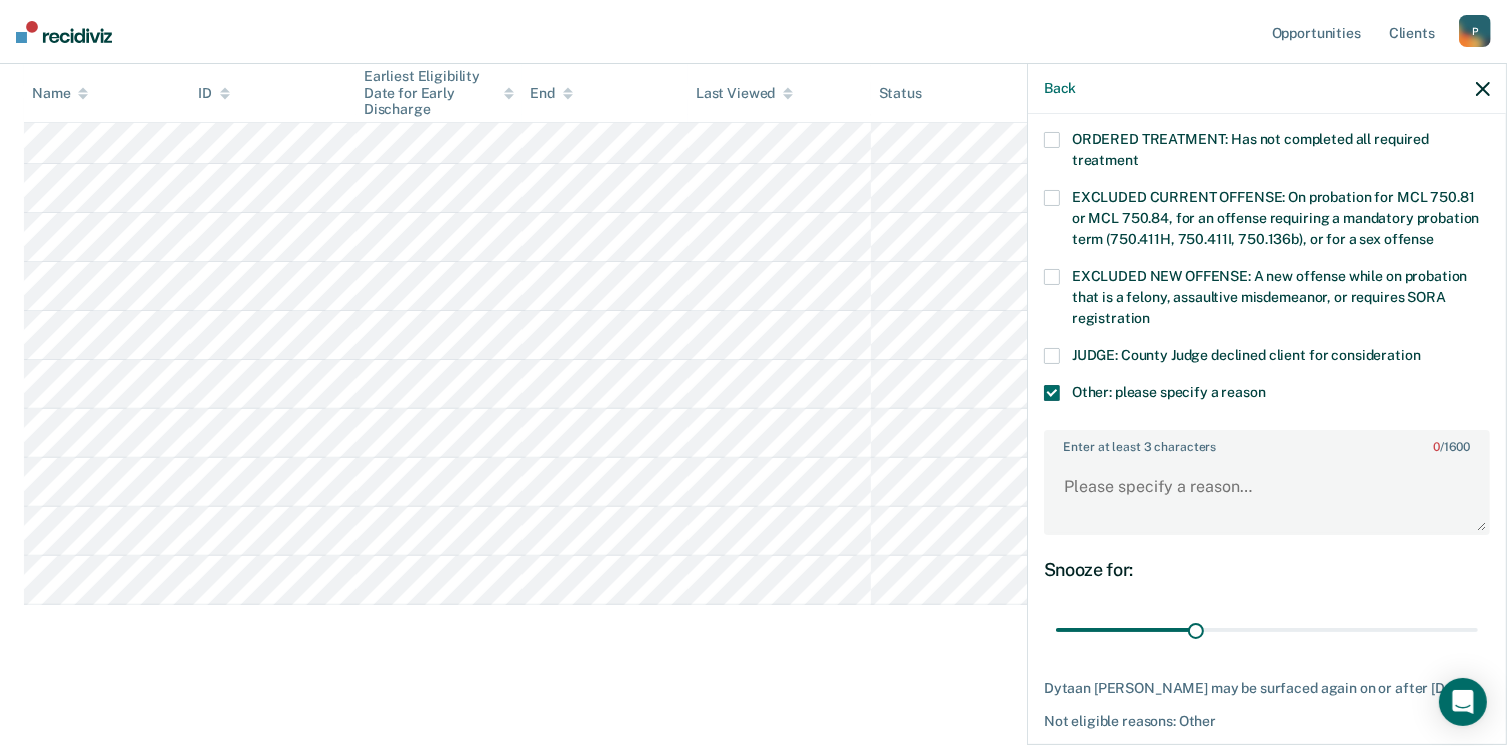 scroll, scrollTop: 749, scrollLeft: 0, axis: vertical 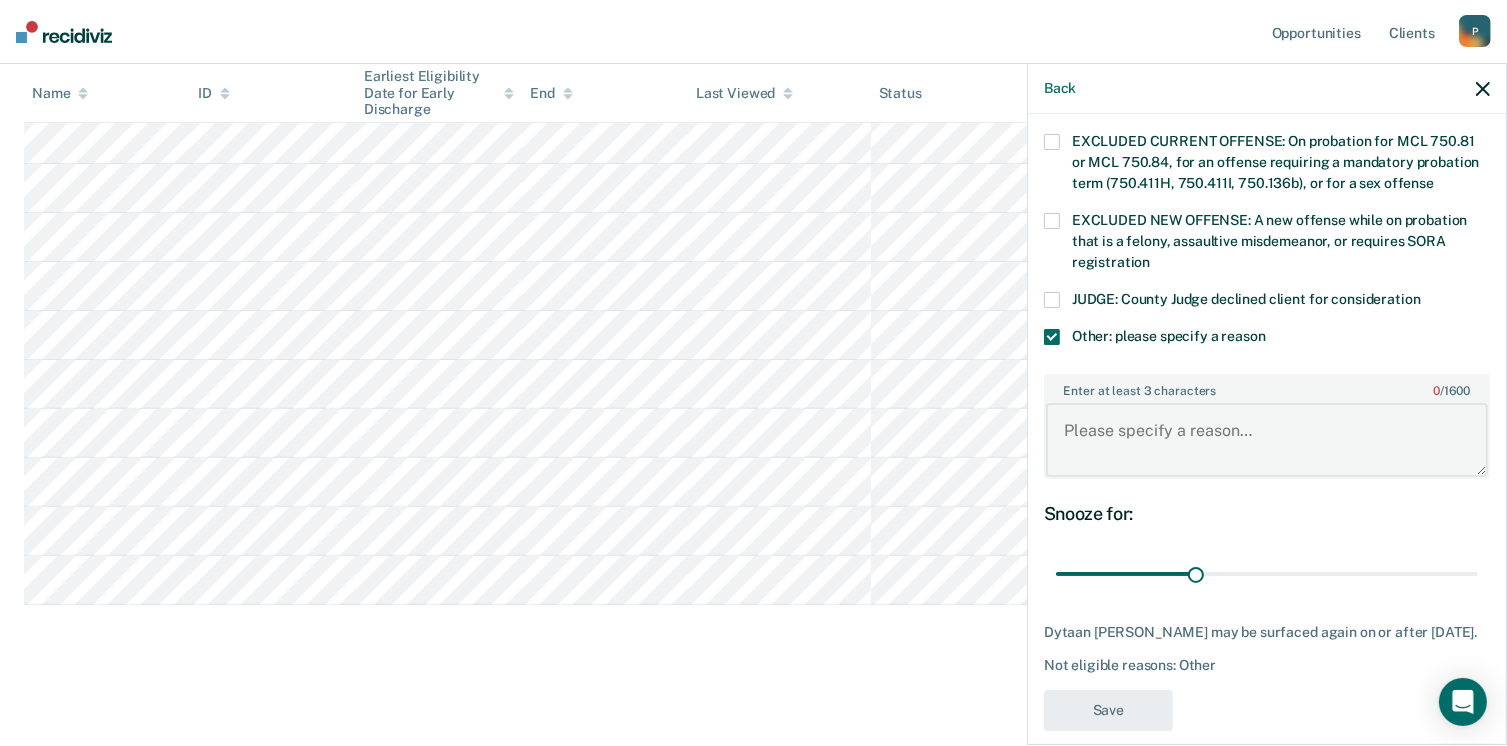 click on "Enter at least 3 characters 0  /  1600" at bounding box center [1267, 440] 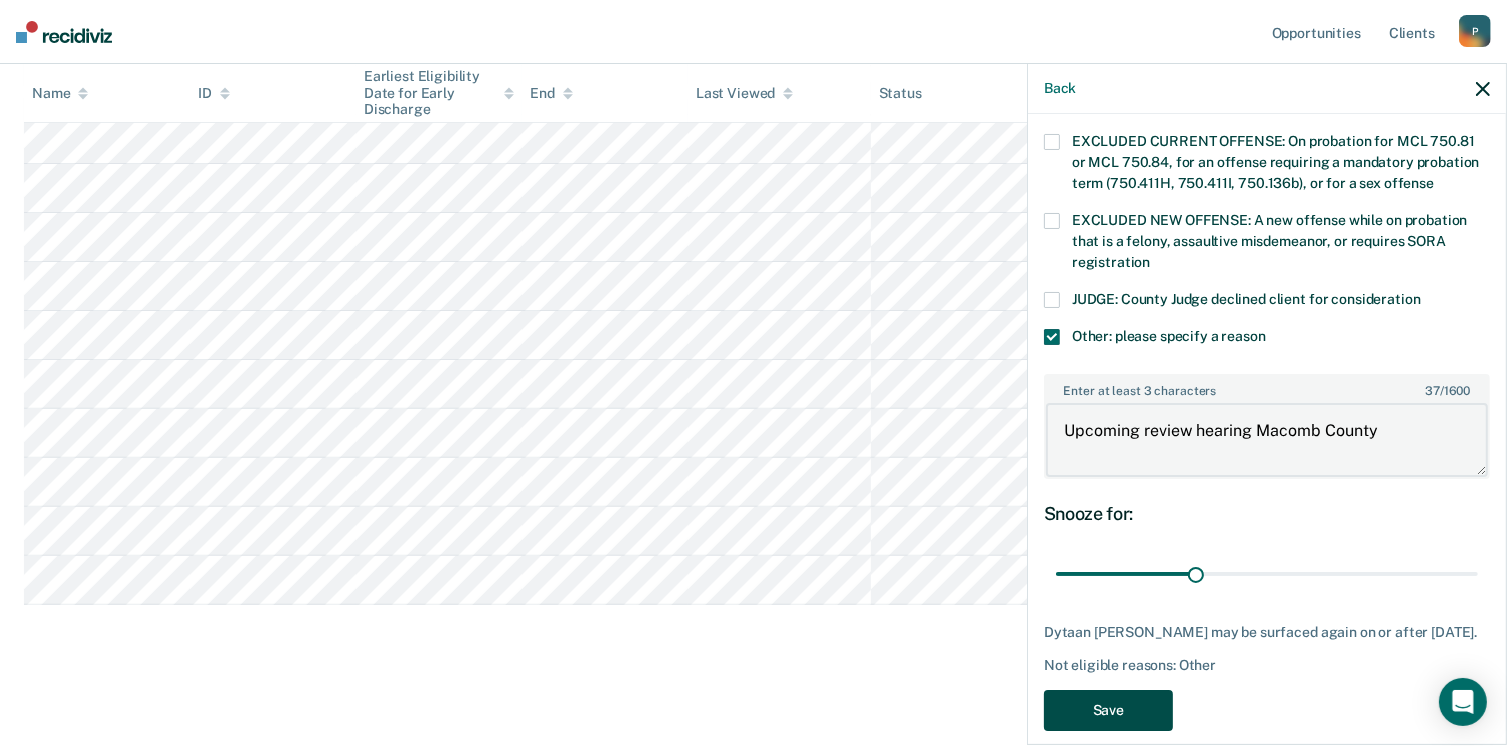 type on "Upcoming review hearing Macomb County" 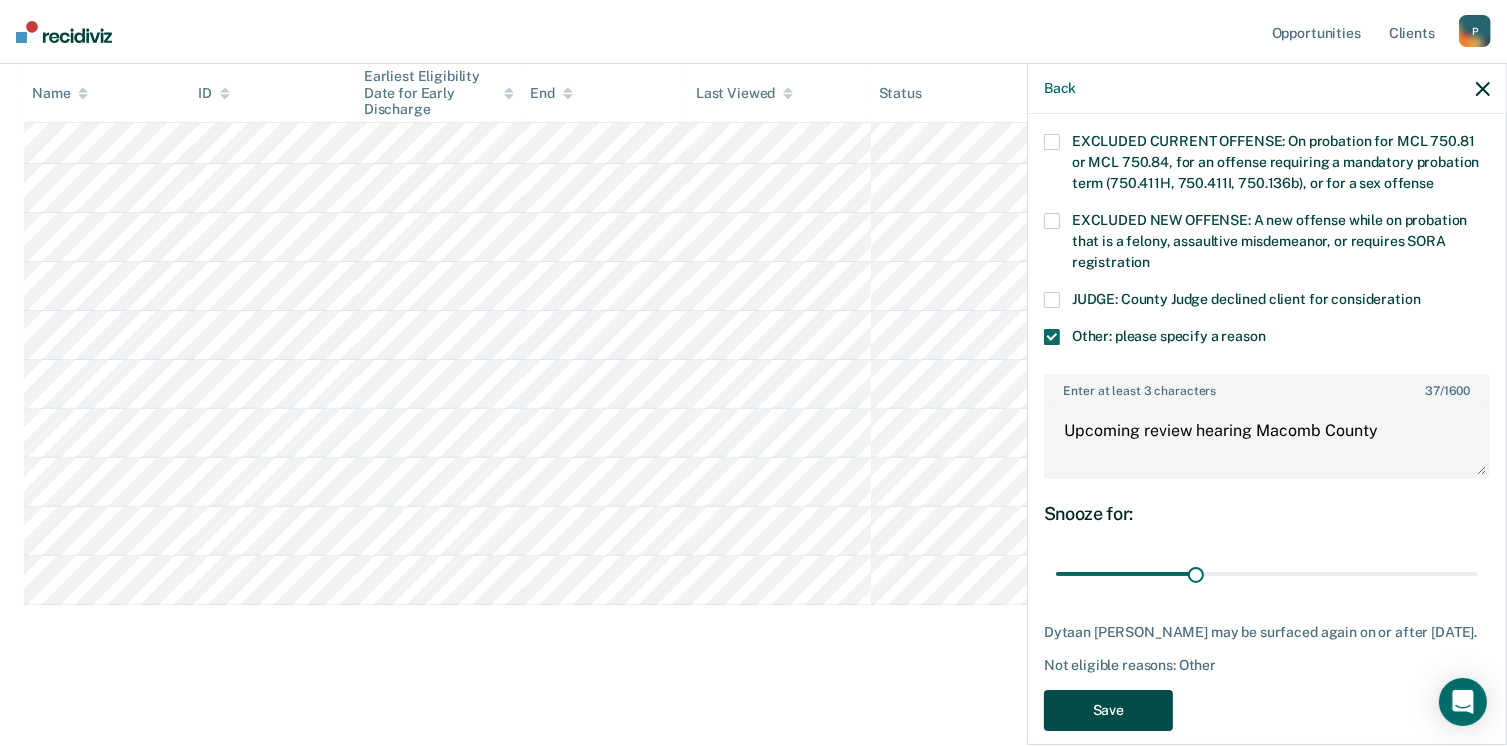 click on "Save" at bounding box center (1108, 710) 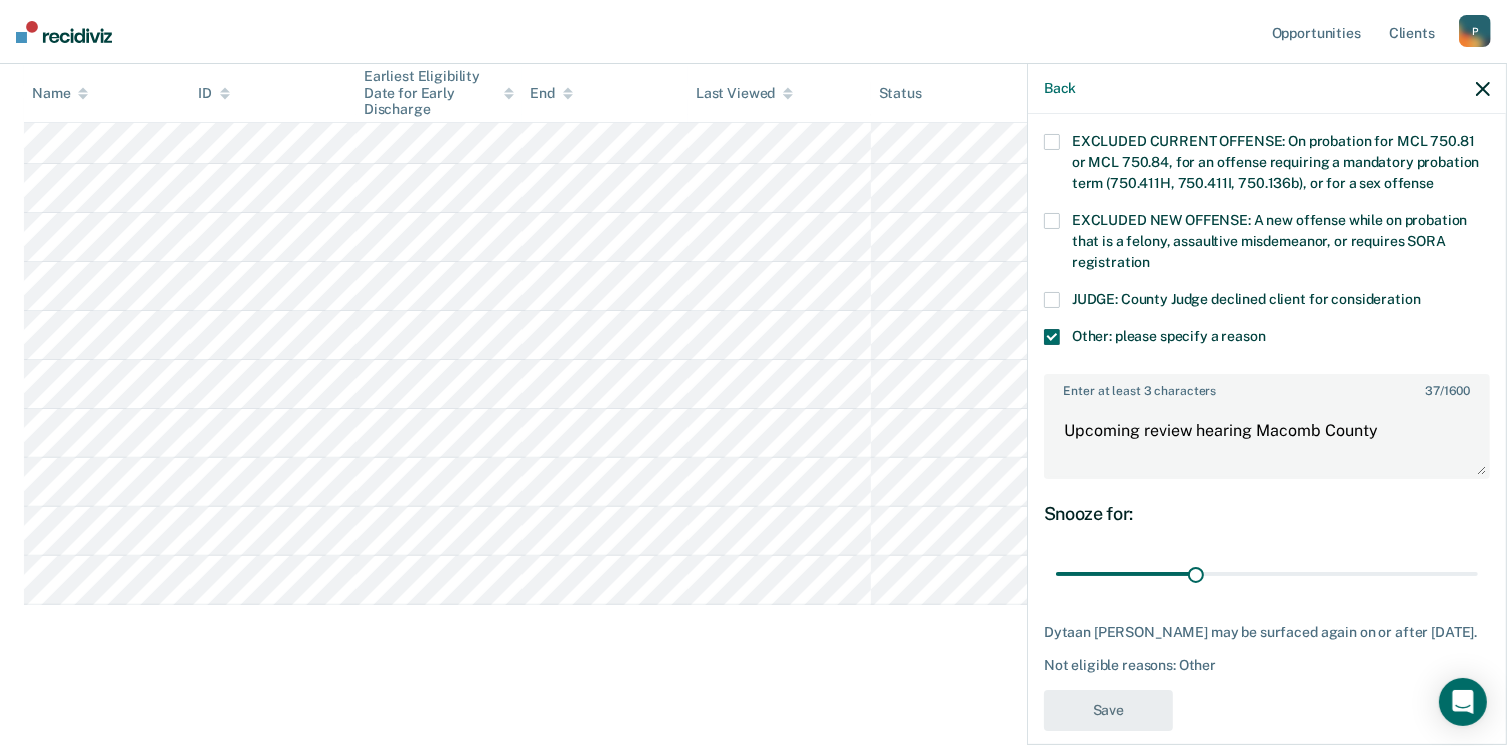scroll, scrollTop: 552, scrollLeft: 0, axis: vertical 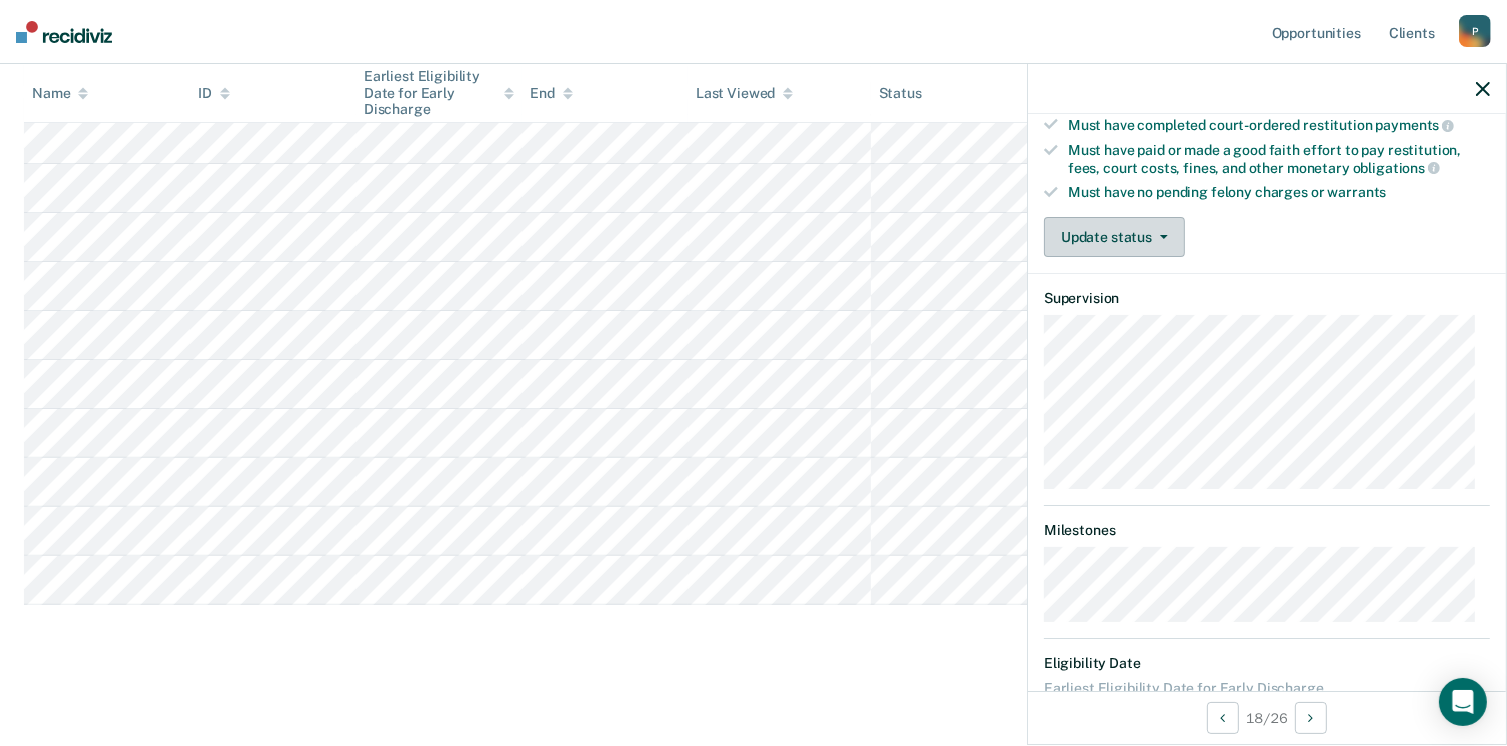 click on "Update status" at bounding box center (1114, 237) 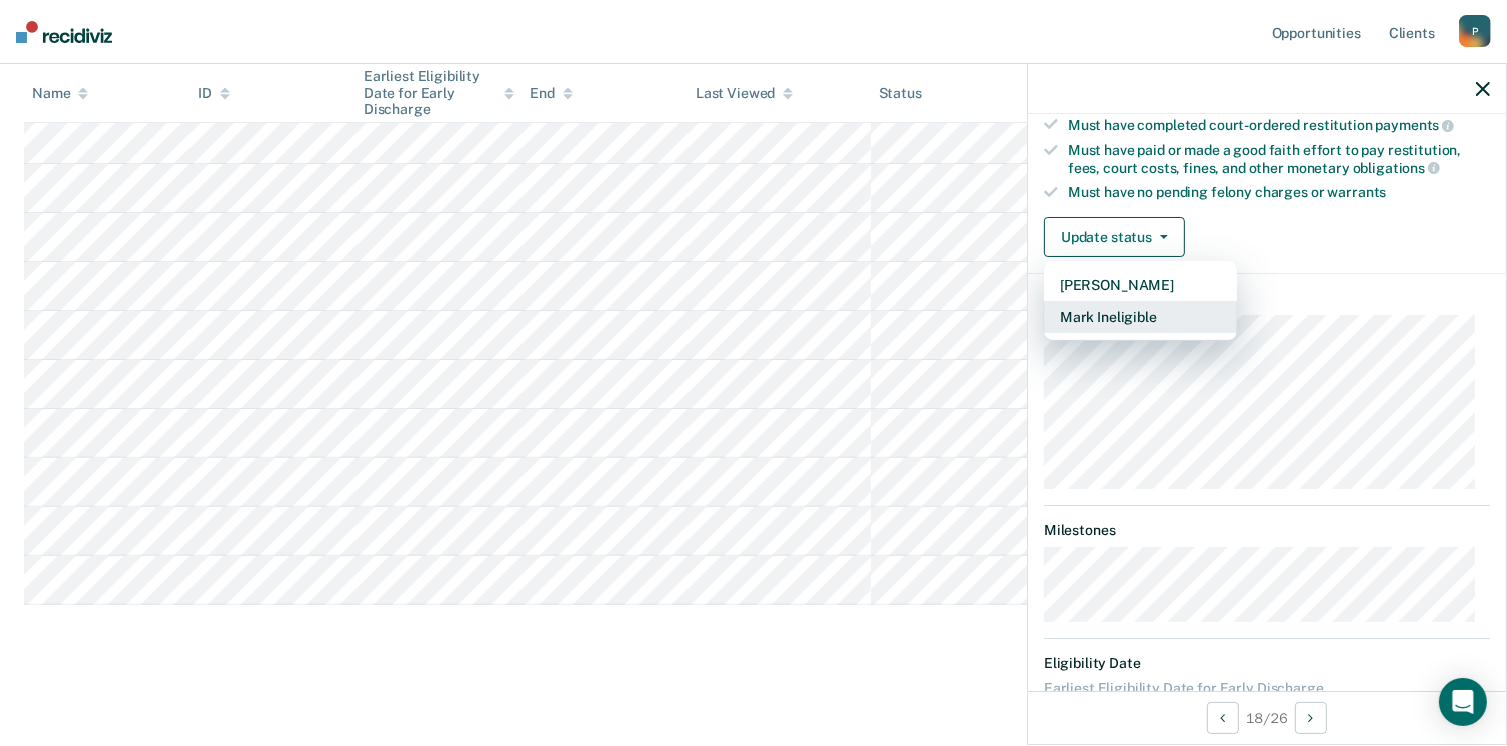 click on "Mark Ineligible" at bounding box center (1140, 317) 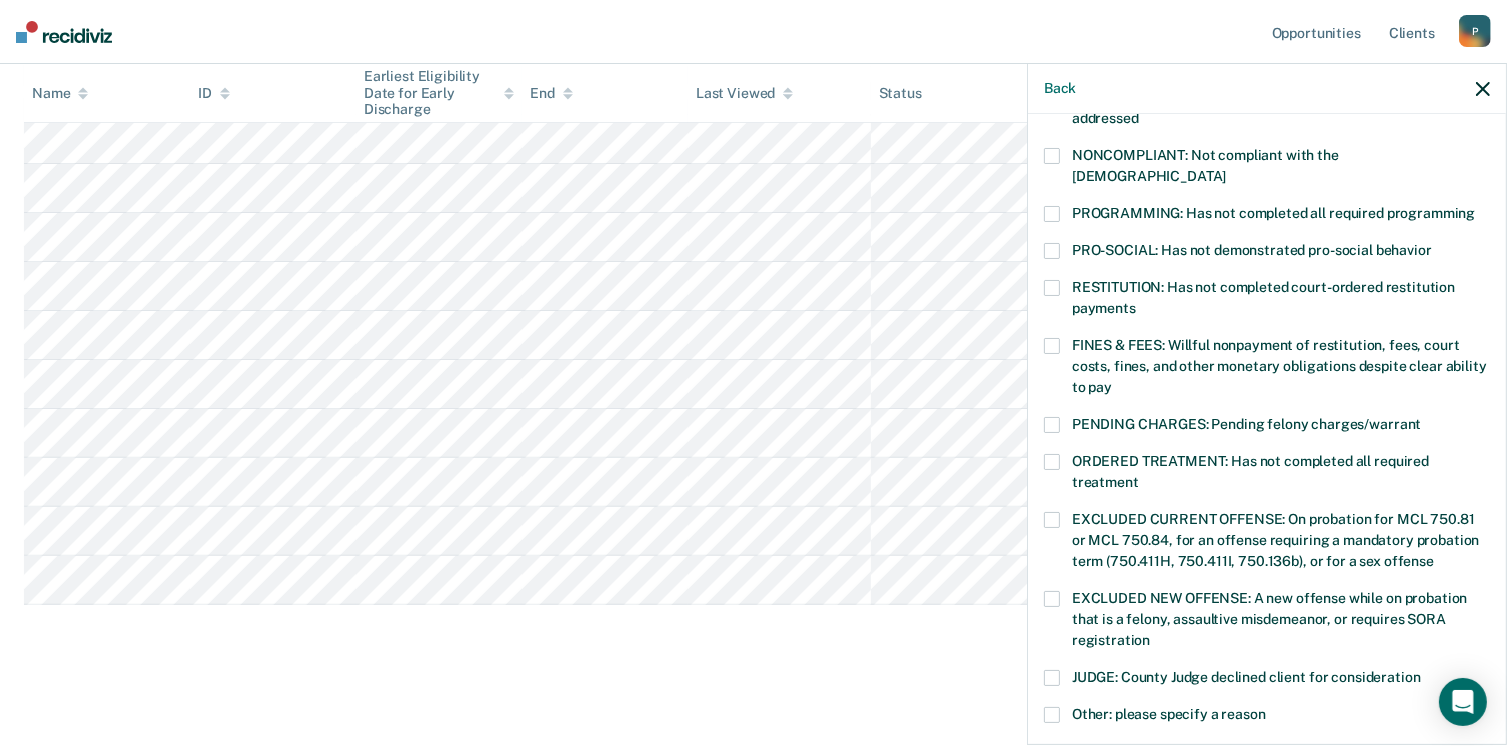 click at bounding box center (1052, 214) 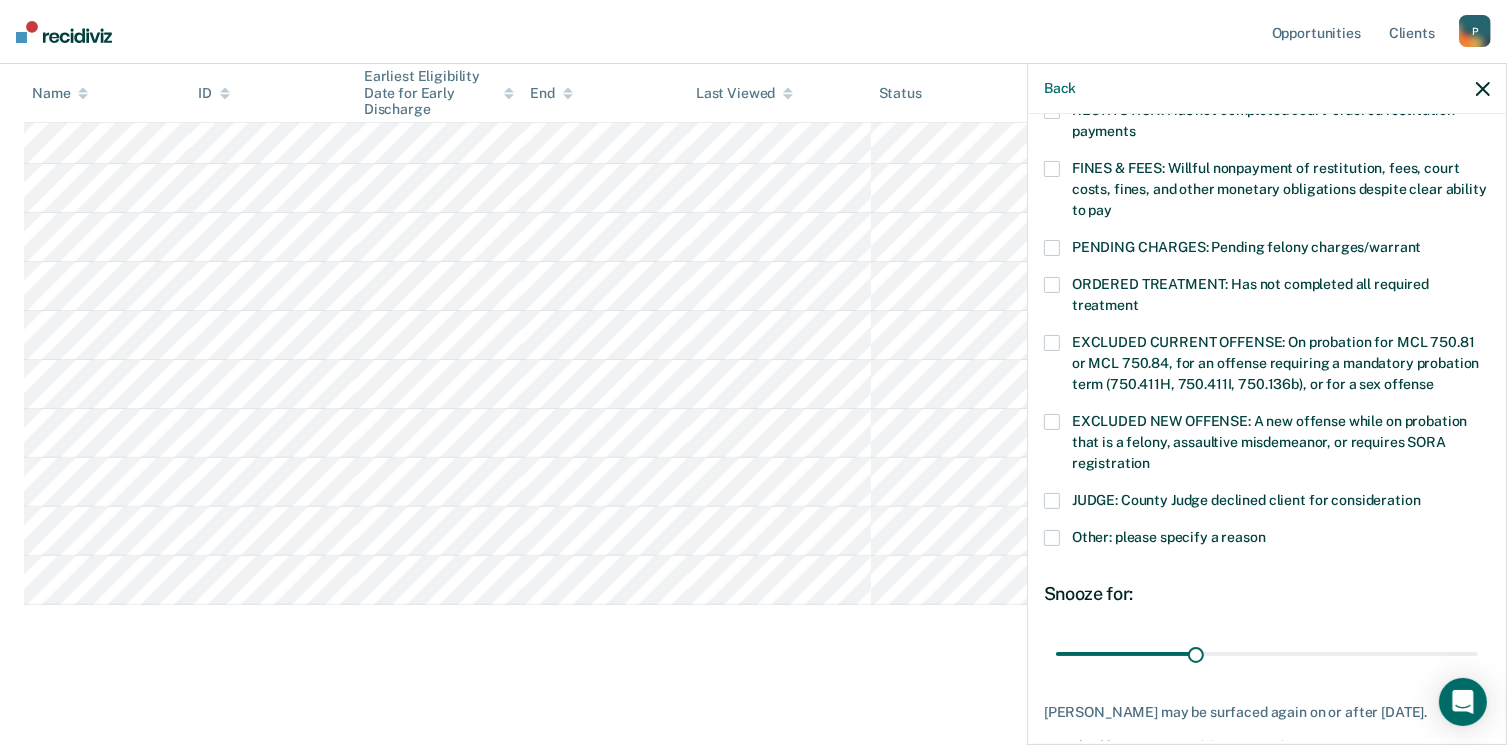 scroll, scrollTop: 630, scrollLeft: 0, axis: vertical 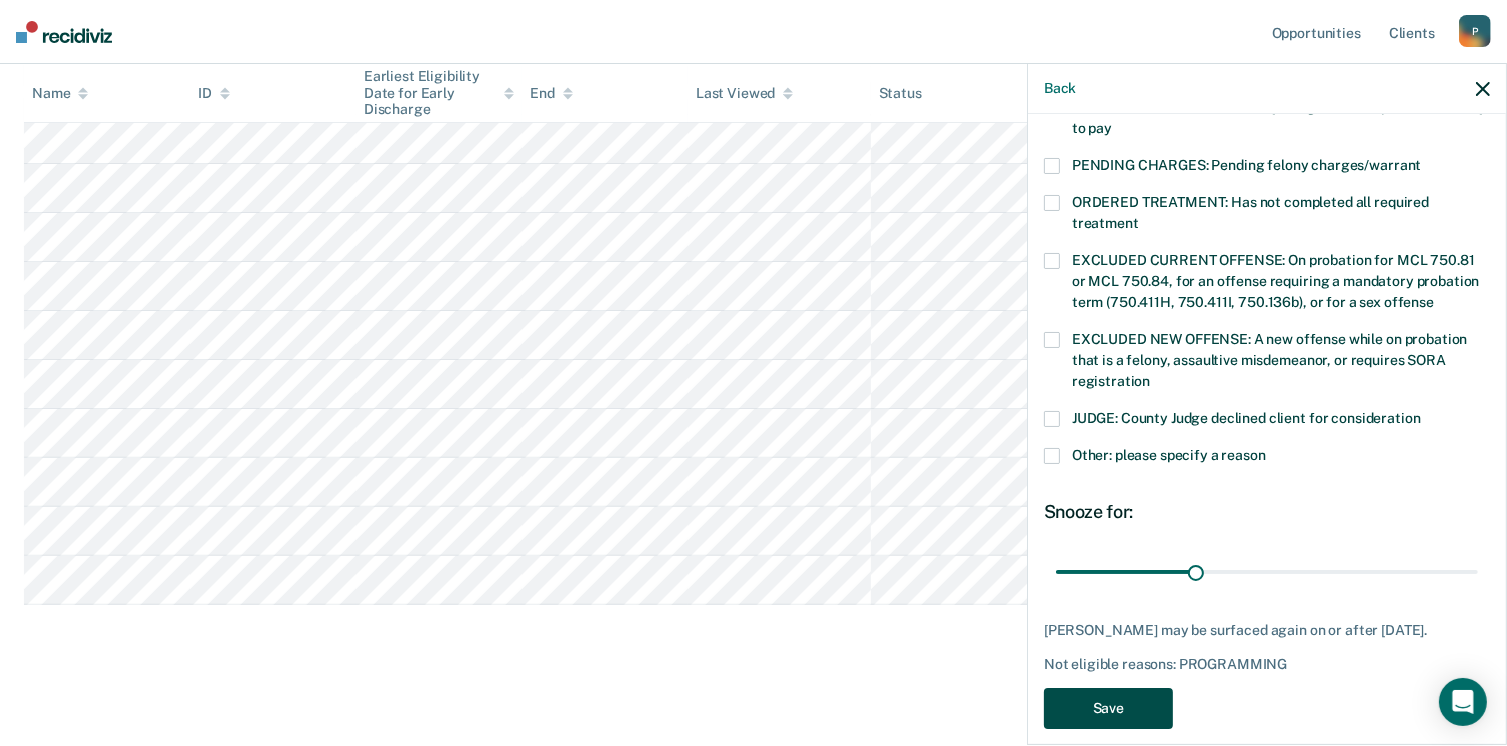 click on "Save" at bounding box center (1108, 708) 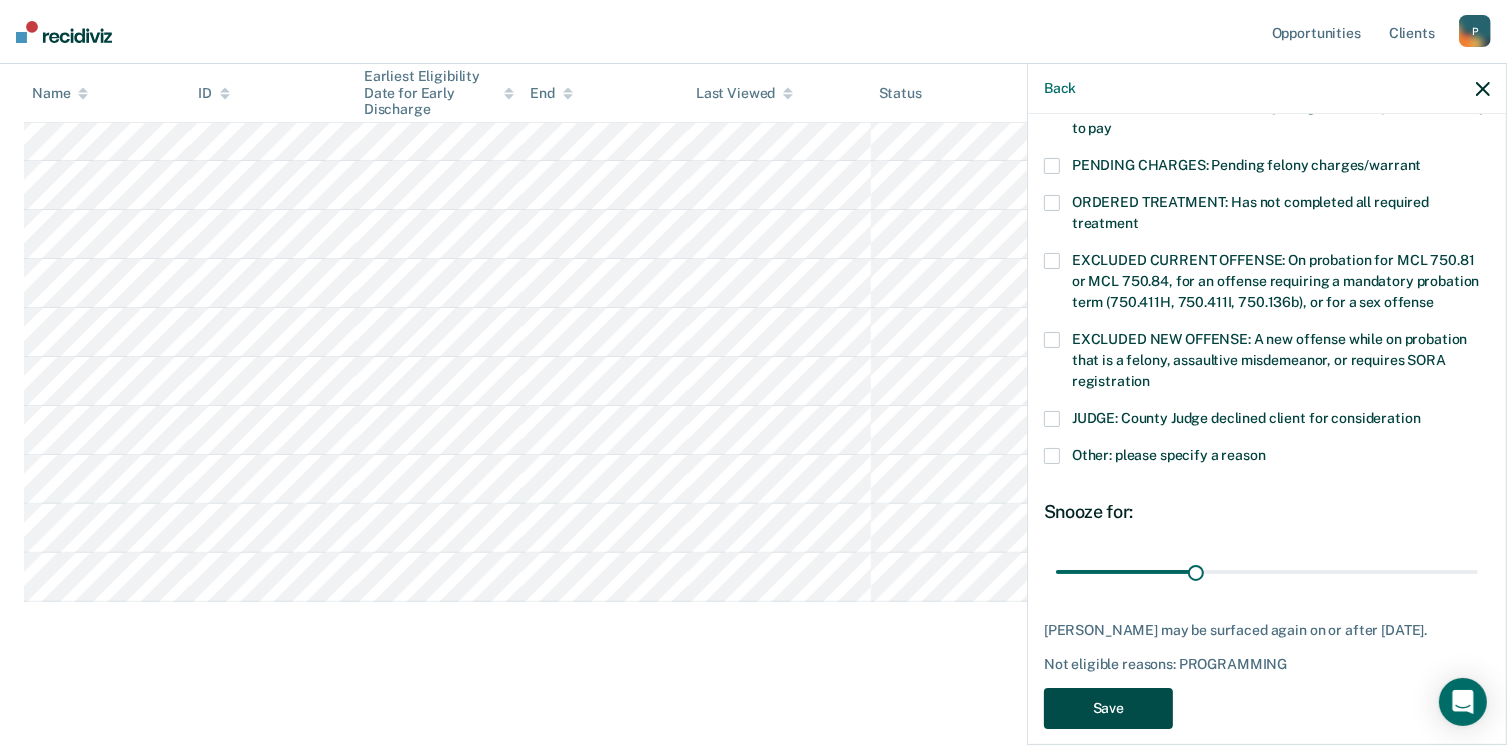 scroll, scrollTop: 484, scrollLeft: 0, axis: vertical 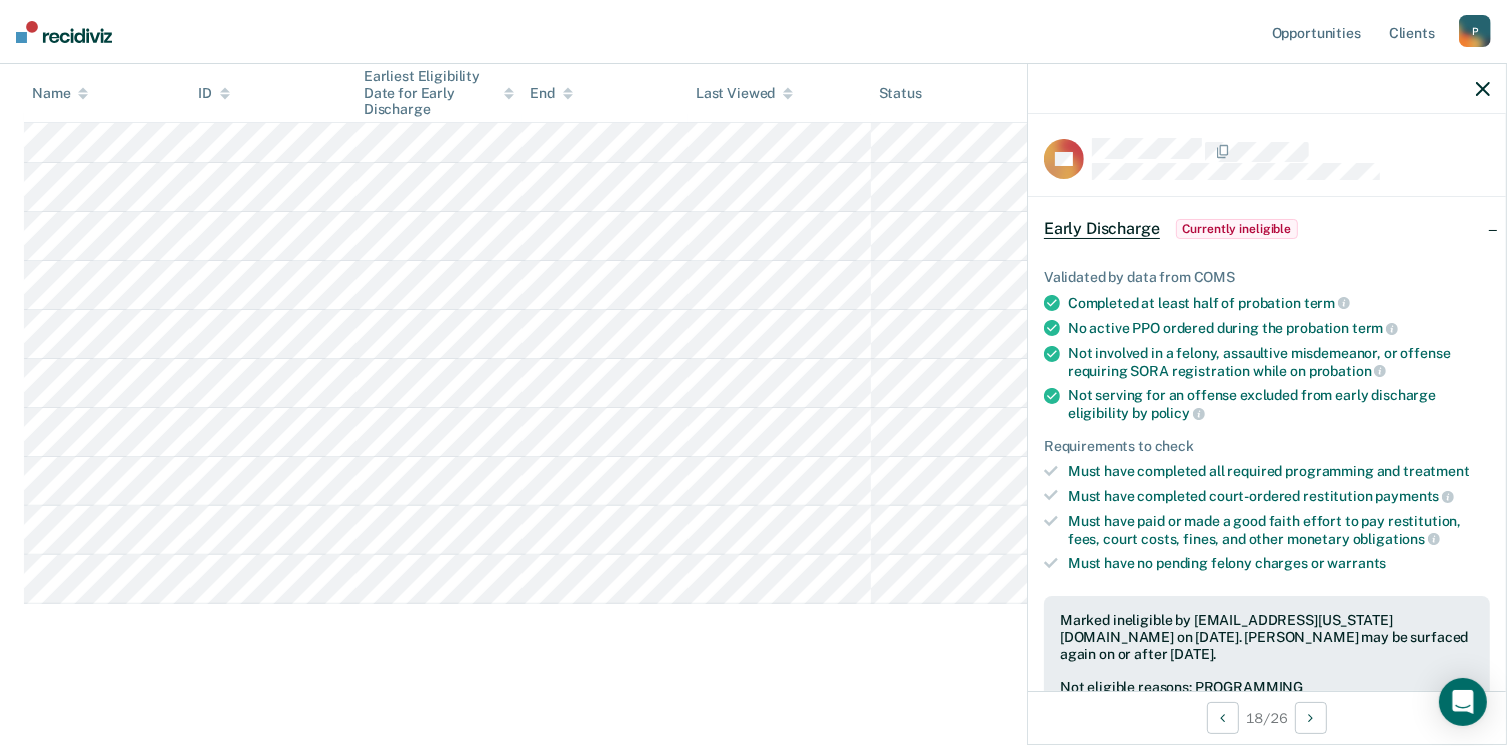 click at bounding box center [753, 481] 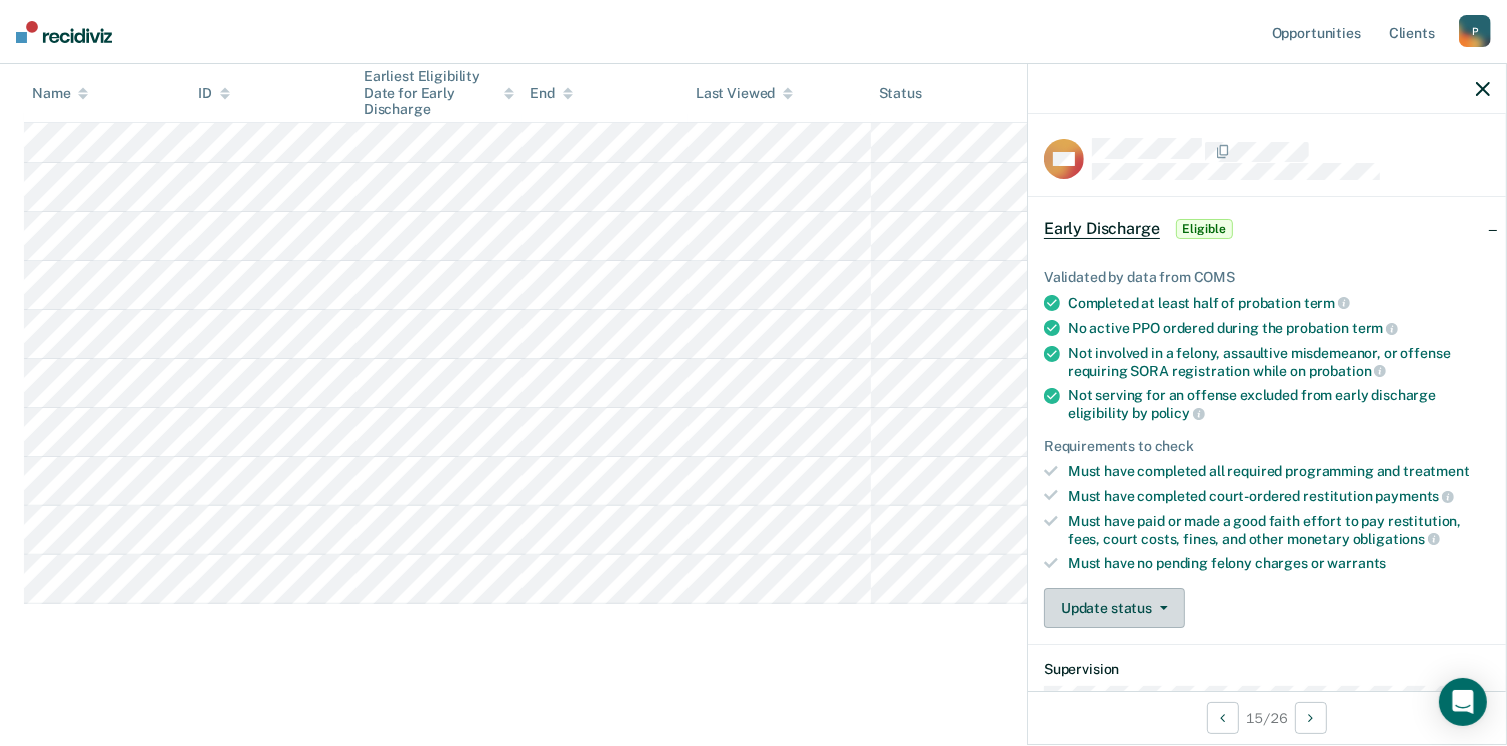 click on "Update status" at bounding box center [1114, 608] 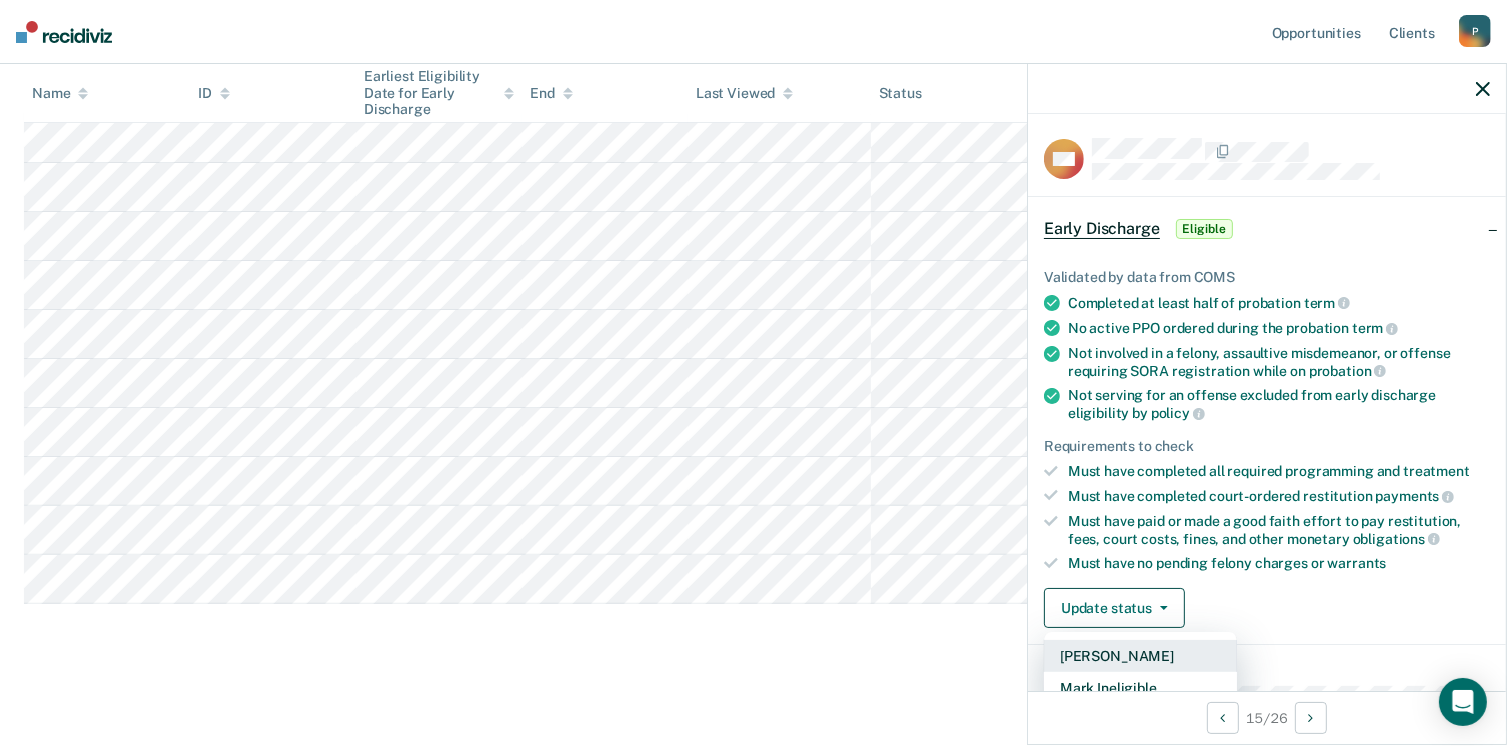 scroll, scrollTop: 100, scrollLeft: 0, axis: vertical 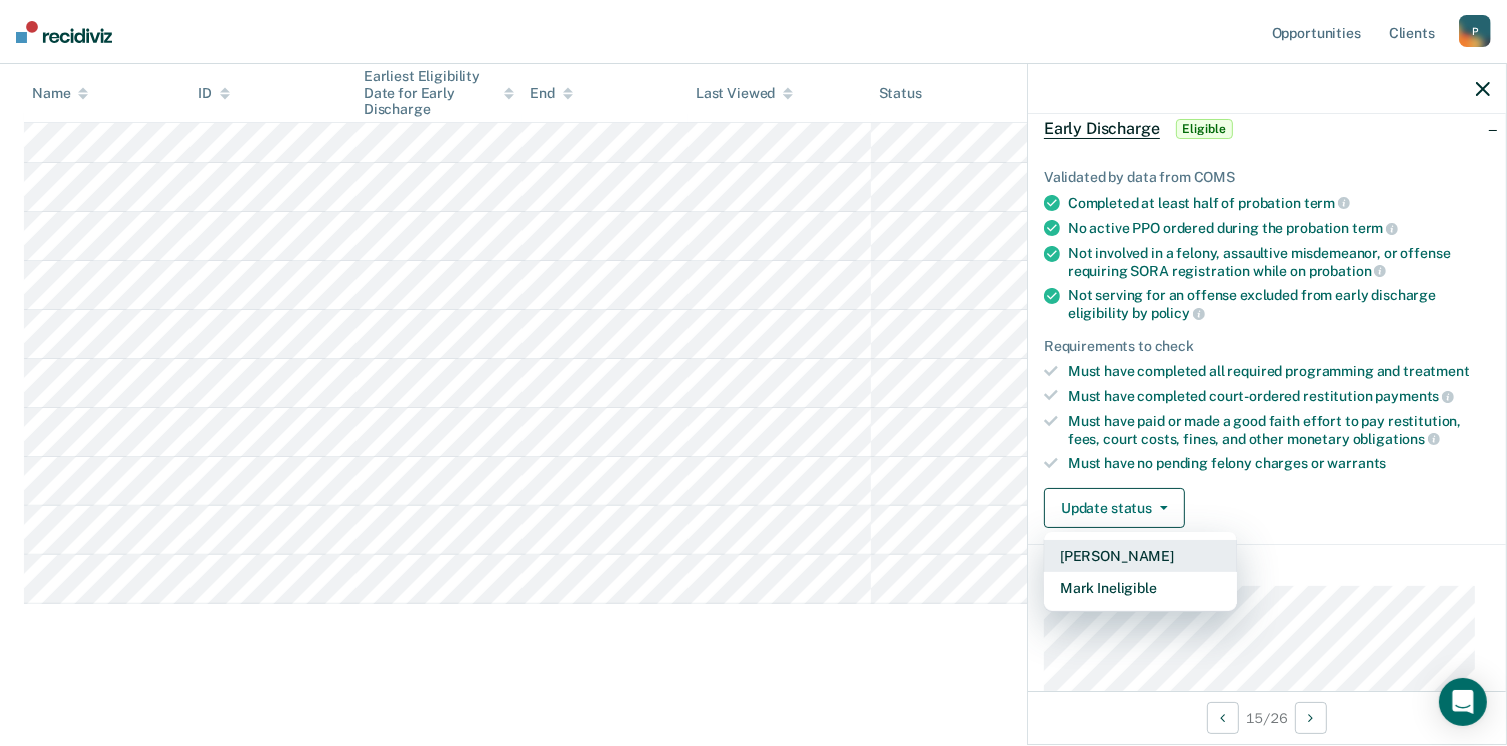 click on "[PERSON_NAME]" at bounding box center [1140, 556] 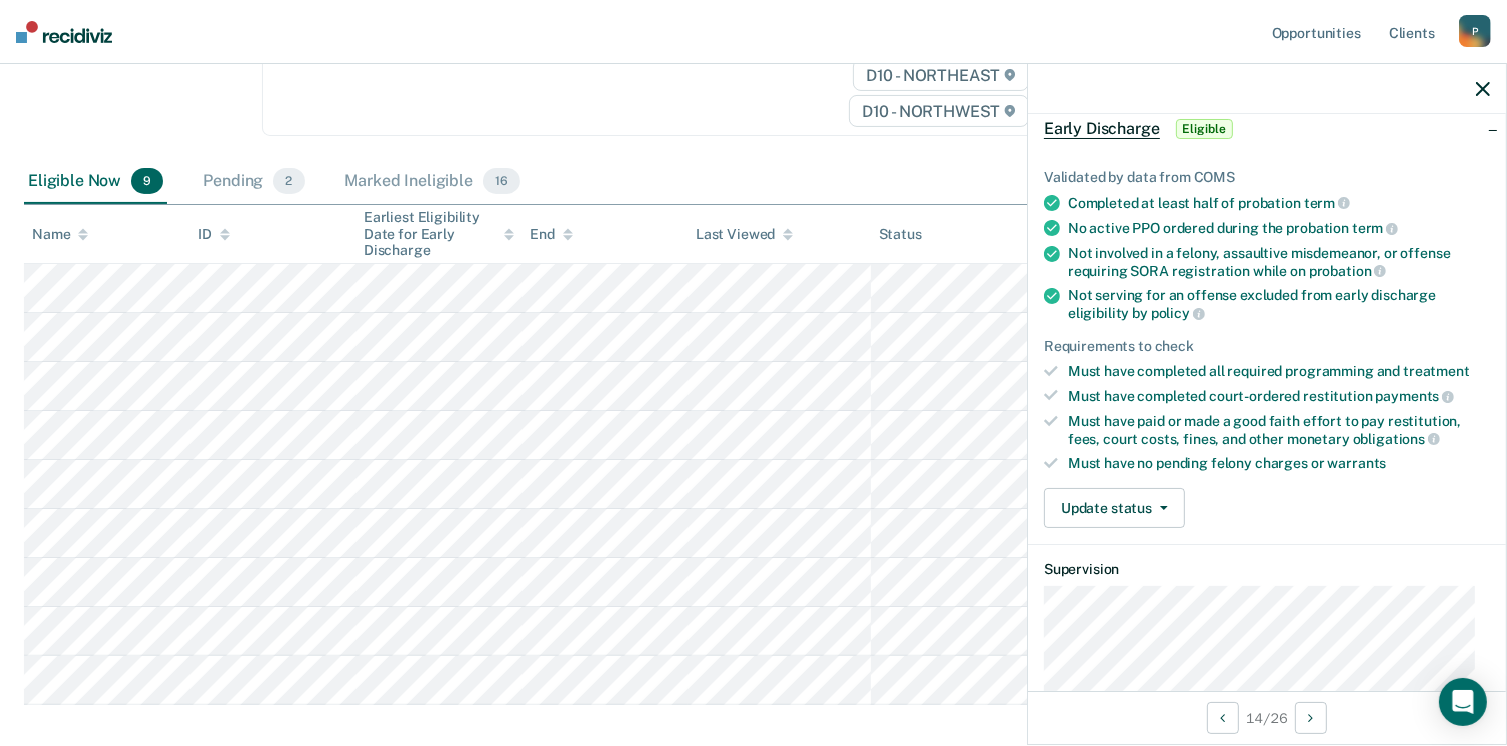 scroll, scrollTop: 434, scrollLeft: 0, axis: vertical 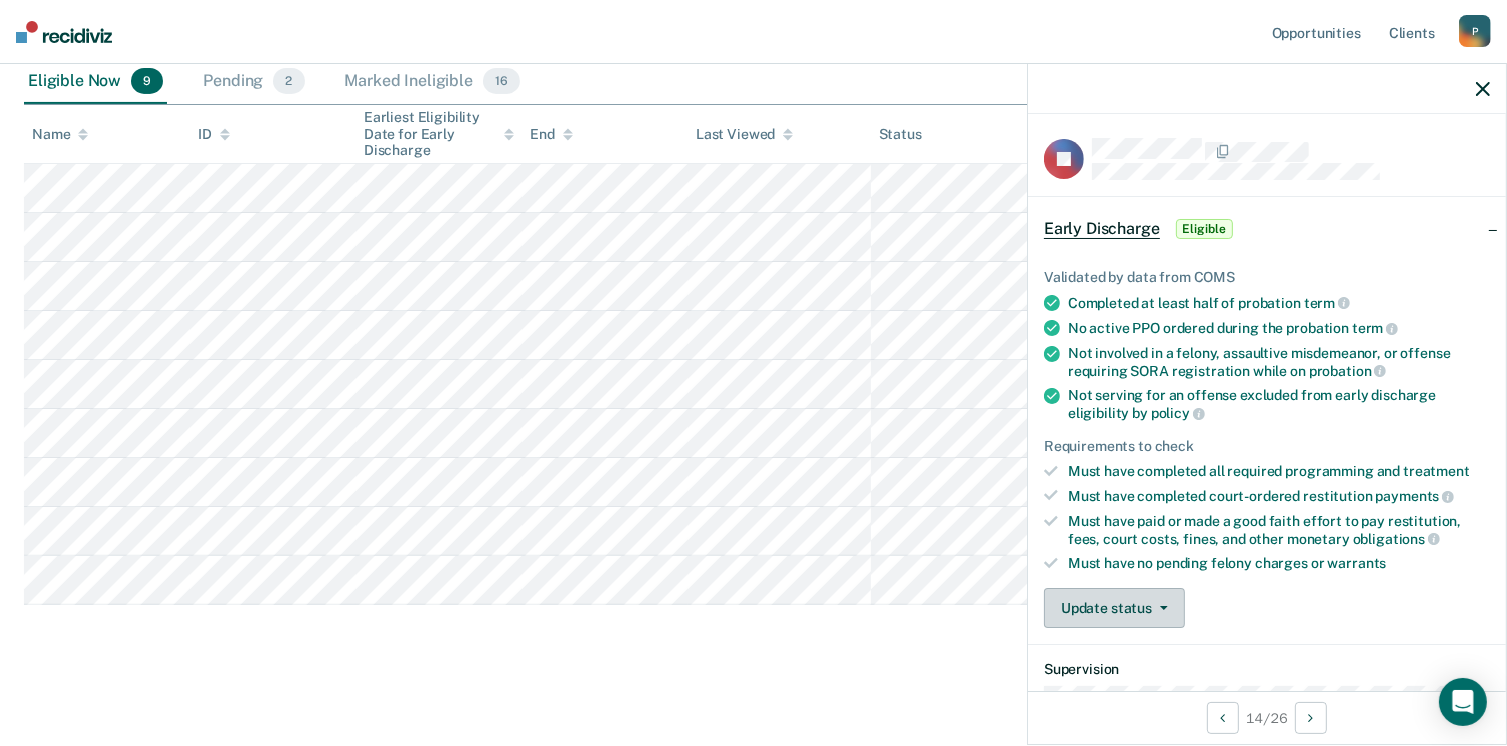 click on "Update status" at bounding box center [1114, 608] 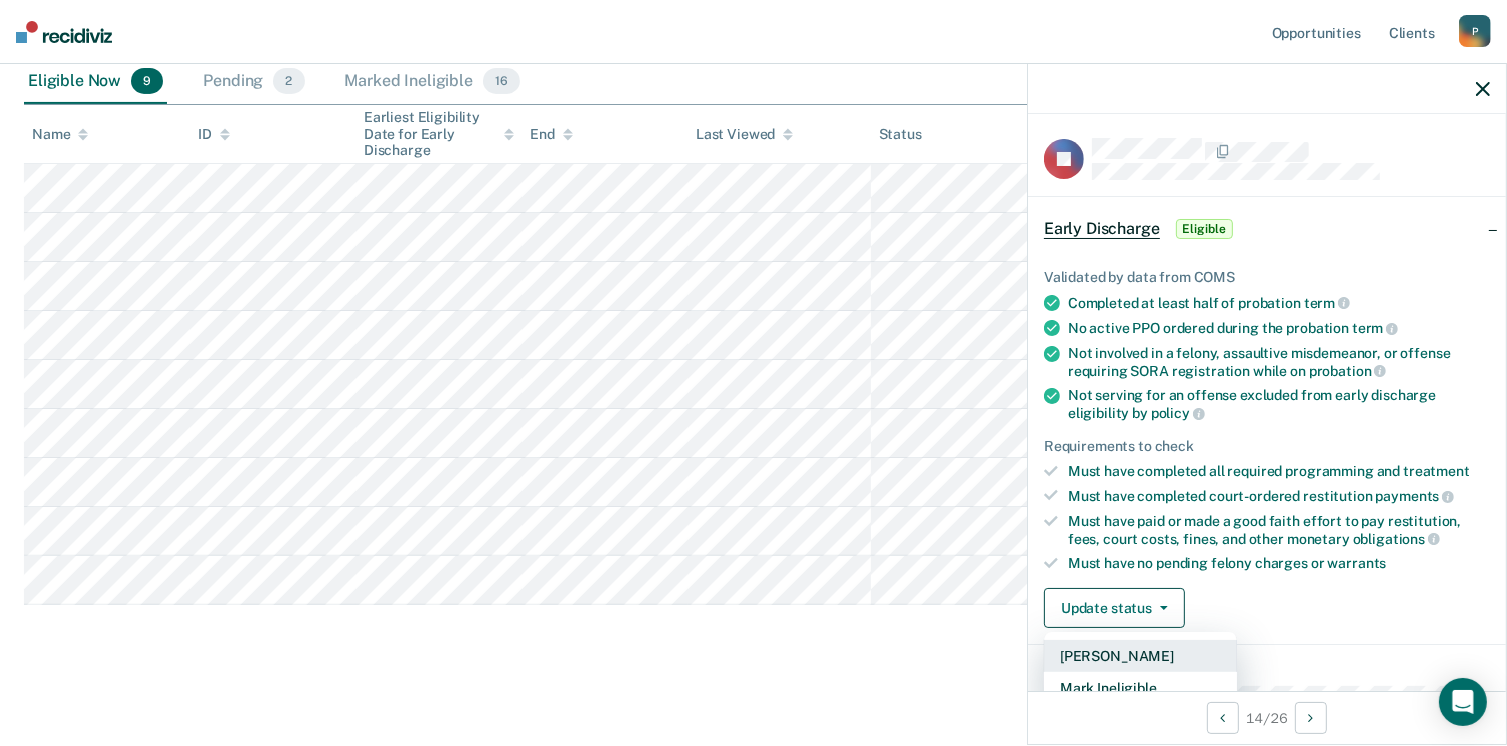 click on "[PERSON_NAME]" at bounding box center [1140, 656] 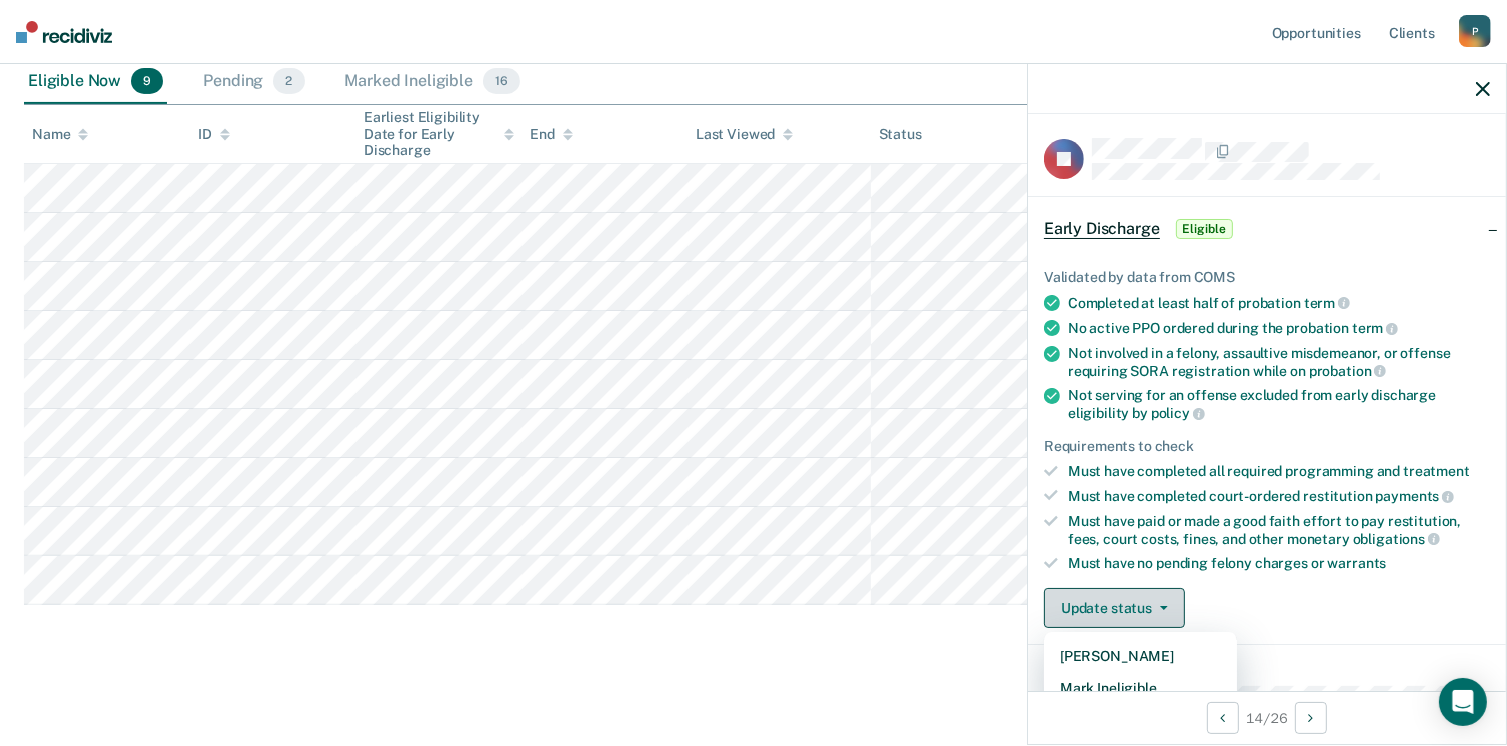 scroll, scrollTop: 385, scrollLeft: 0, axis: vertical 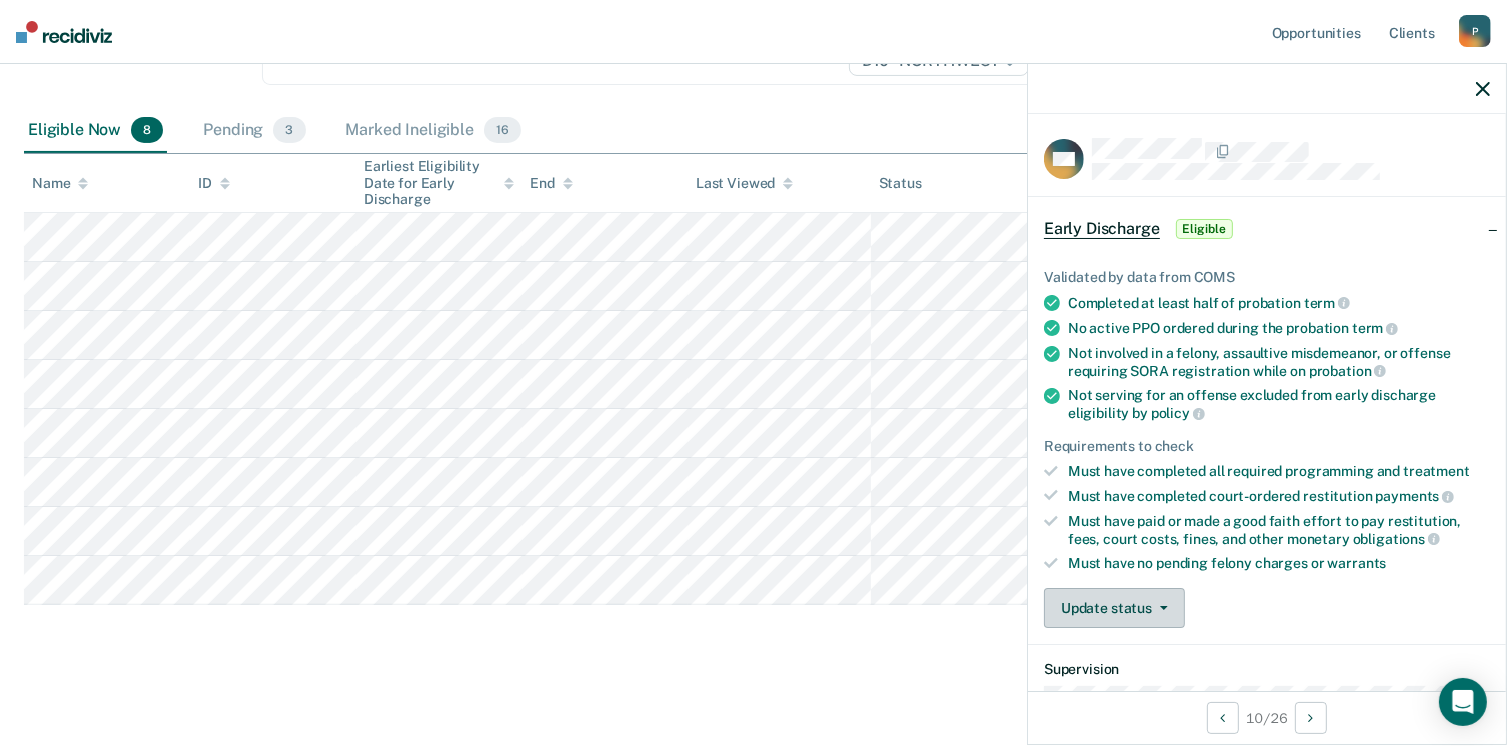 click on "Update status" at bounding box center (1114, 608) 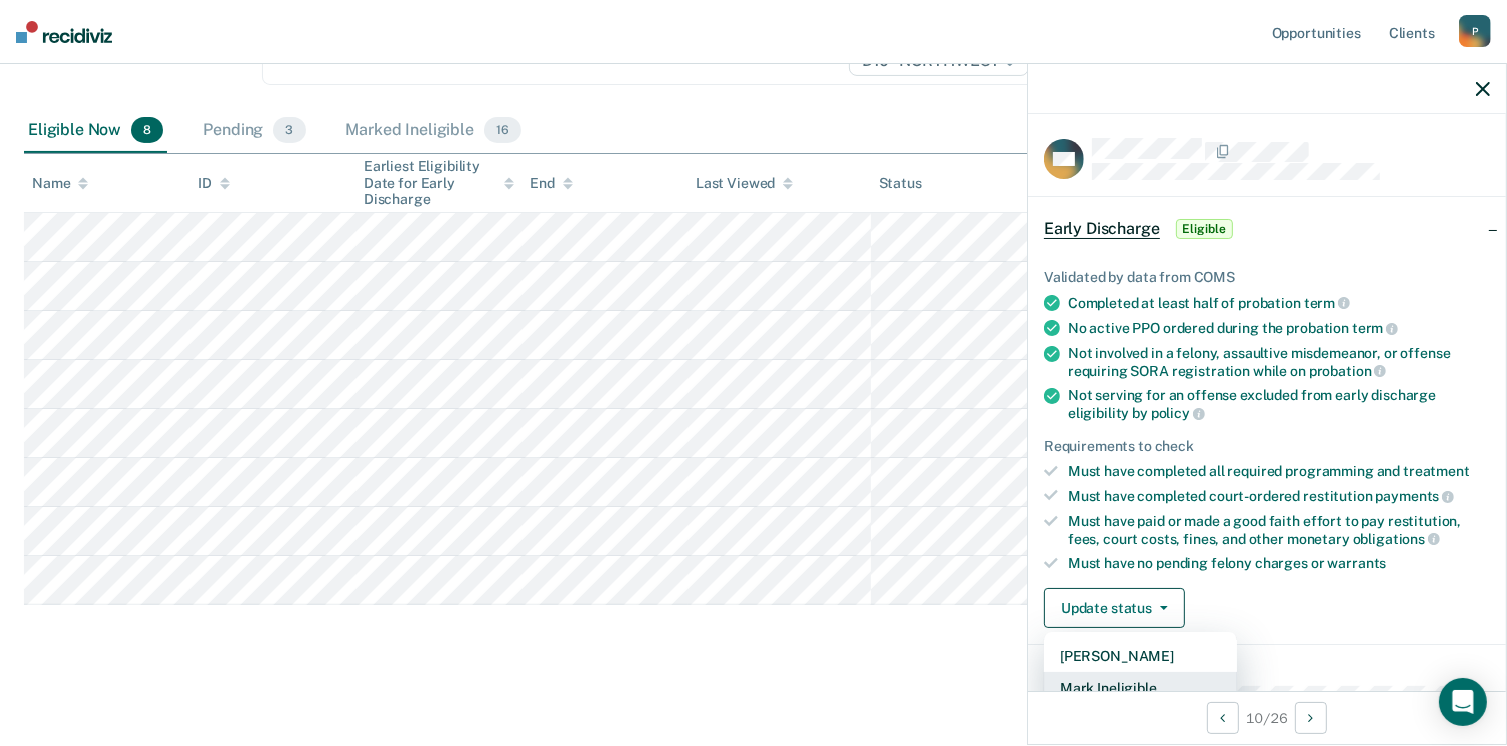 scroll, scrollTop: 5, scrollLeft: 0, axis: vertical 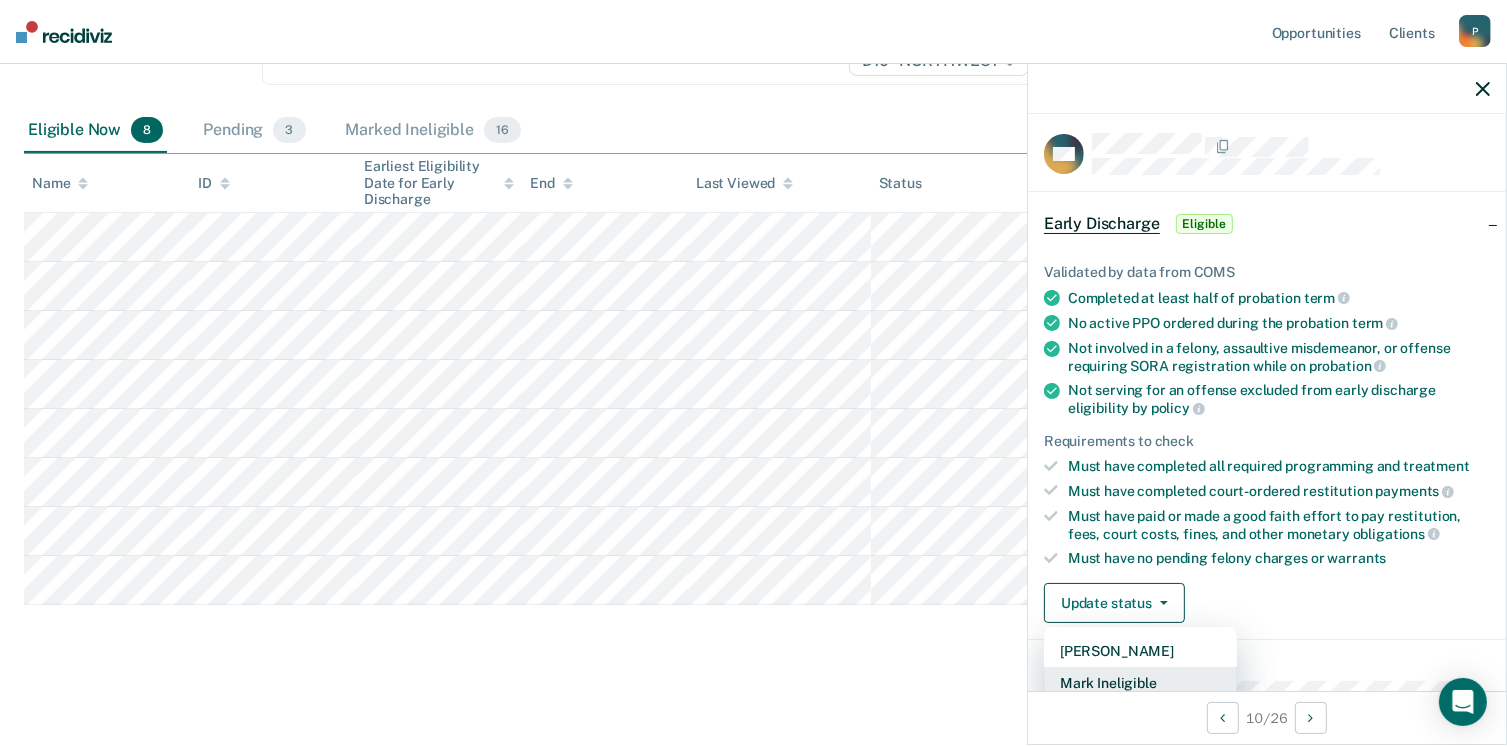 click on "Mark Ineligible" at bounding box center (1140, 683) 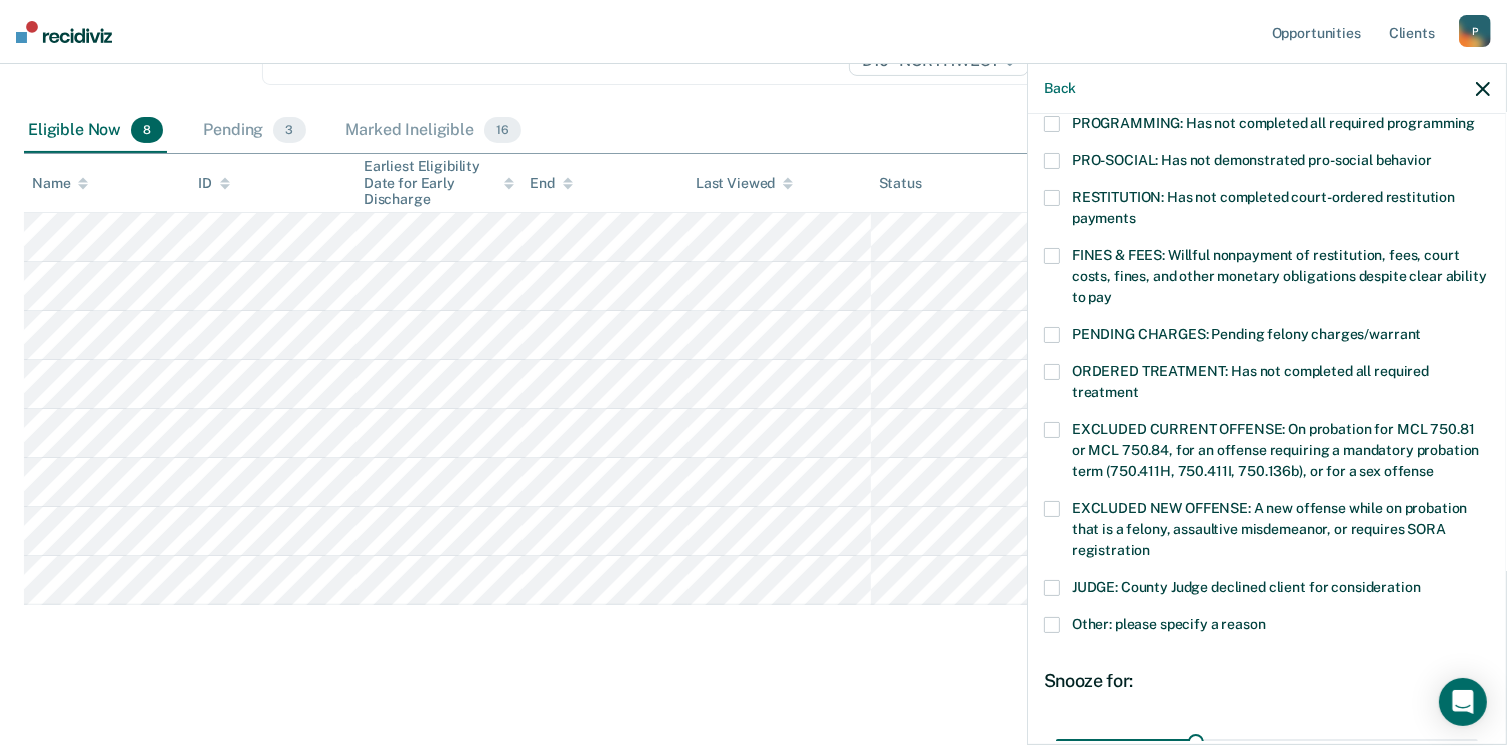 scroll, scrollTop: 630, scrollLeft: 0, axis: vertical 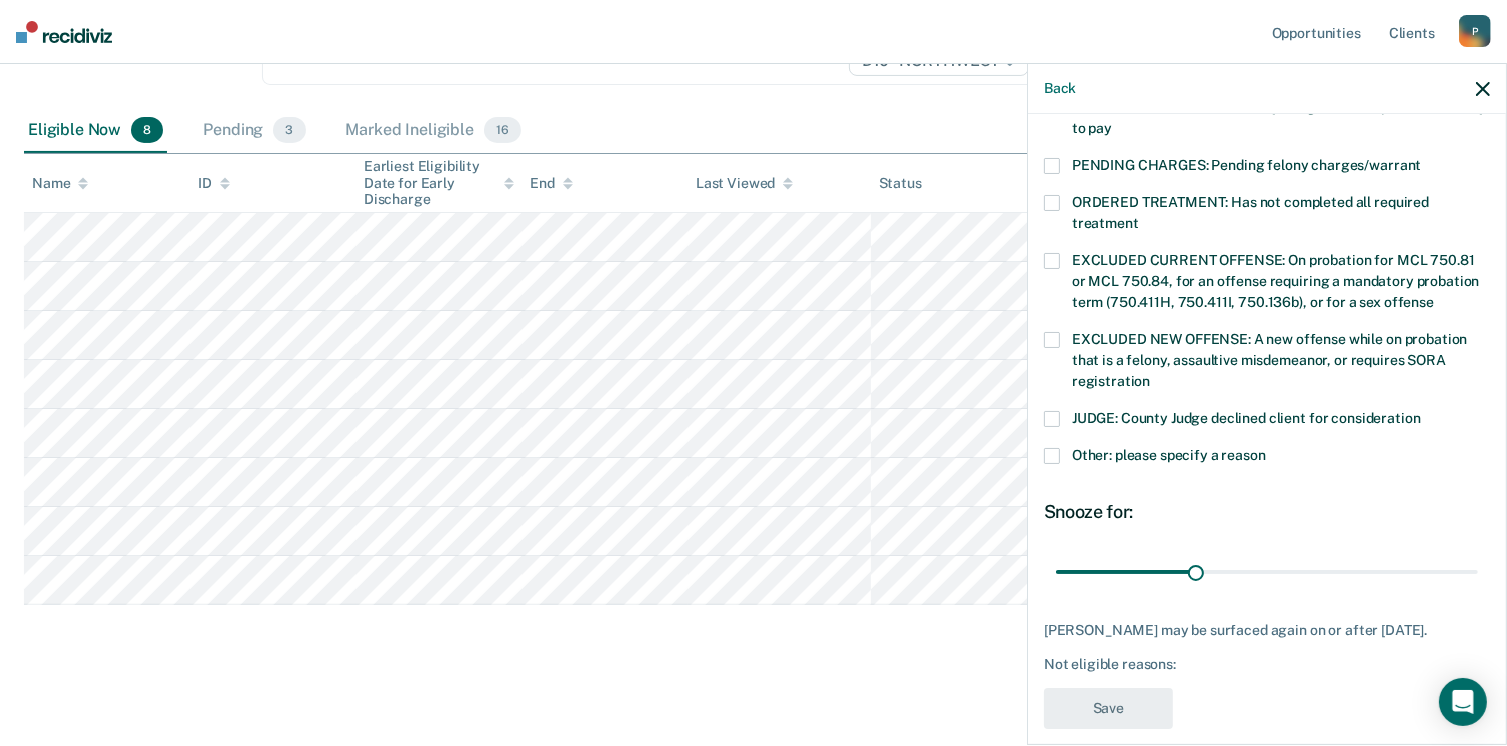 click on "Other: please specify a reason" at bounding box center (1267, 458) 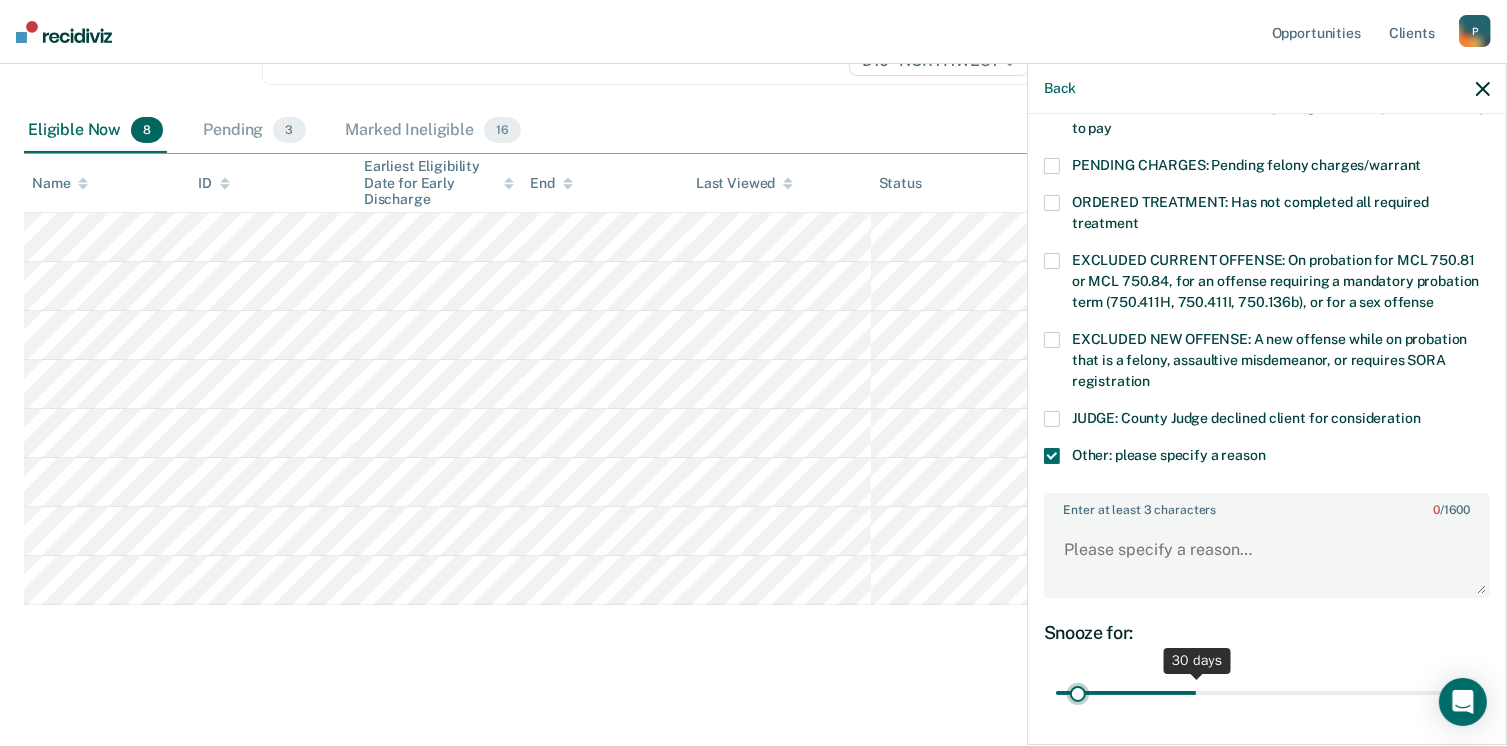 type on "4" 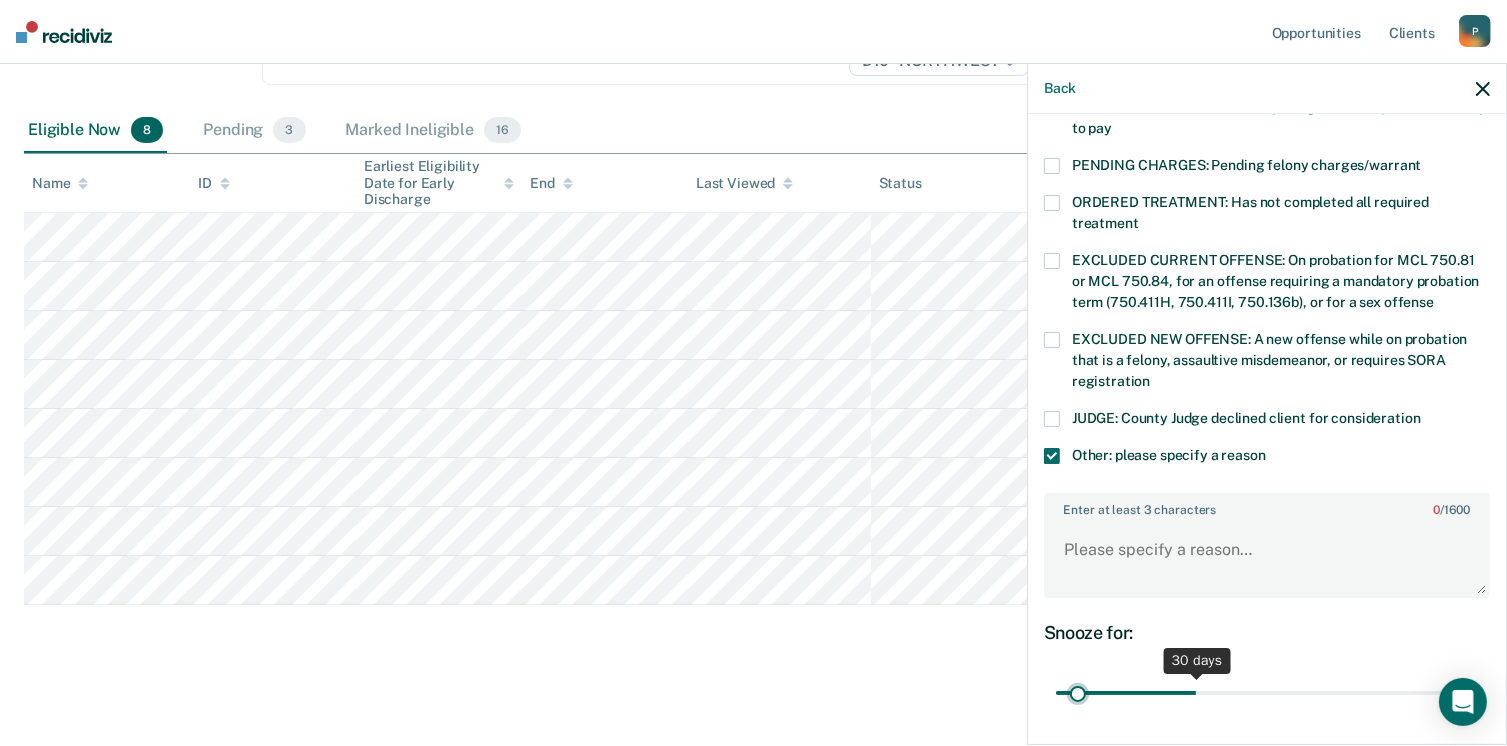 click at bounding box center [1267, 693] 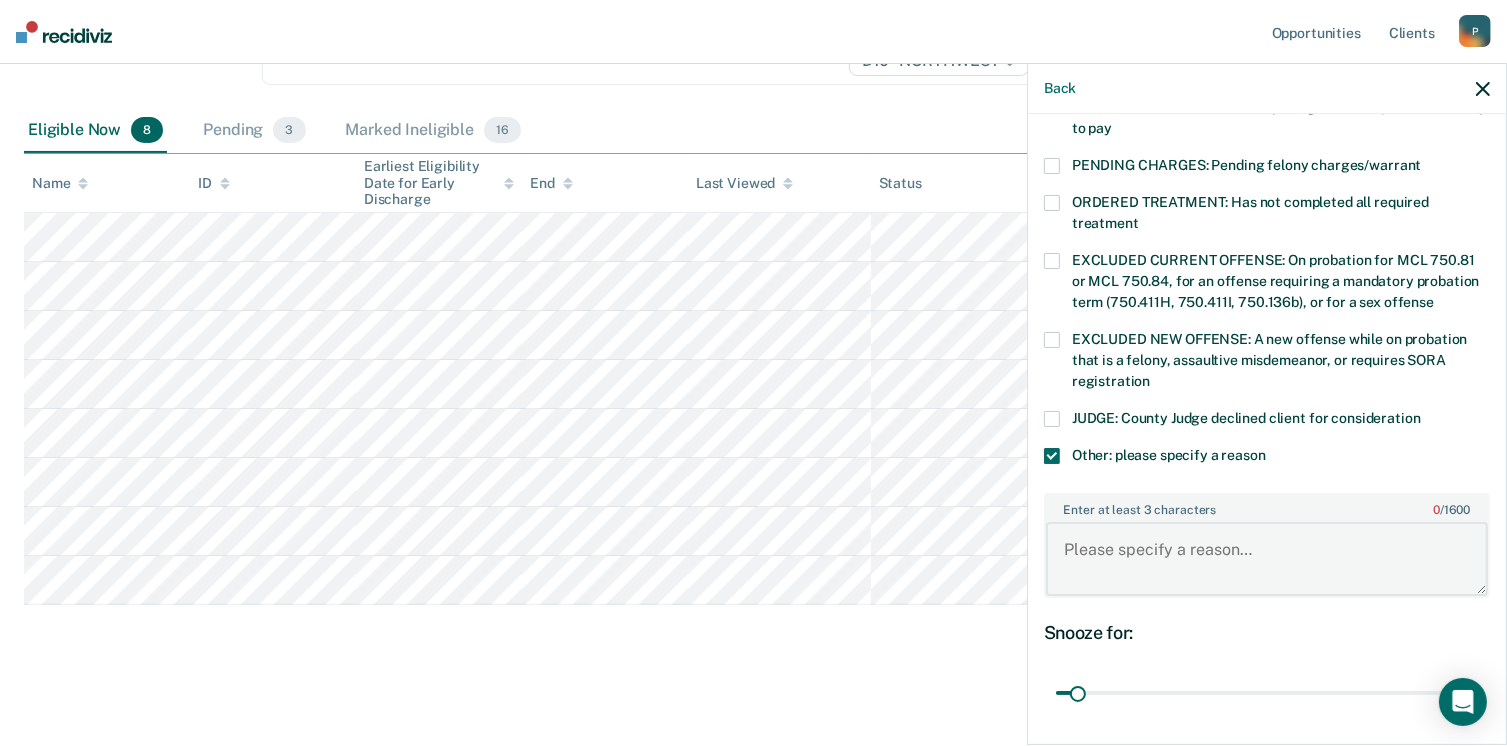 click on "Enter at least 3 characters 0  /  1600" at bounding box center (1267, 559) 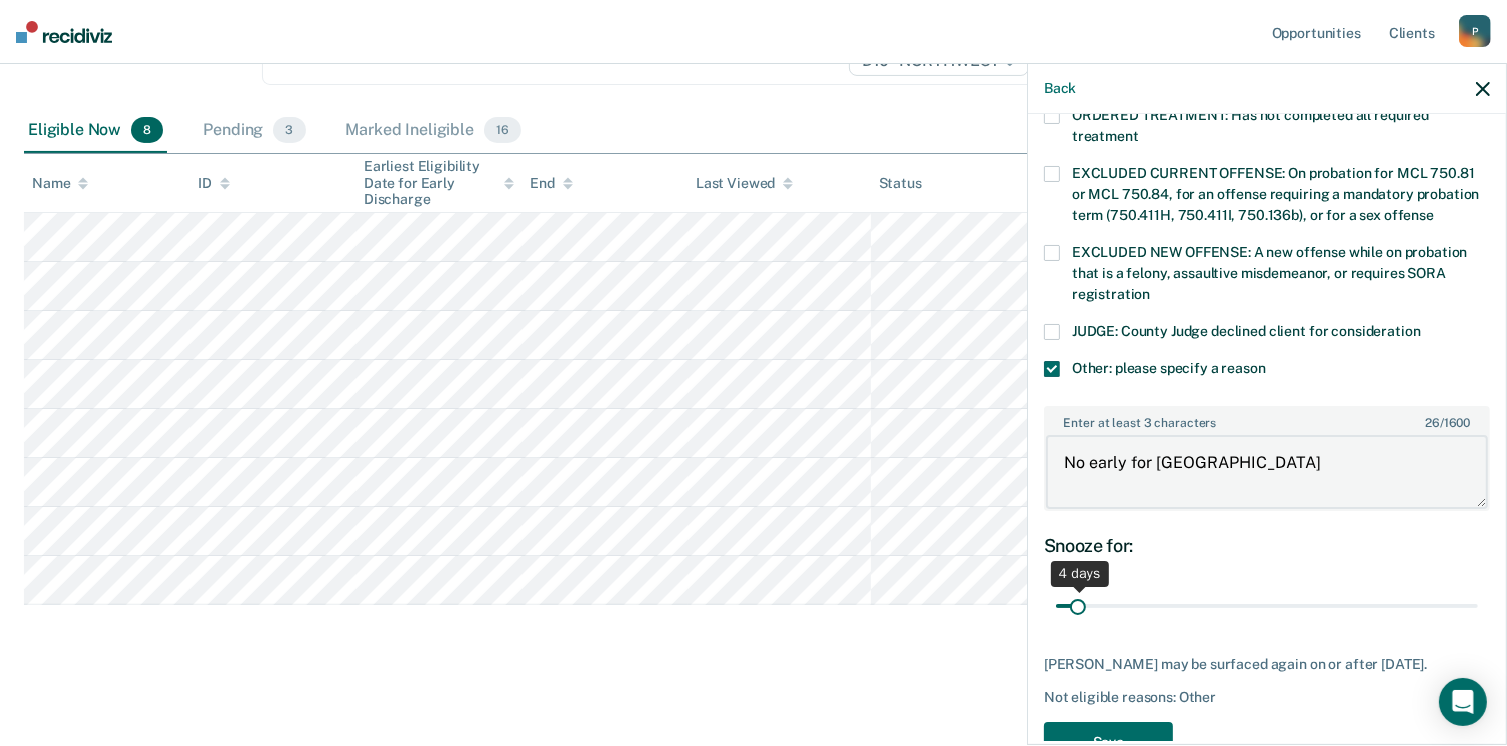 scroll, scrollTop: 749, scrollLeft: 0, axis: vertical 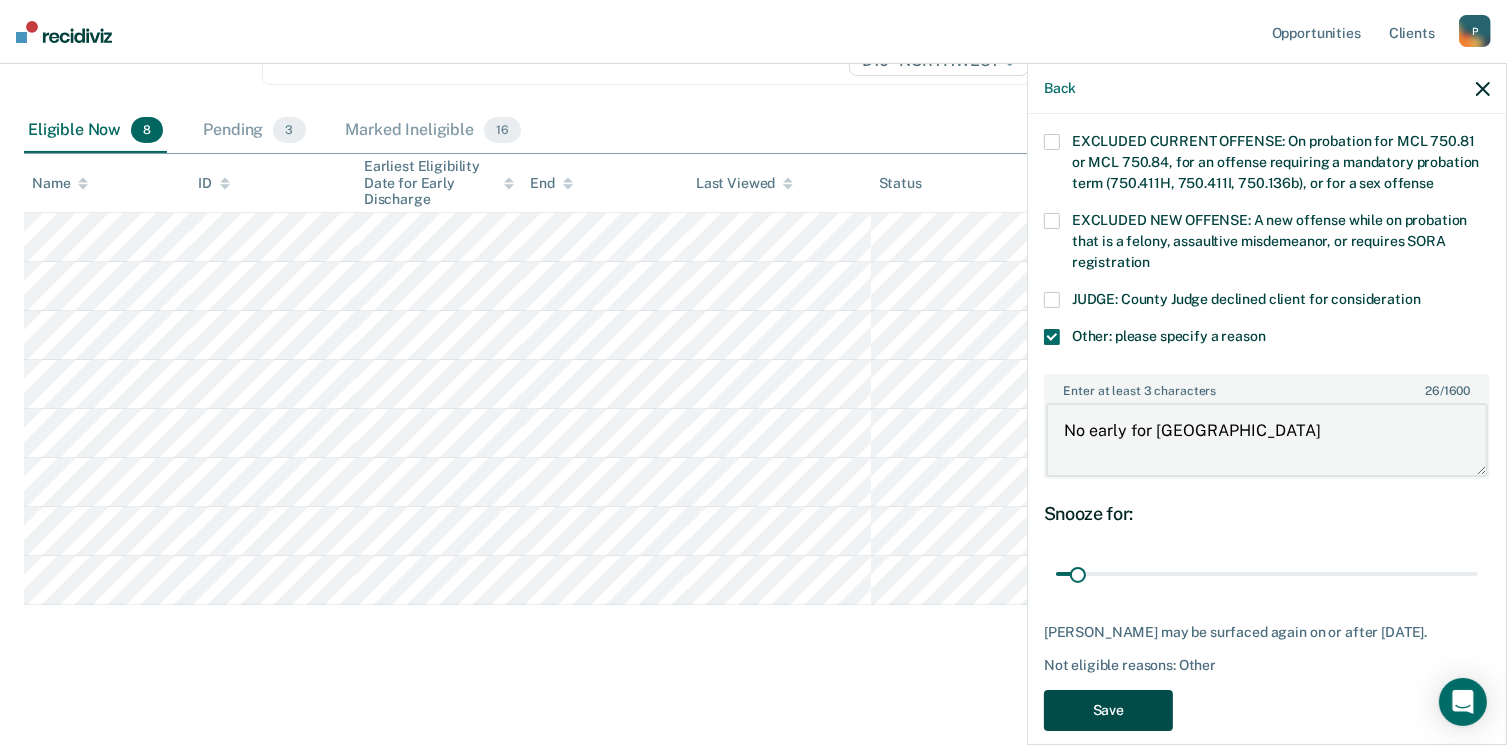 type on "No early for [GEOGRAPHIC_DATA]" 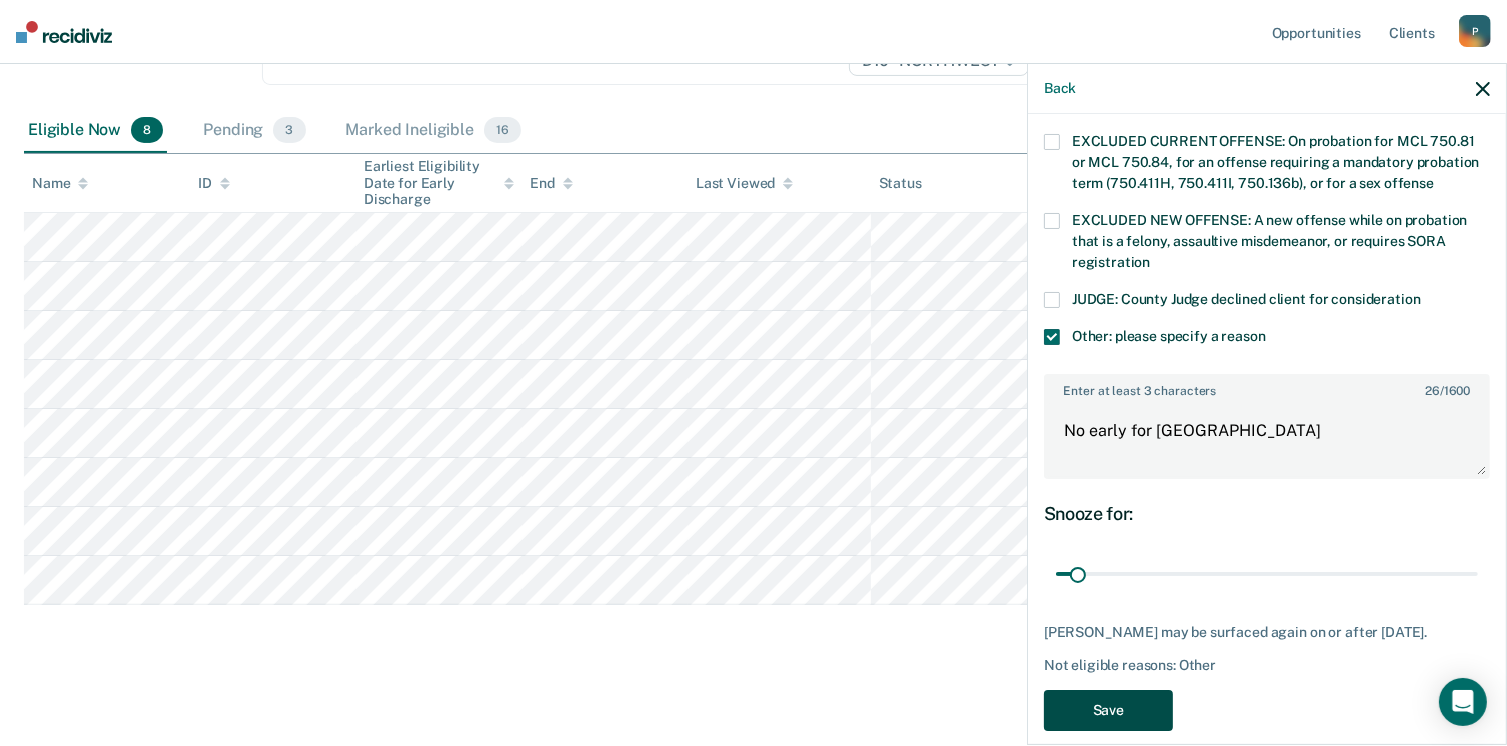 click on "Save" at bounding box center [1108, 710] 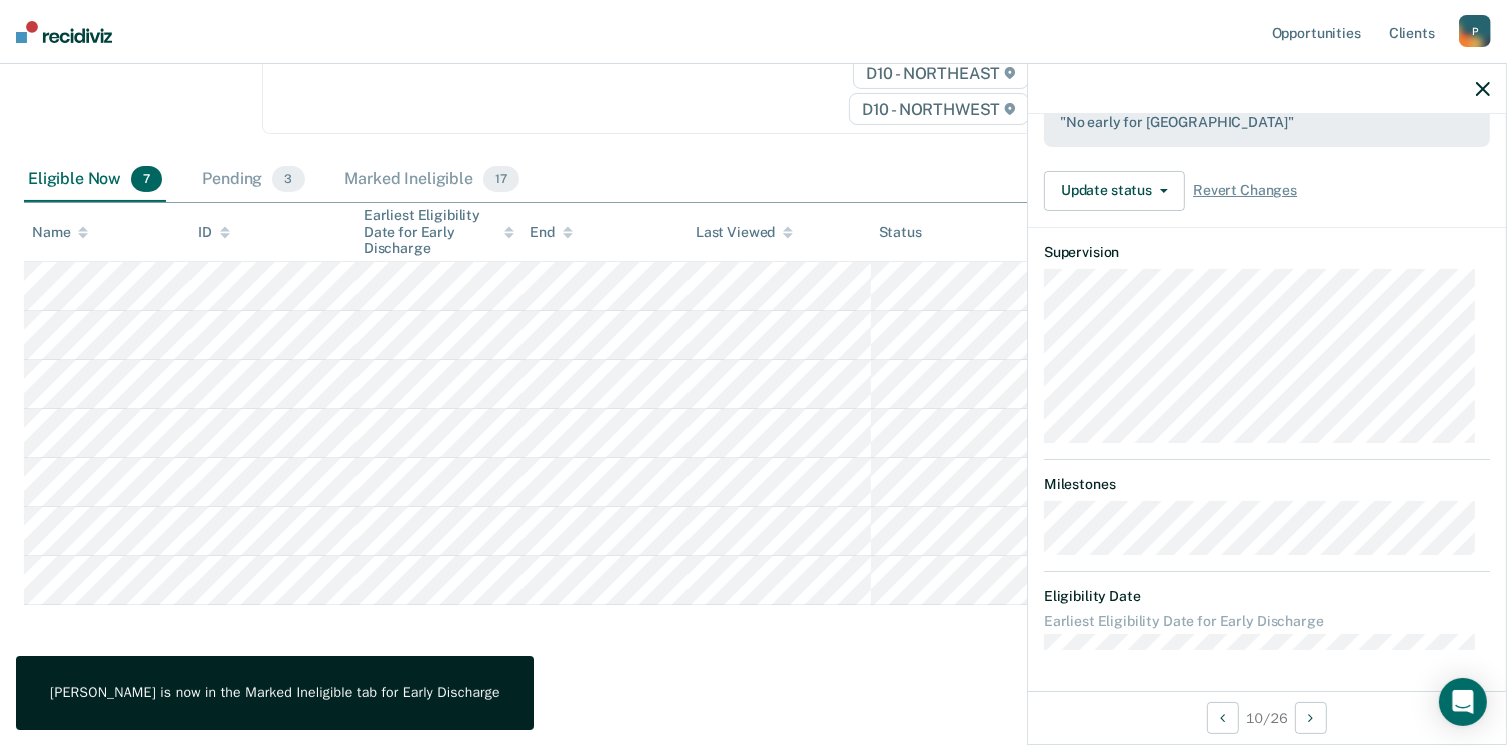 scroll, scrollTop: 160, scrollLeft: 0, axis: vertical 